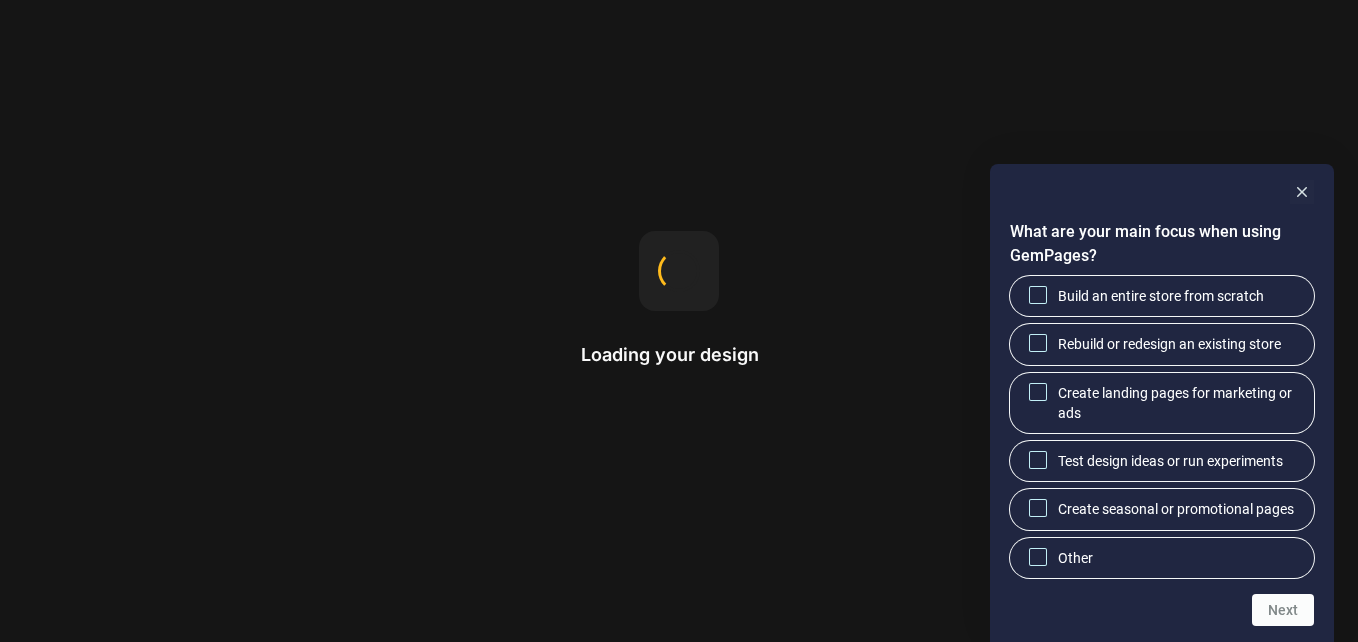 scroll, scrollTop: 0, scrollLeft: 0, axis: both 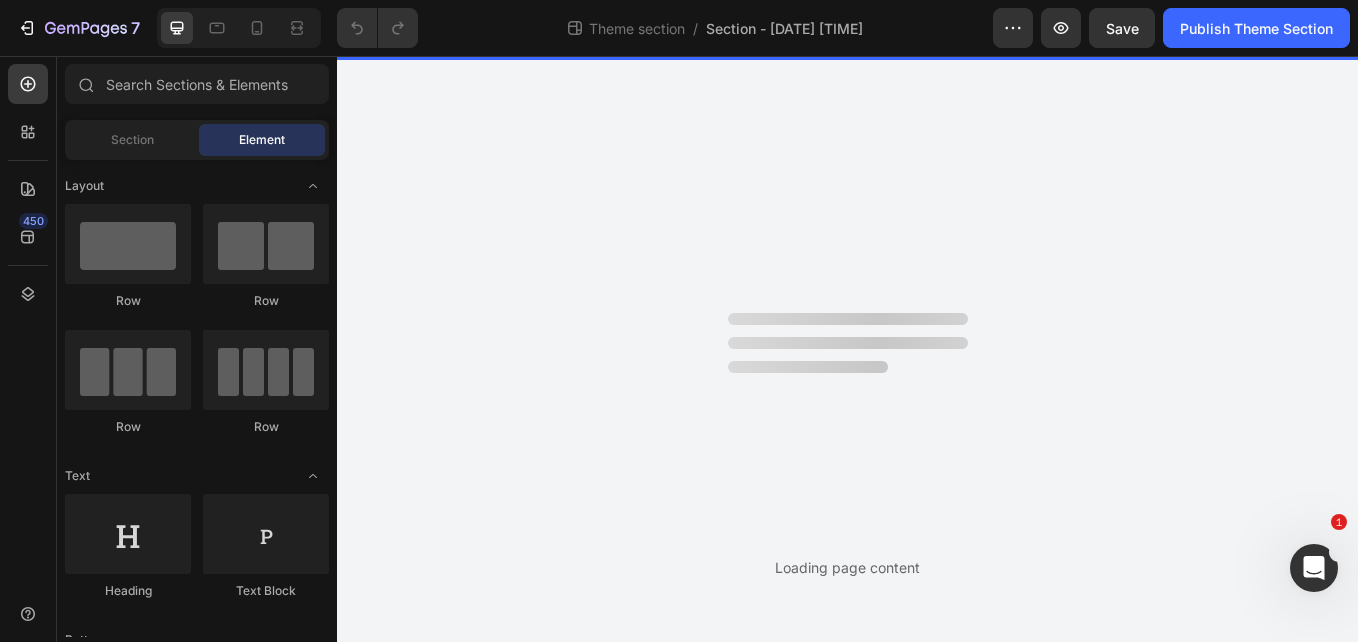 click on "Loading page content" at bounding box center (847, 349) 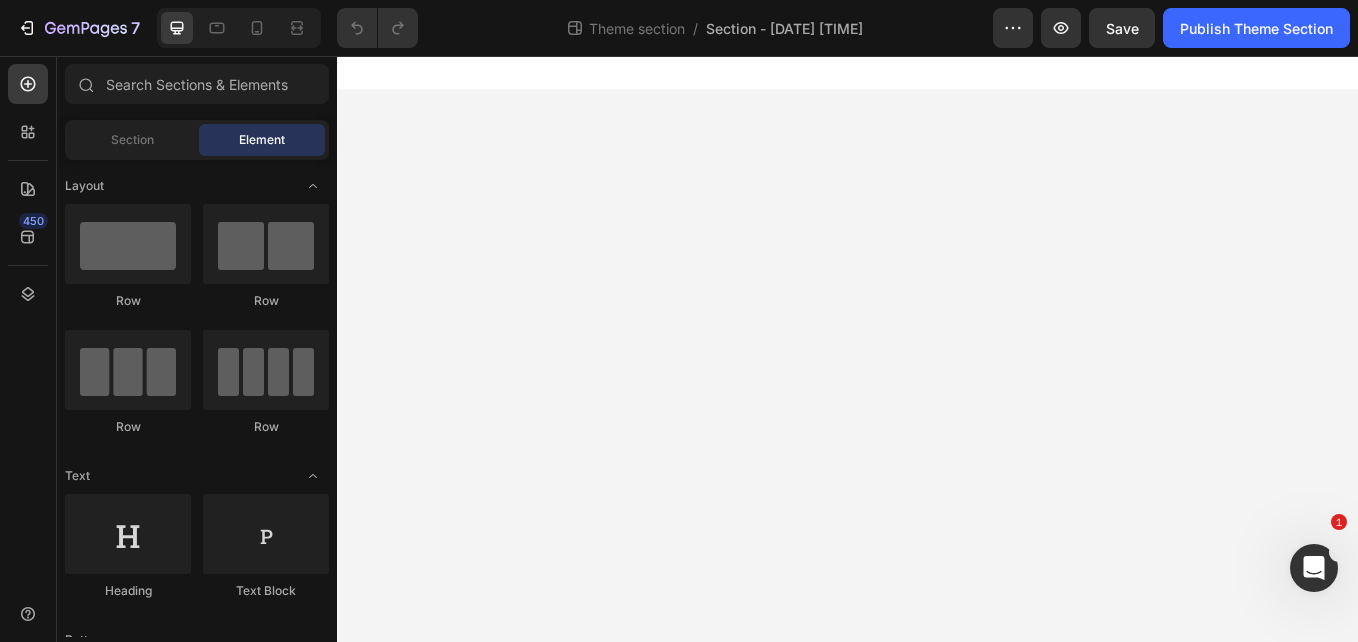scroll, scrollTop: 0, scrollLeft: 0, axis: both 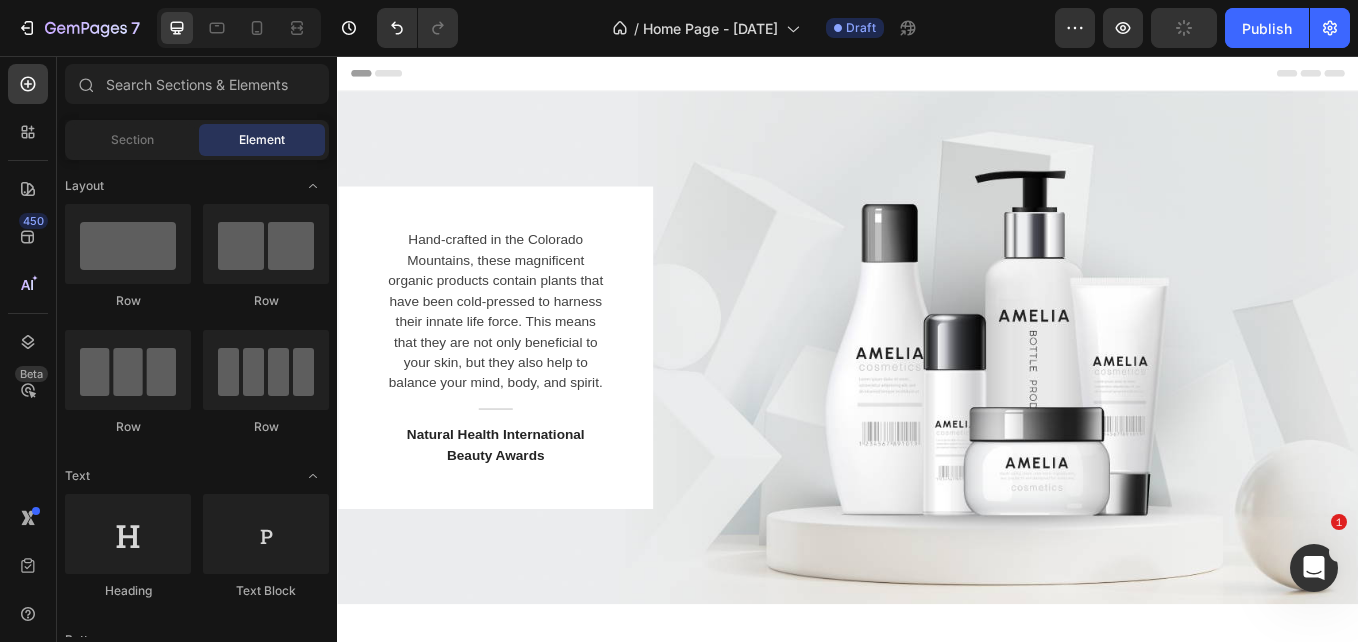 click on "Hand-crafted in the [LOCATION] Mountains, these magnificent organic products contain plants that have been cold-pressed to harness their innate life force. This means that they are not only beneficial to your skin, but they also help to balance your mind, body, and spirit. Text block Title Line Natural Health International Beauty Awards Text block Row" at bounding box center [937, 398] 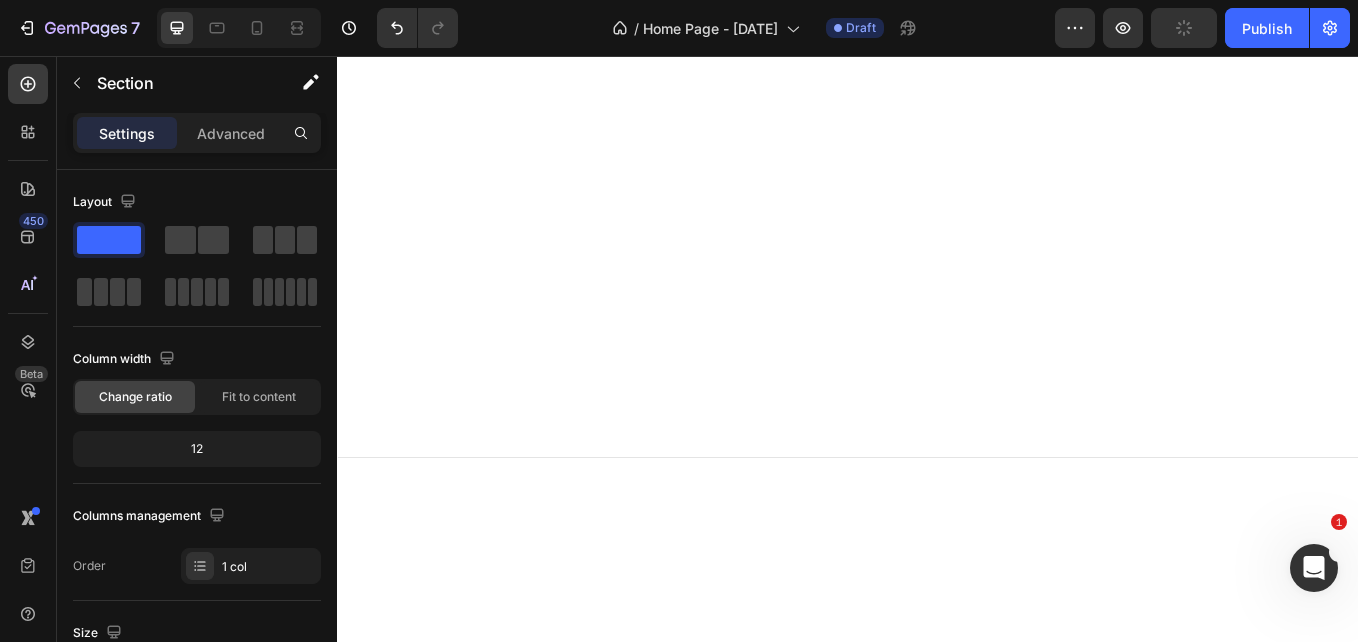 scroll, scrollTop: 0, scrollLeft: 0, axis: both 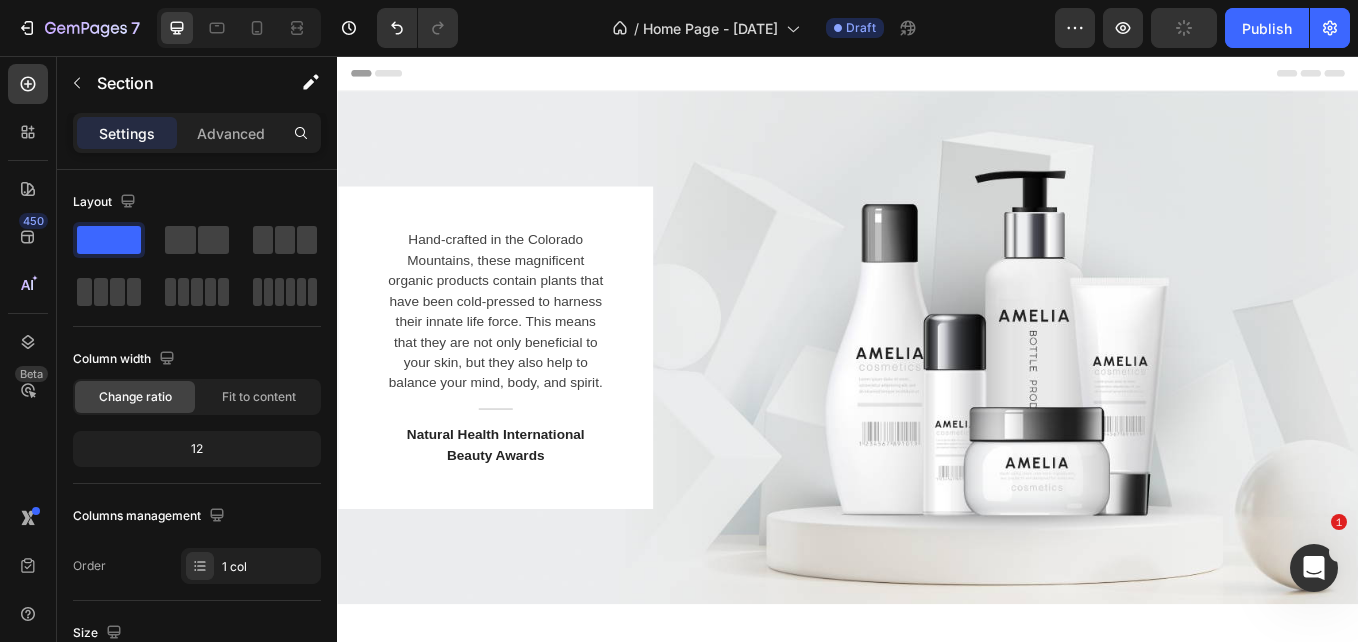 click on "Hand-crafted in the [LOCATION] Mountains, these magnificent organic products contain plants that have been cold-pressed to harness their innate life force. This means that they are not only beneficial to your skin, but they also help to balance your mind, body, and spirit. Text block Title Line Natural Health International Beauty Awards Text block Row" at bounding box center [937, 398] 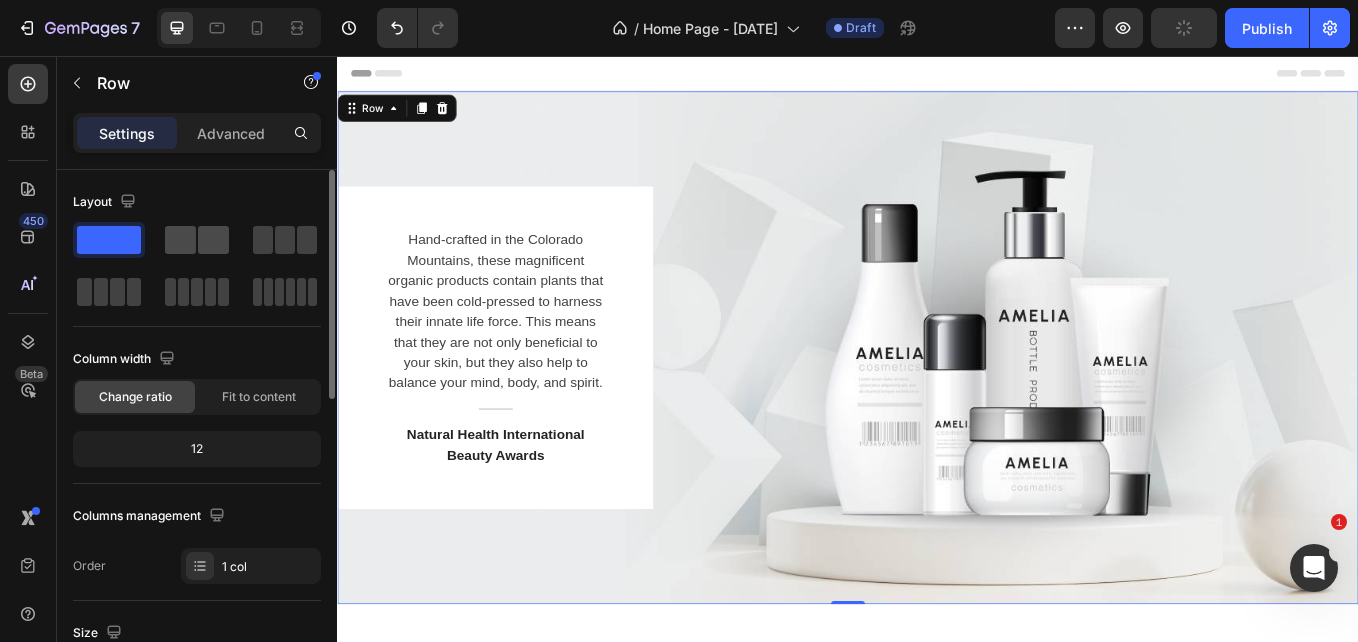 click at bounding box center [197, 240] 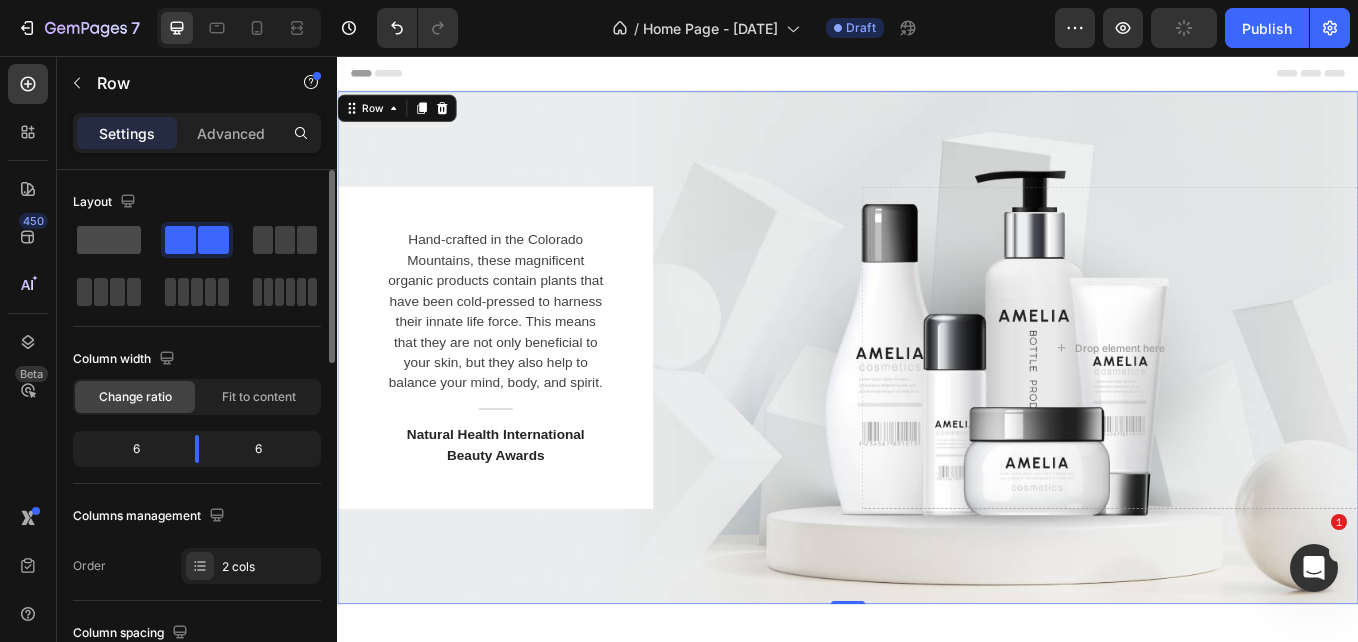 click 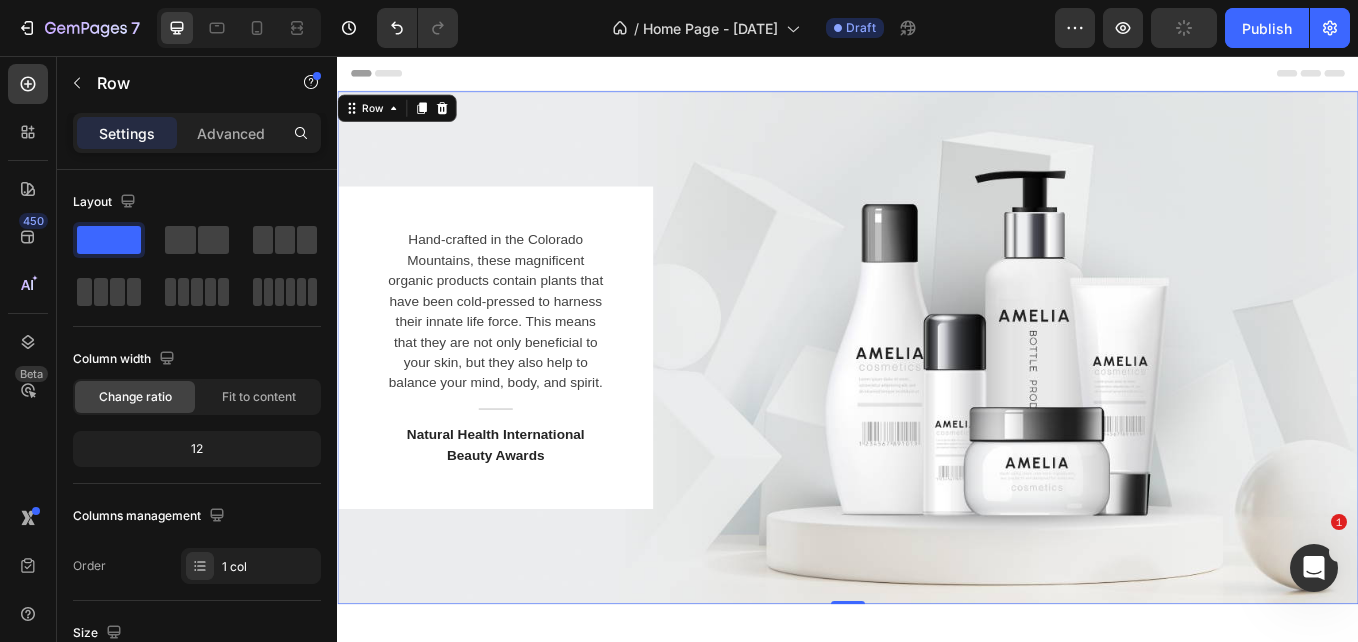 click on "Hand-crafted in the [LOCATION] Mountains, these magnificent organic products contain plants that have been cold-pressed to harness their innate life force. This means that they are not only beneficial to your skin, but they also help to balance your mind, body, and spirit. Text block Title Line Natural Health International Beauty Awards Text block Row" at bounding box center [937, 398] 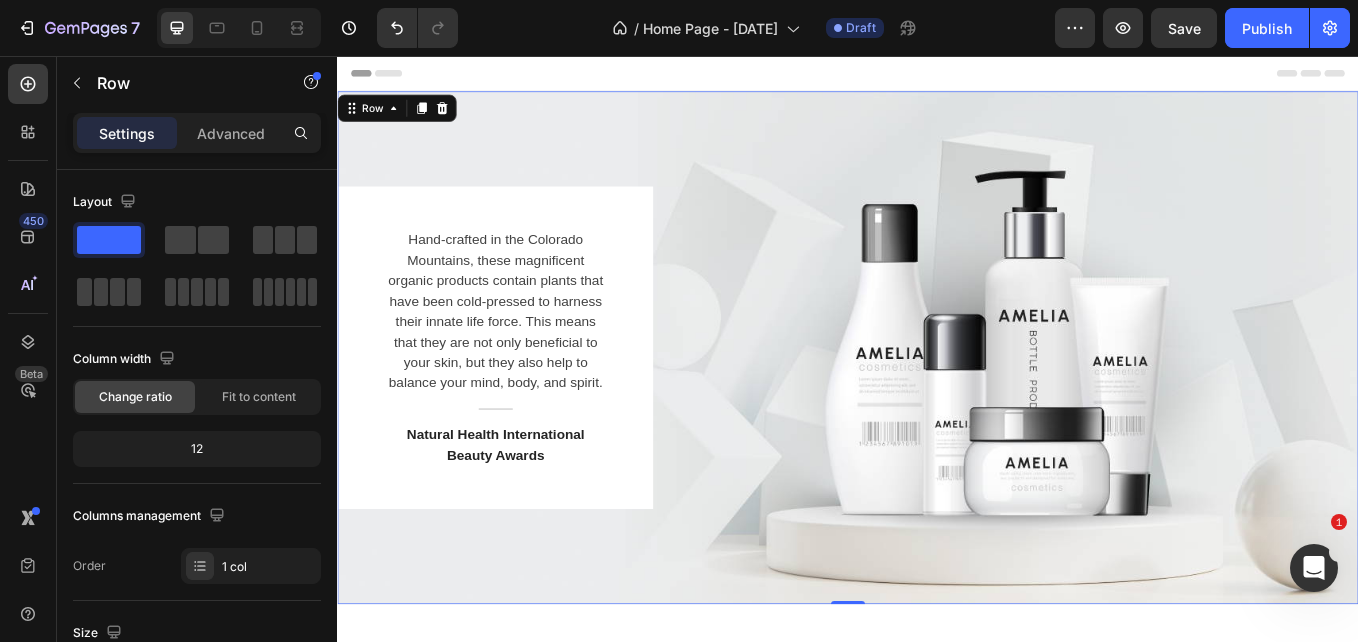 click on "Hand-crafted in the [LOCATION] Mountains, these magnificent organic products contain plants that have been cold-pressed to harness their innate life force. This means that they are not only beneficial to your skin, but they also help to balance your mind, body, and spirit. Text block Title Line Natural Health International Beauty Awards Text block Row" at bounding box center (937, 398) 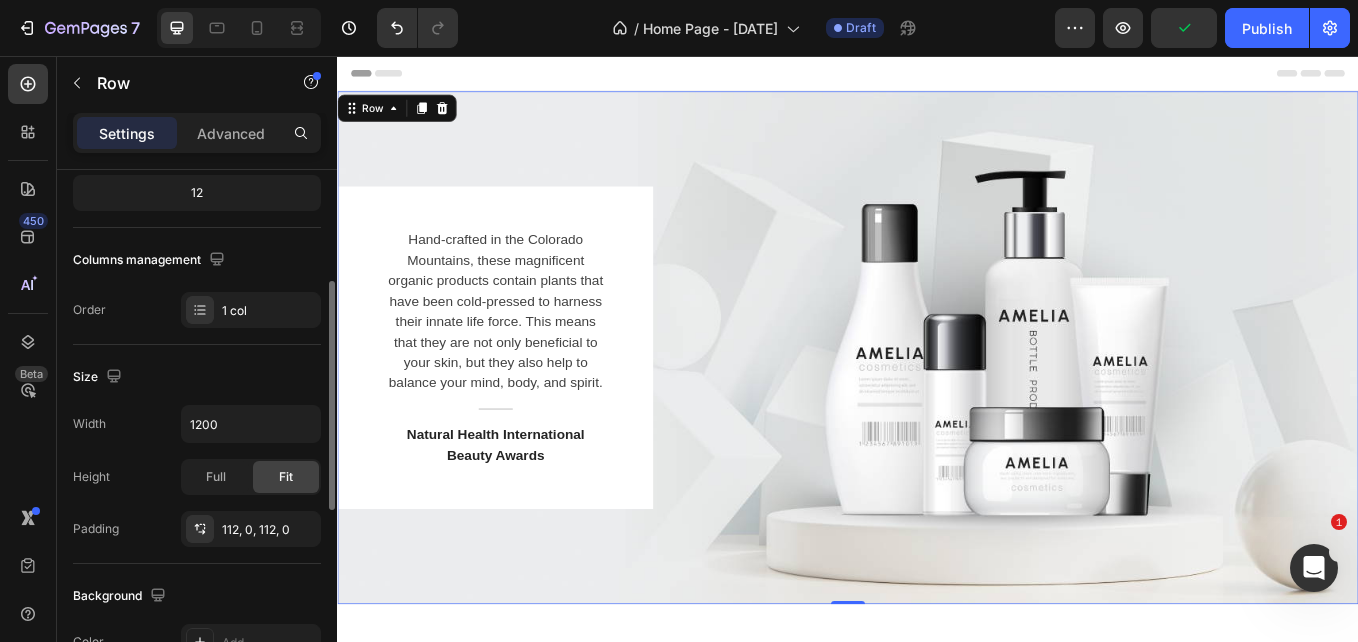 scroll, scrollTop: 0, scrollLeft: 0, axis: both 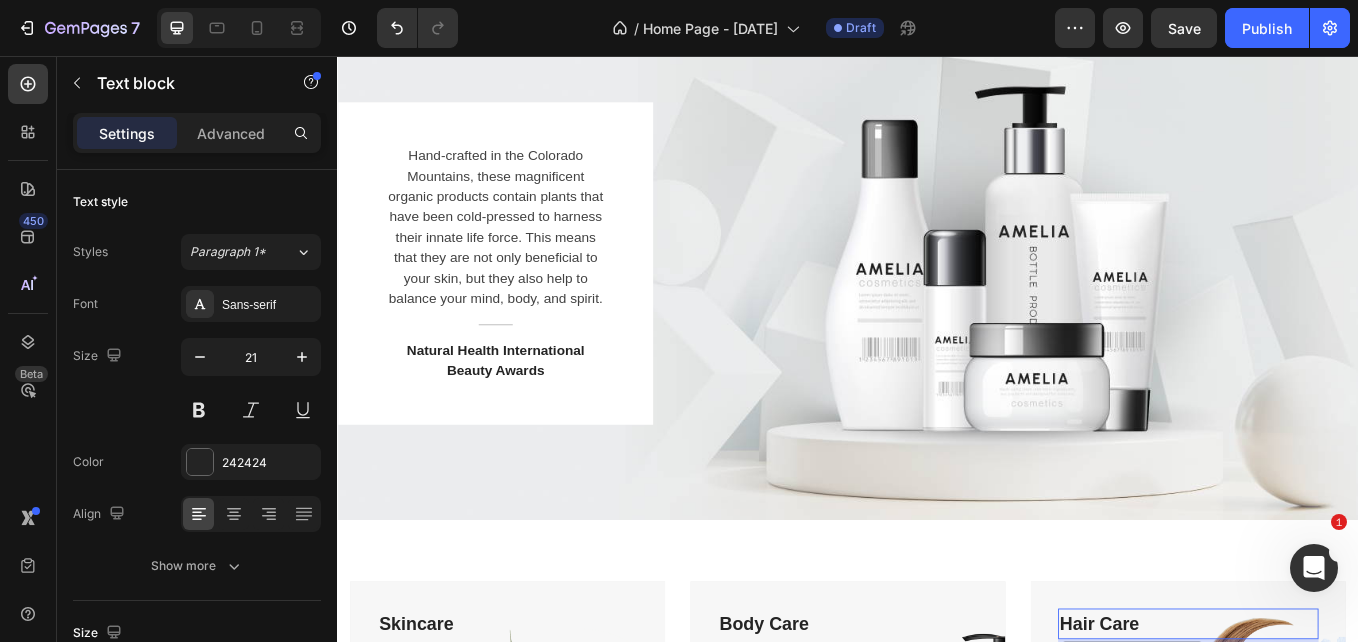 click on "Hand-crafted in the [LOCATION] Mountains, these magnificent organic products contain plants that have been cold-pressed to harness their innate life force. This means that they are not only beneficial to your skin, but they also help to balance your mind, body, and spirit. Text block Title Line Natural Health International Beauty Awards Text block Row" at bounding box center (937, 299) 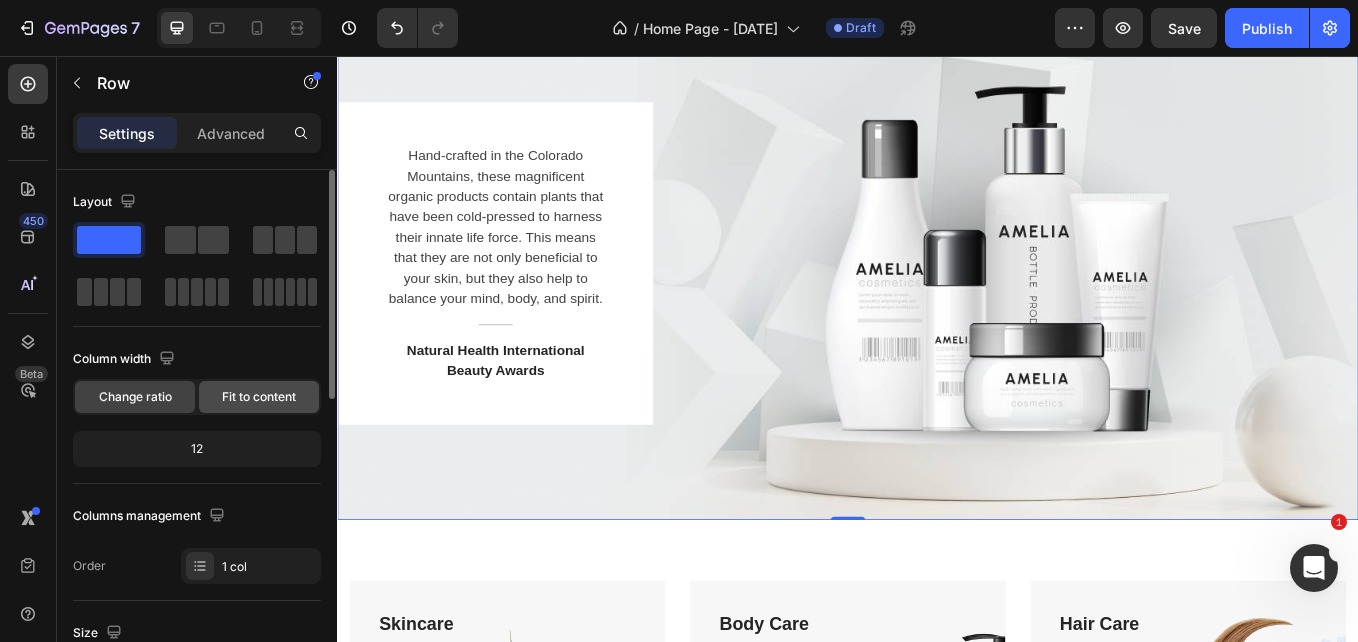 click on "Fit to content" 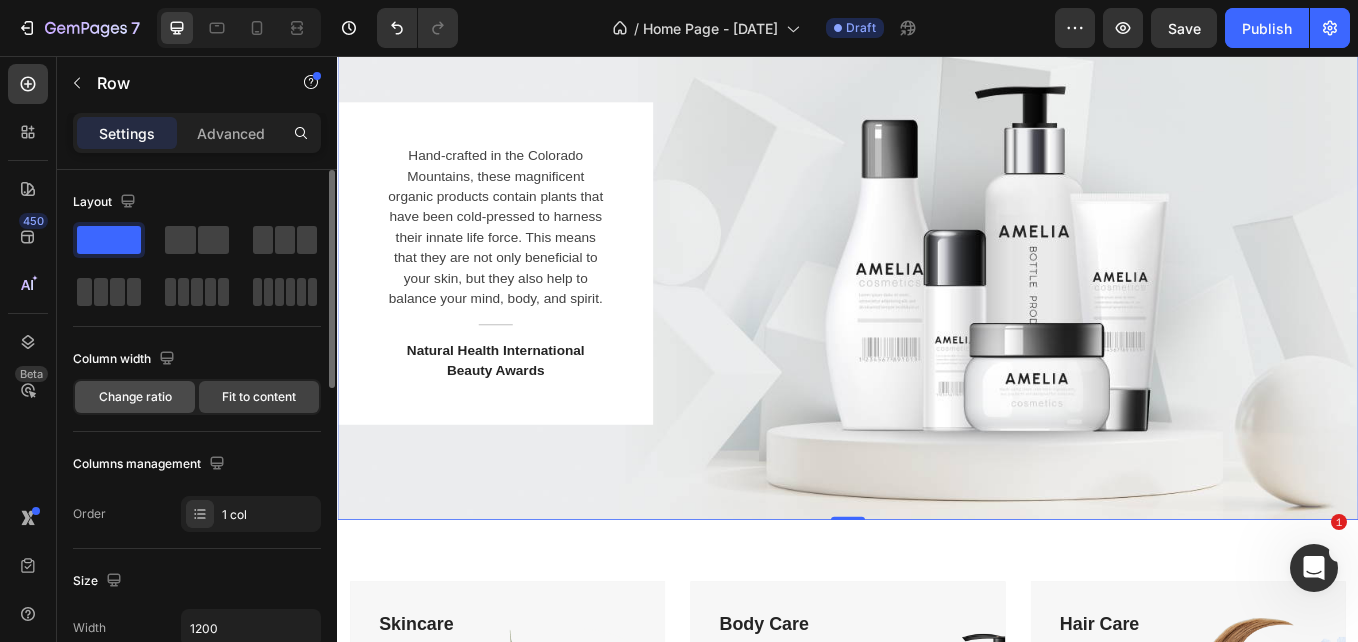 click on "Change ratio" 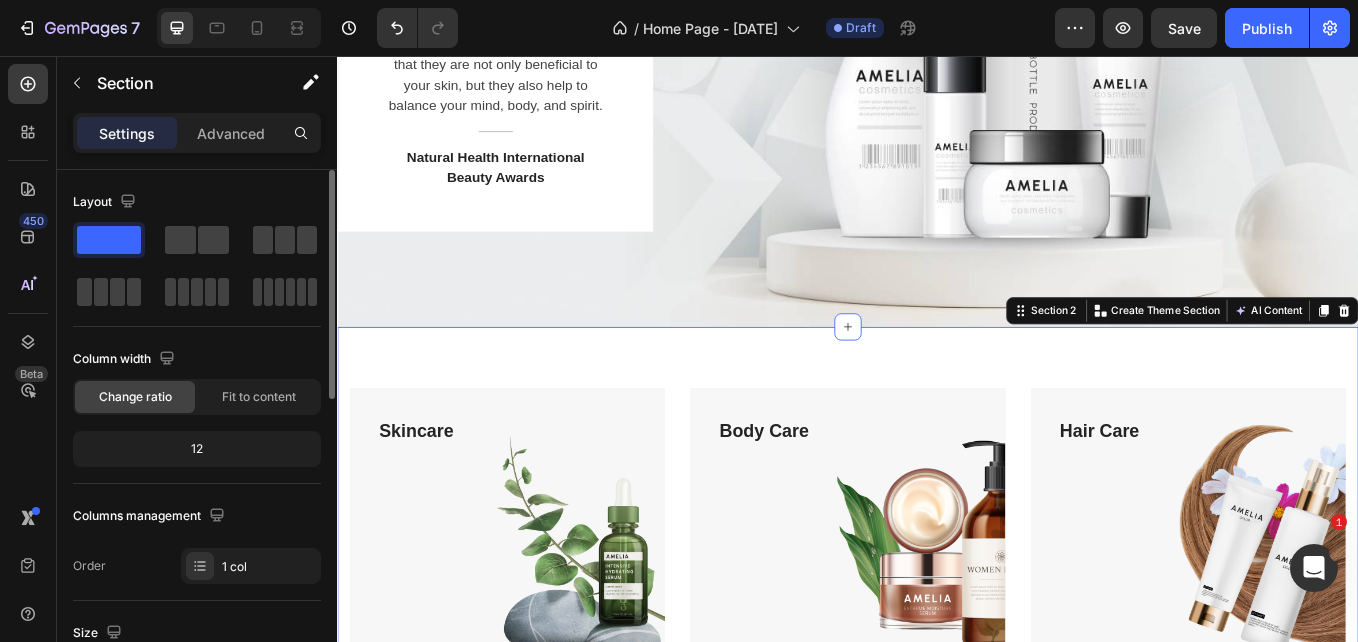 scroll, scrollTop: 0, scrollLeft: 0, axis: both 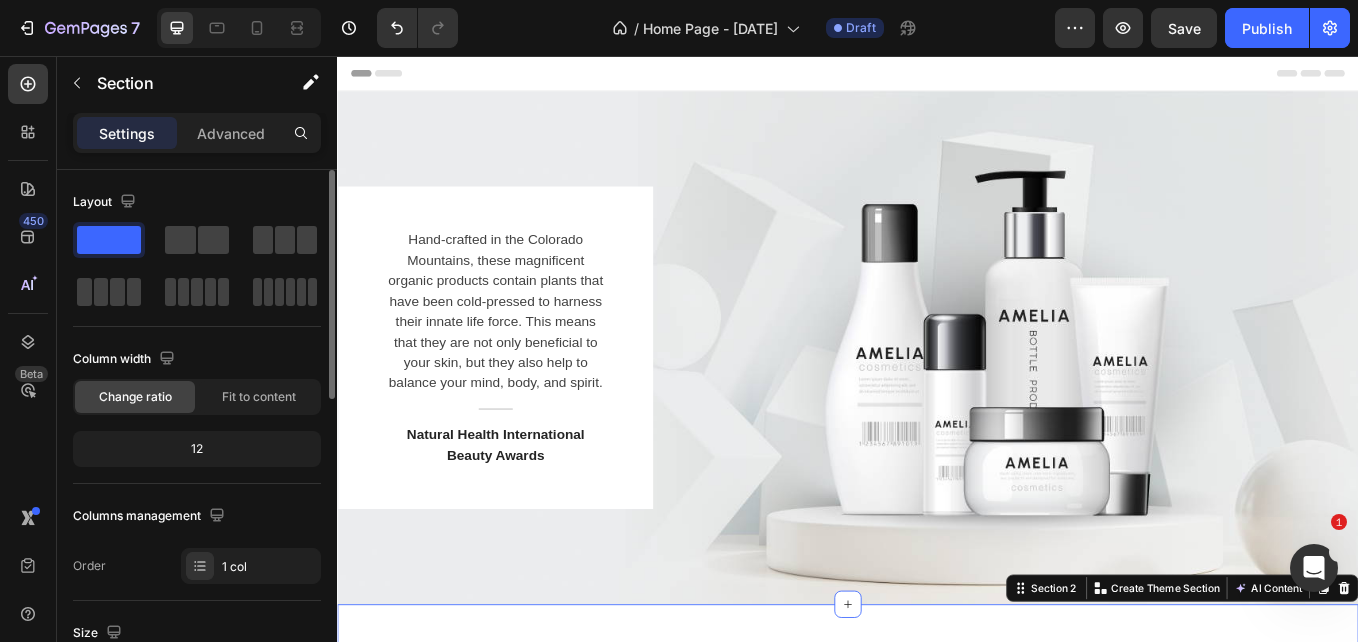 click on "Hand-crafted in the [LOCATION] Mountains, these magnificent organic products contain plants that have been cold-pressed to harness their innate life force. This means that they are not only beneficial to your skin, but they also help to balance your mind, body, and spirit. Text block Title Line Natural Health International Beauty Awards Text block Row" at bounding box center [937, 398] 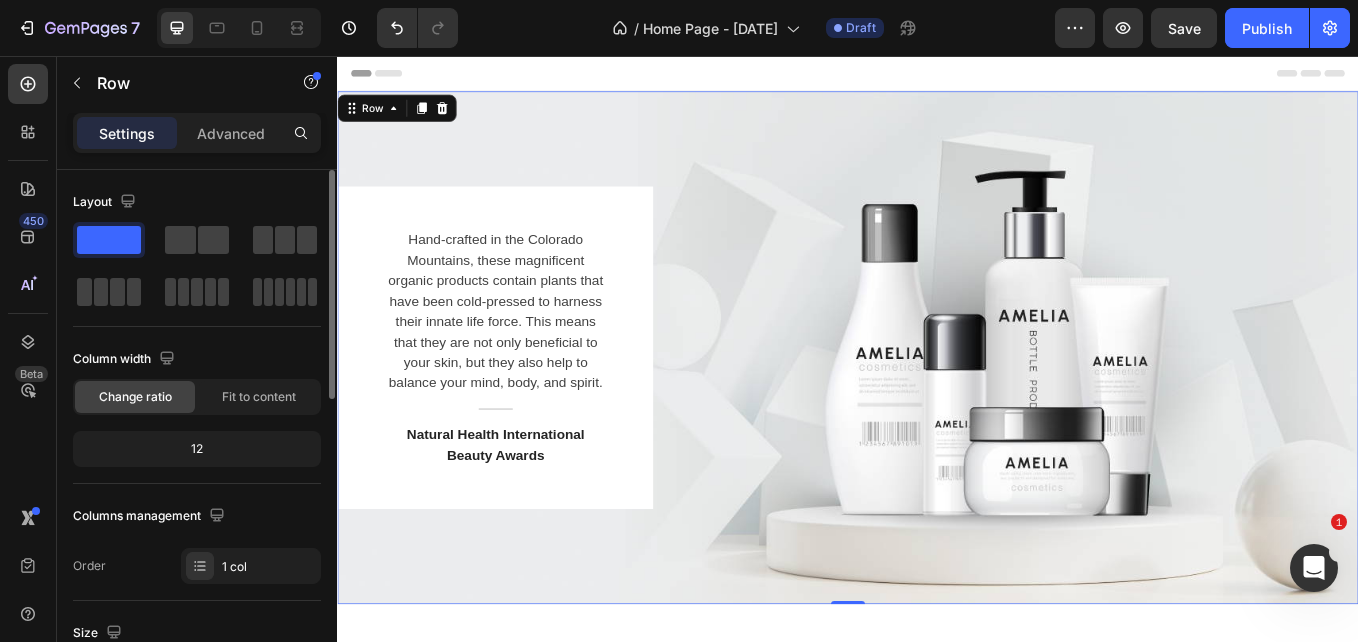 click on "Hand-crafted in the [LOCATION] Mountains, these magnificent organic products contain plants that have been cold-pressed to harness their innate life force. This means that they are not only beneficial to your skin, but they also help to balance your mind, body, and spirit. Text block Title Line Natural Health International Beauty Awards Text block Row" at bounding box center [937, 398] 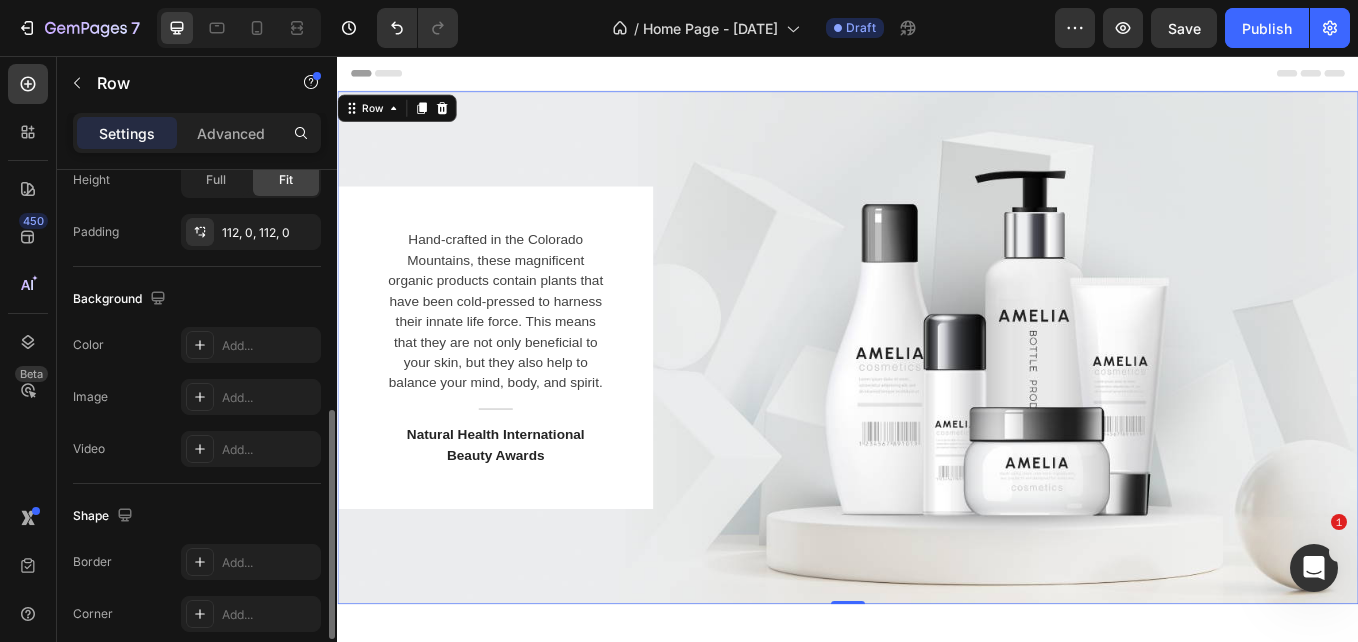scroll, scrollTop: 556, scrollLeft: 0, axis: vertical 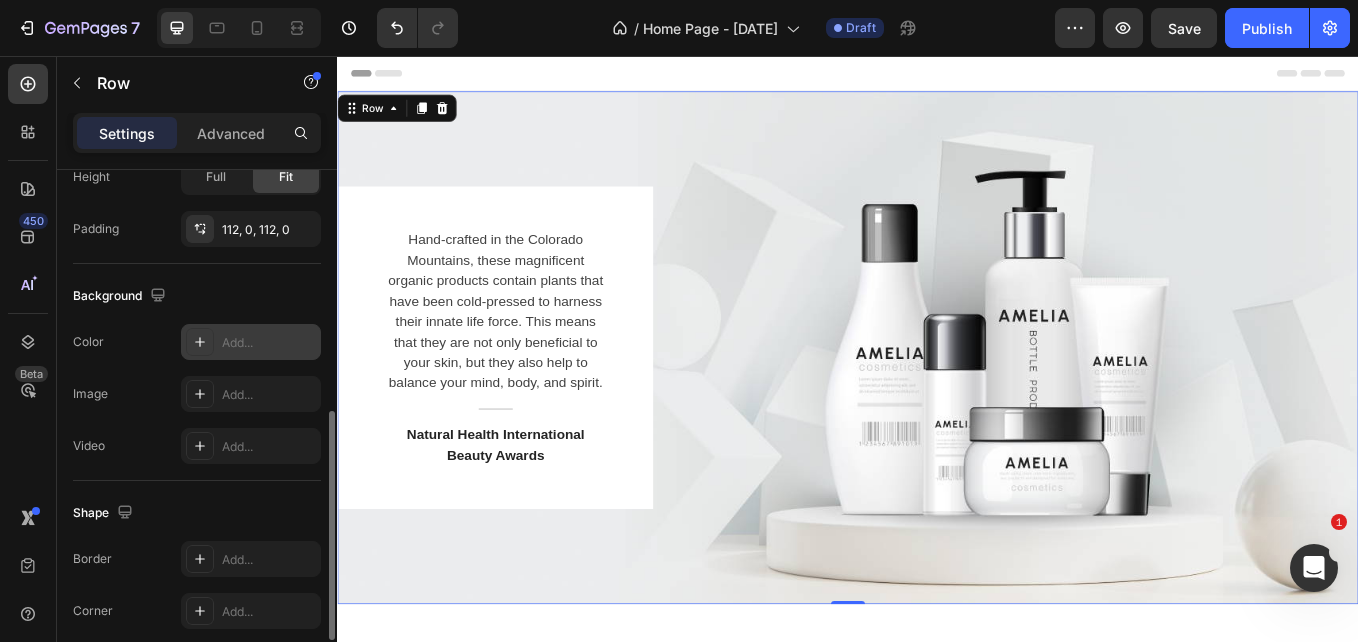 click on "Add..." at bounding box center (251, 342) 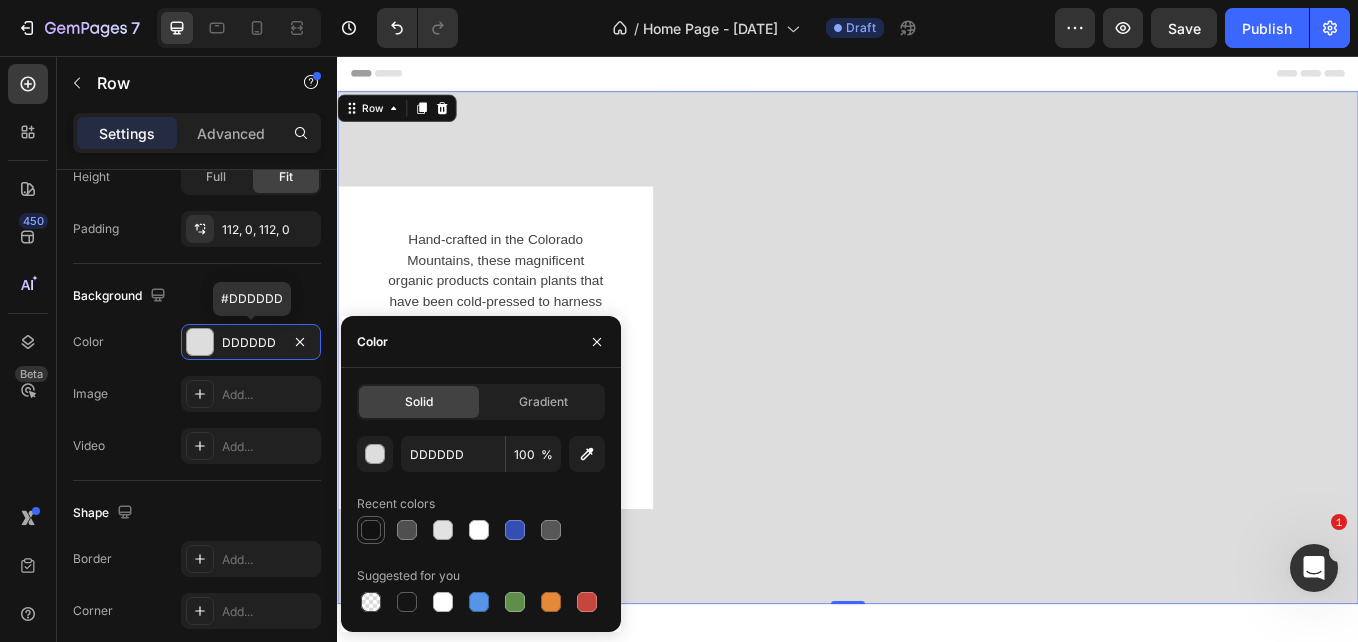 click at bounding box center (371, 530) 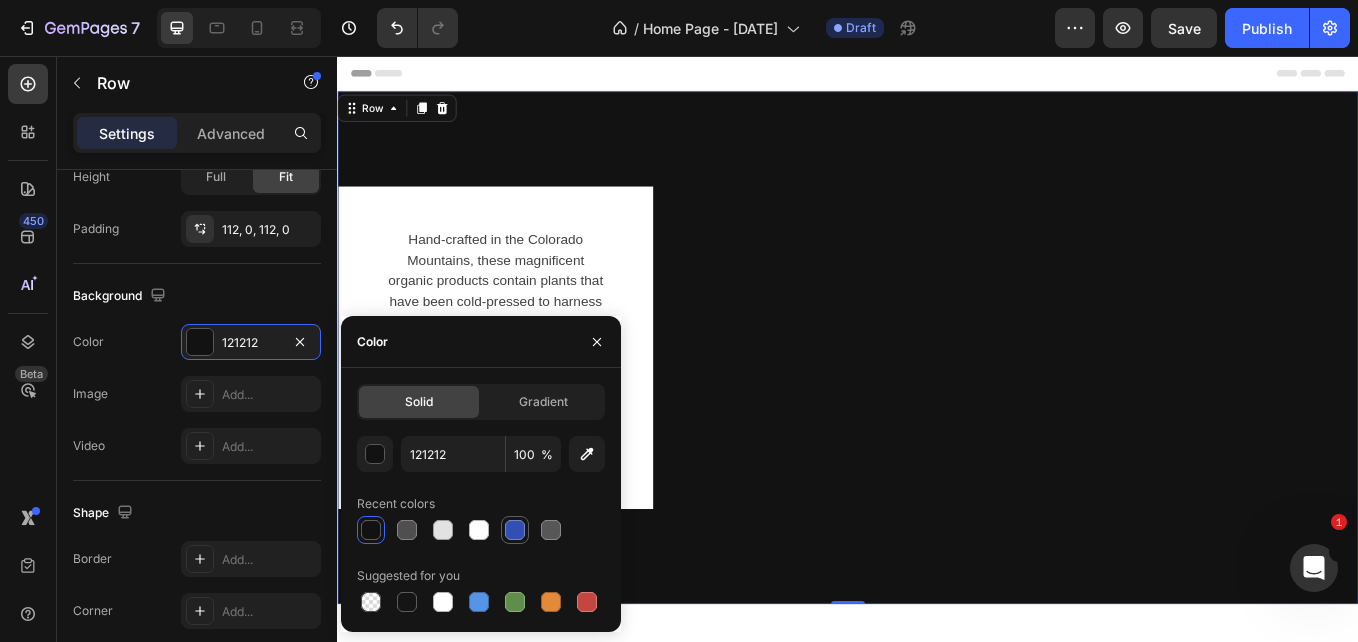 click at bounding box center (515, 530) 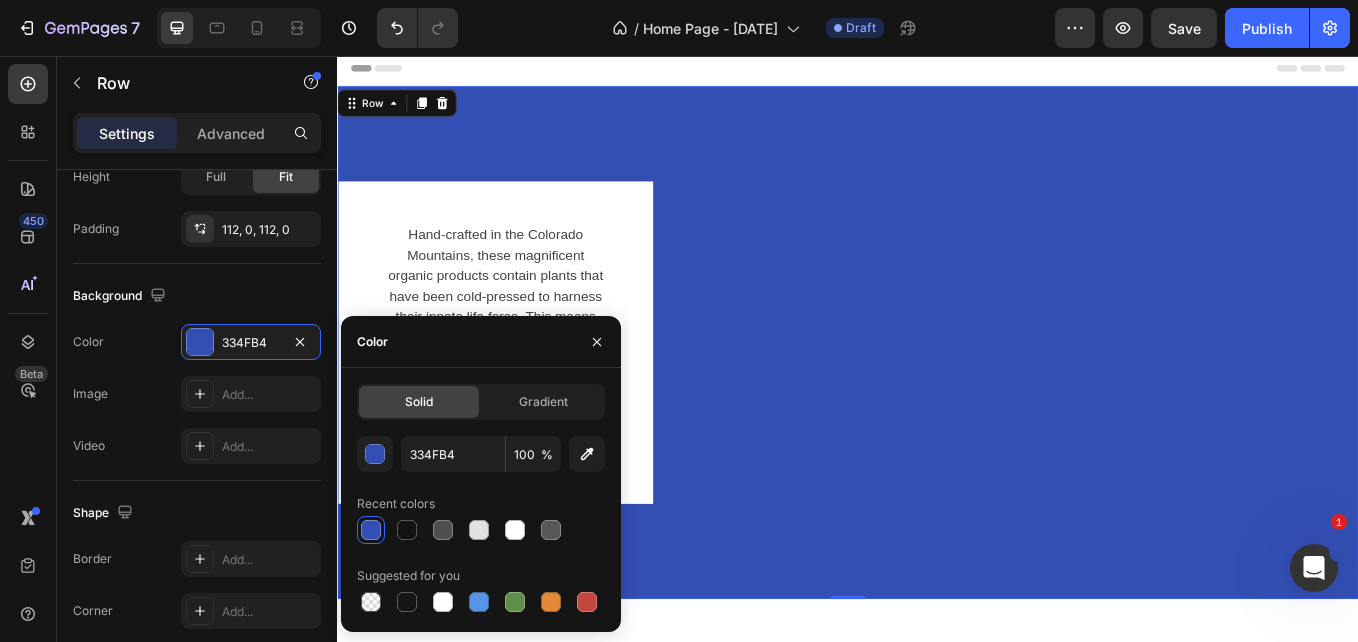 scroll, scrollTop: 0, scrollLeft: 0, axis: both 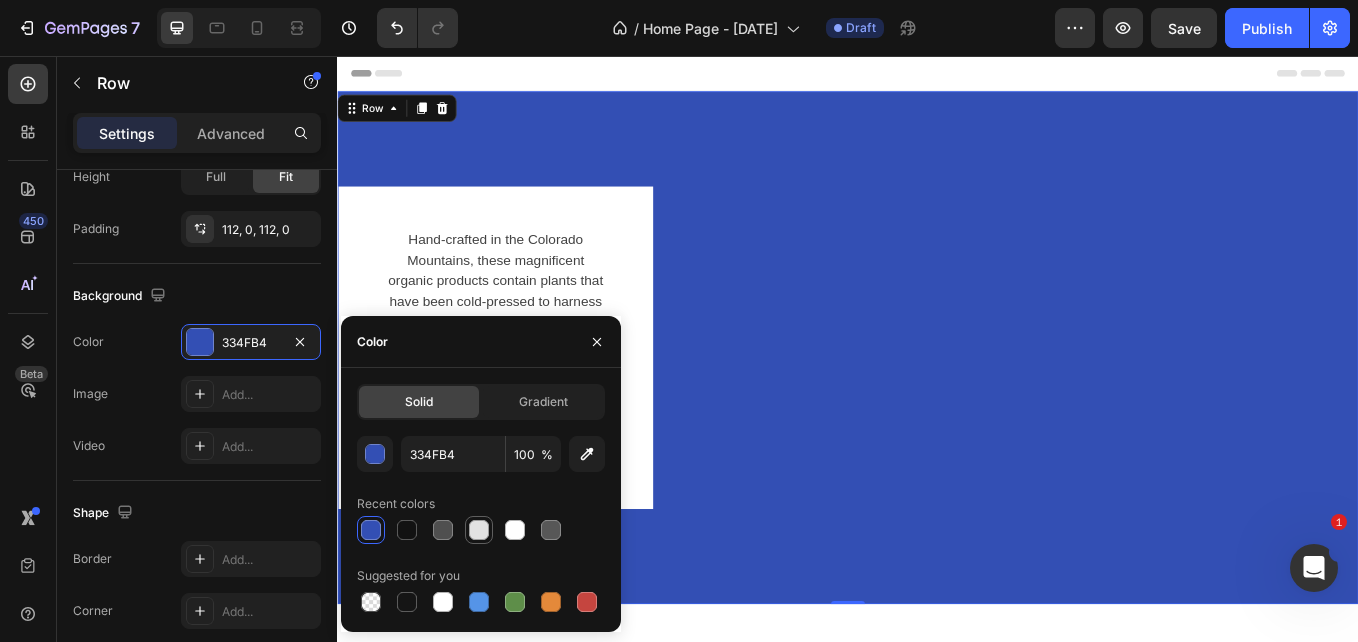 click at bounding box center [479, 530] 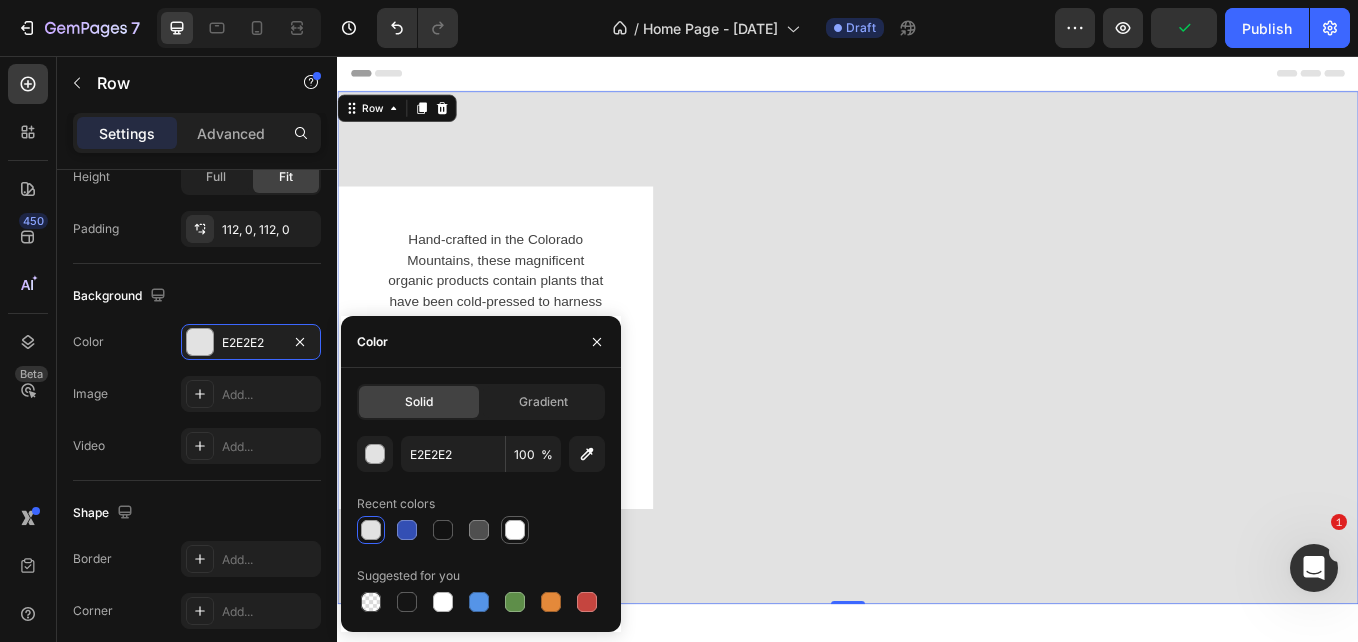 click at bounding box center [515, 530] 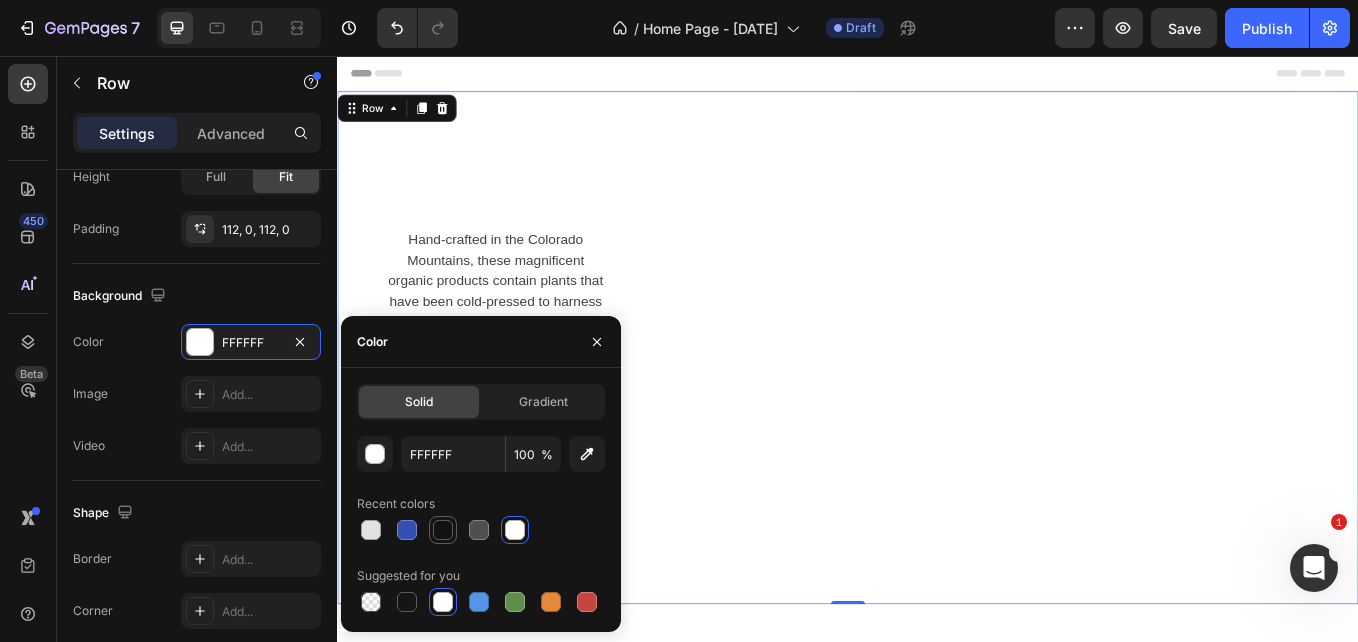 click at bounding box center (443, 530) 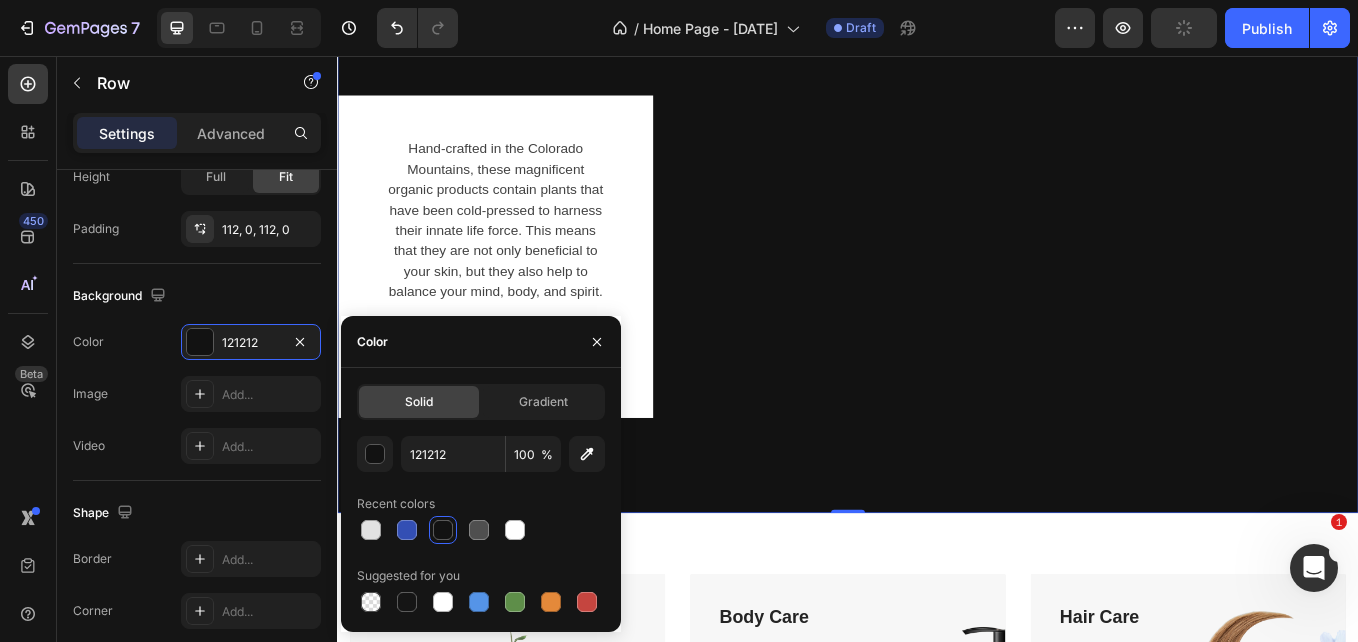 scroll, scrollTop: 158, scrollLeft: 0, axis: vertical 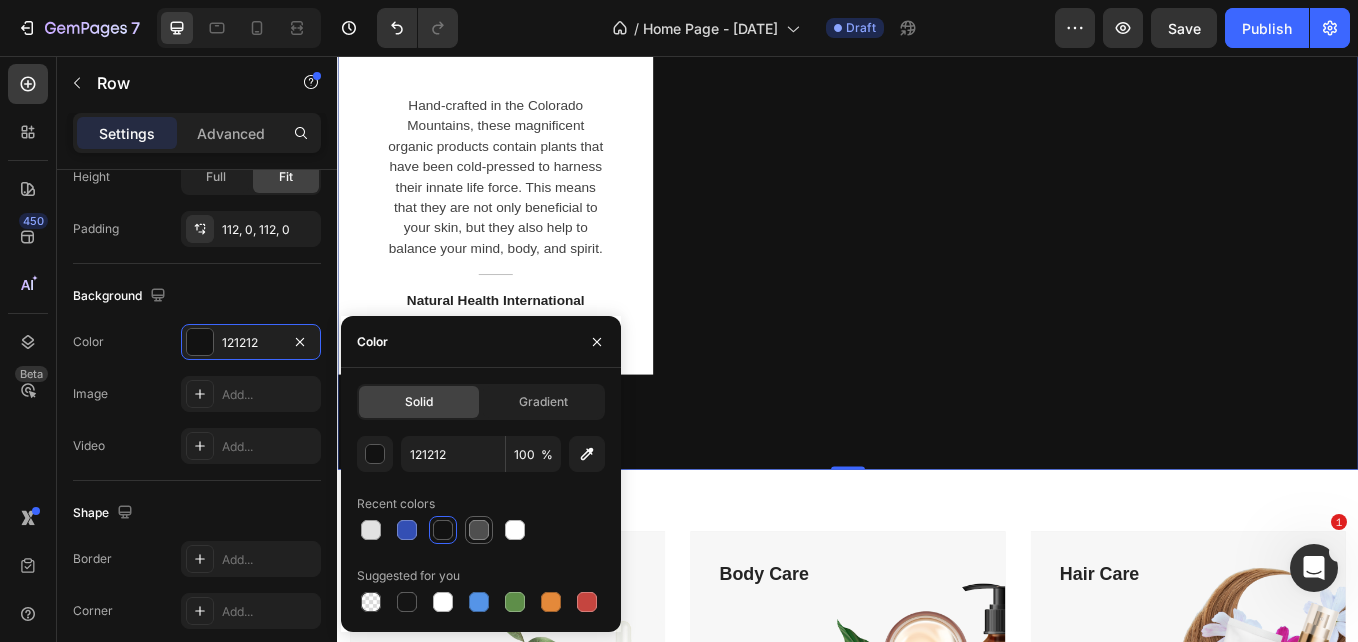 click at bounding box center [479, 530] 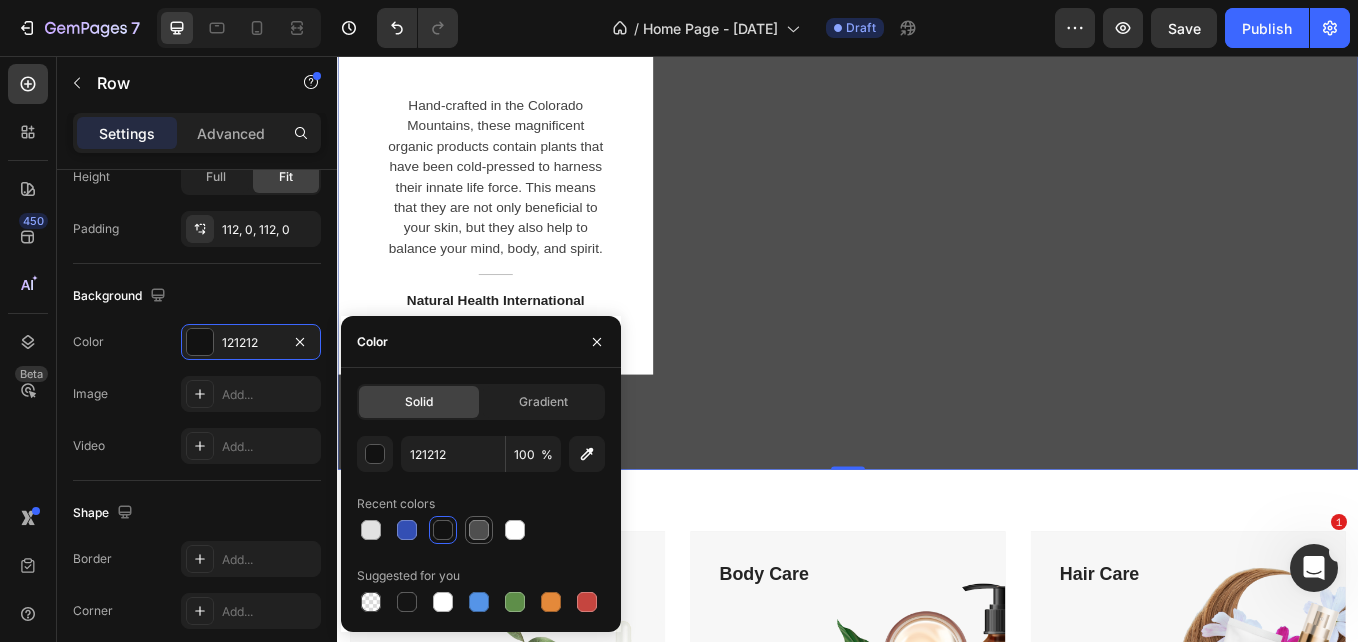 type on "4F4F4F" 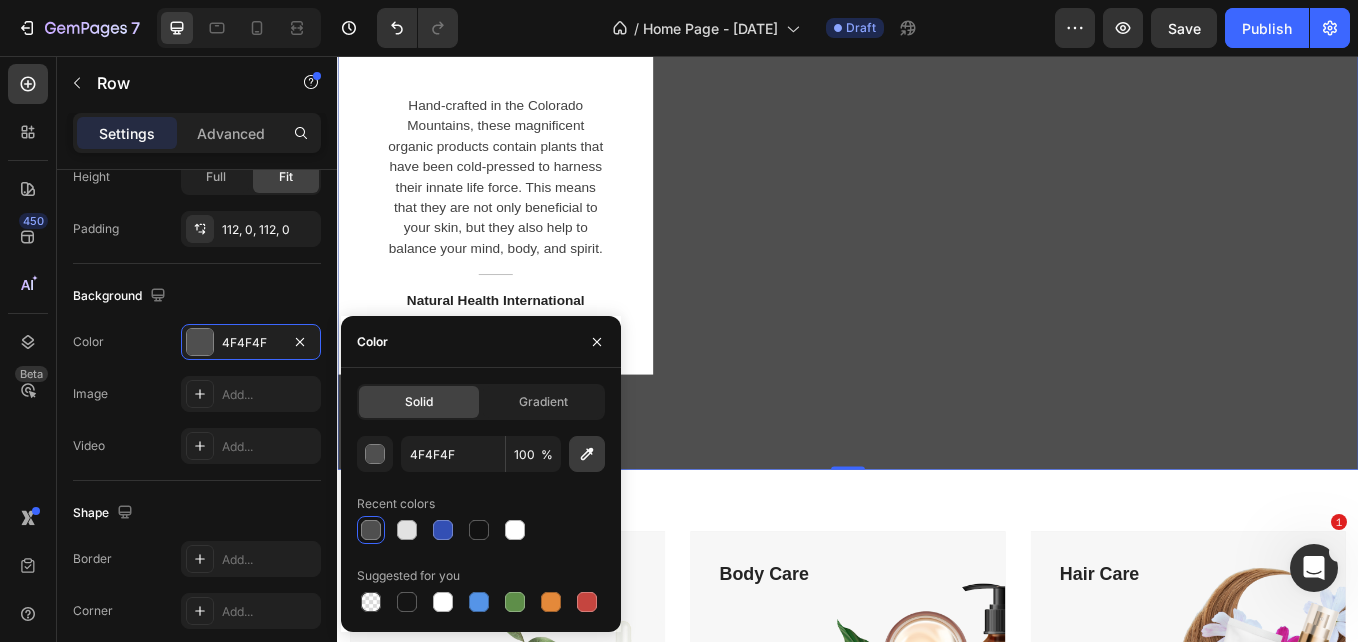 click 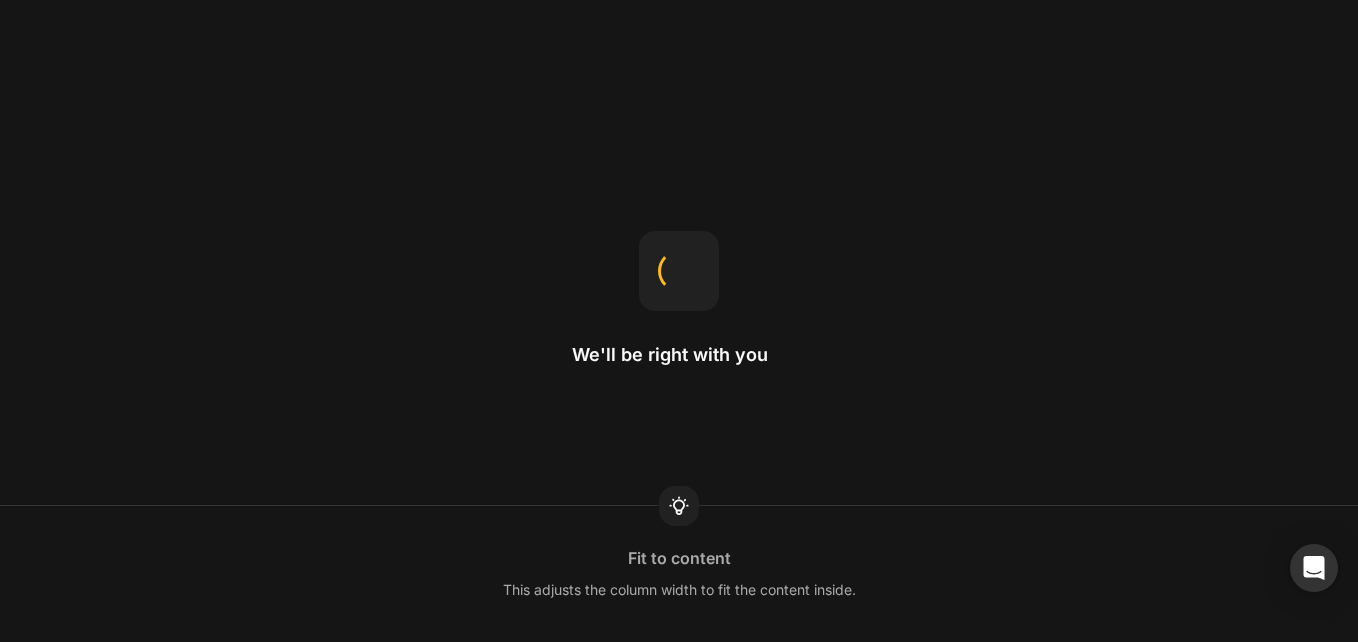 scroll, scrollTop: 0, scrollLeft: 0, axis: both 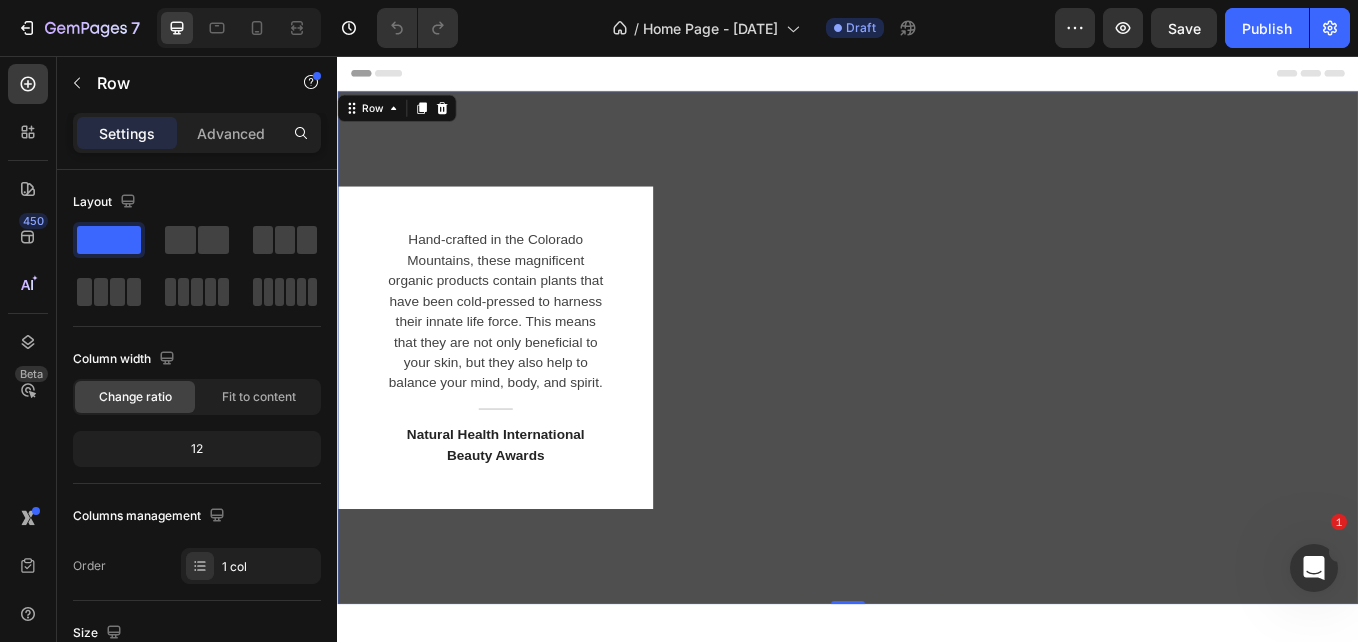click on "Hand-crafted in the [LOCATION] Mountains, these magnificent organic products contain plants that have been cold-pressed to harness their innate life force. This means that they are not only beneficial to your skin, but they also help to balance your mind, body, and spirit. Text block Title Line Natural Health International Beauty Awards Text block Row" at bounding box center [937, 398] 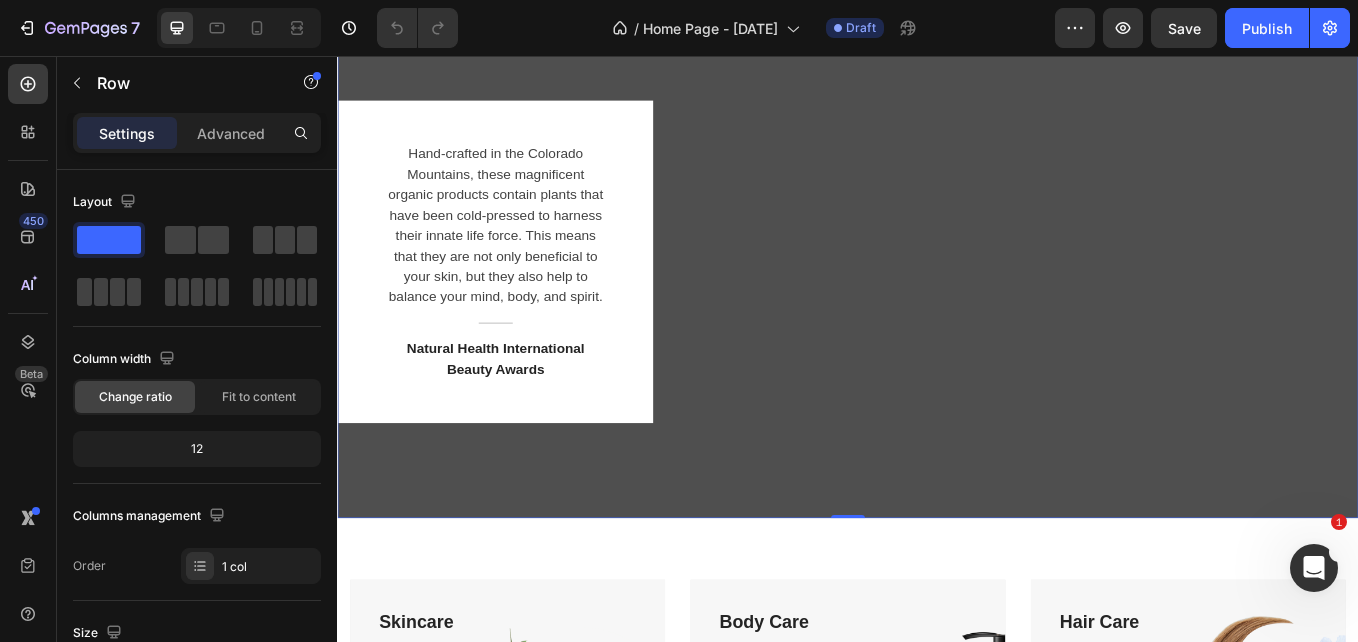 scroll, scrollTop: 0, scrollLeft: 0, axis: both 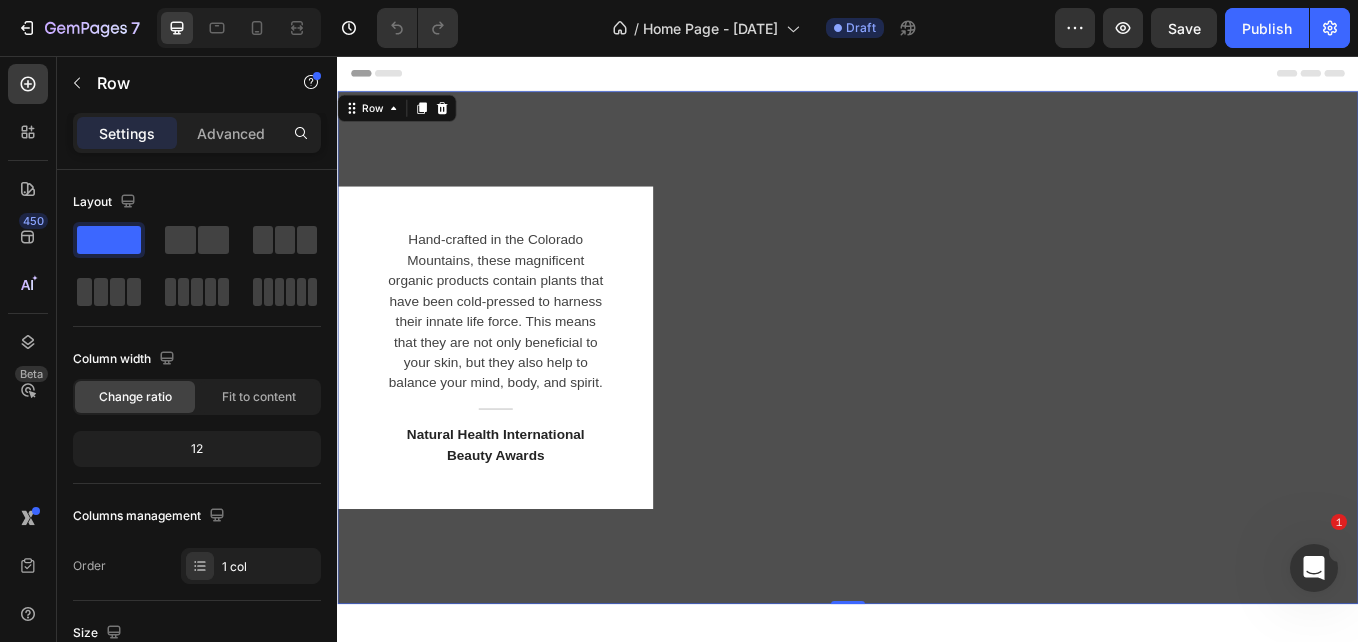 click on "Hand-crafted in the [LOCATION] Mountains, these magnificent organic products contain plants that have been cold-pressed to harness their innate life force. This means that they are not only beneficial to your skin, but they also help to balance your mind, body, and spirit. Text block Title Line Natural Health International Beauty Awards Text block Row" at bounding box center [937, 398] 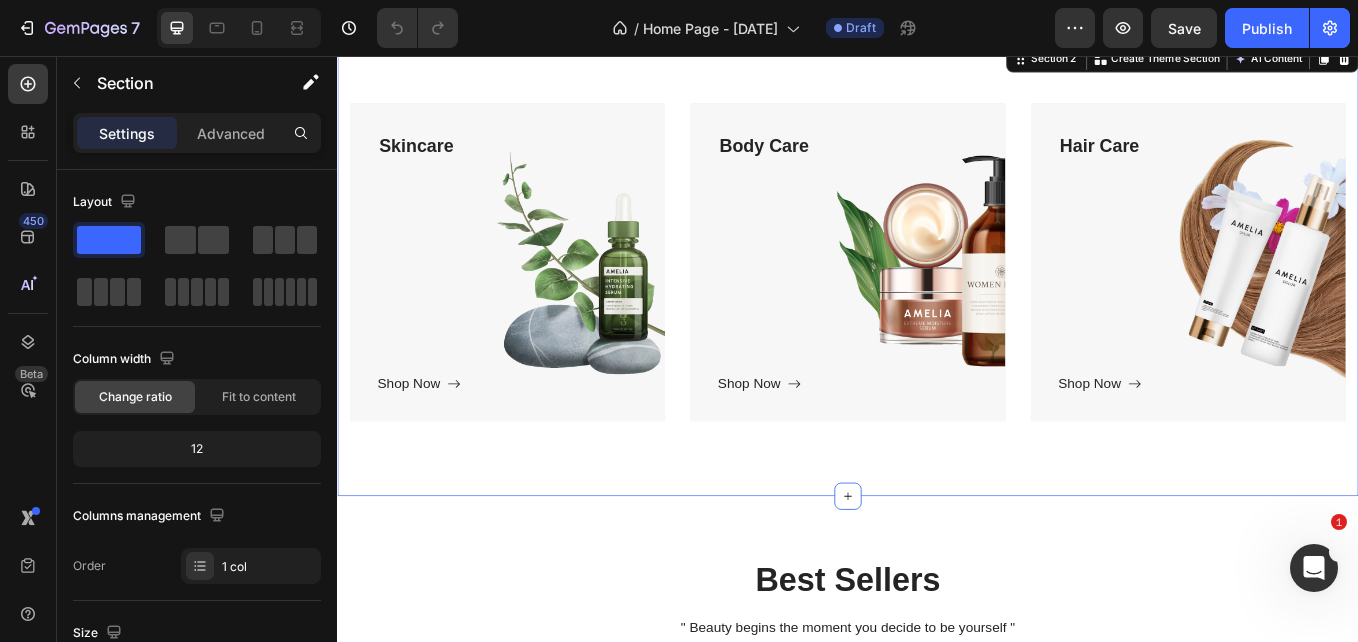 scroll, scrollTop: 656, scrollLeft: 0, axis: vertical 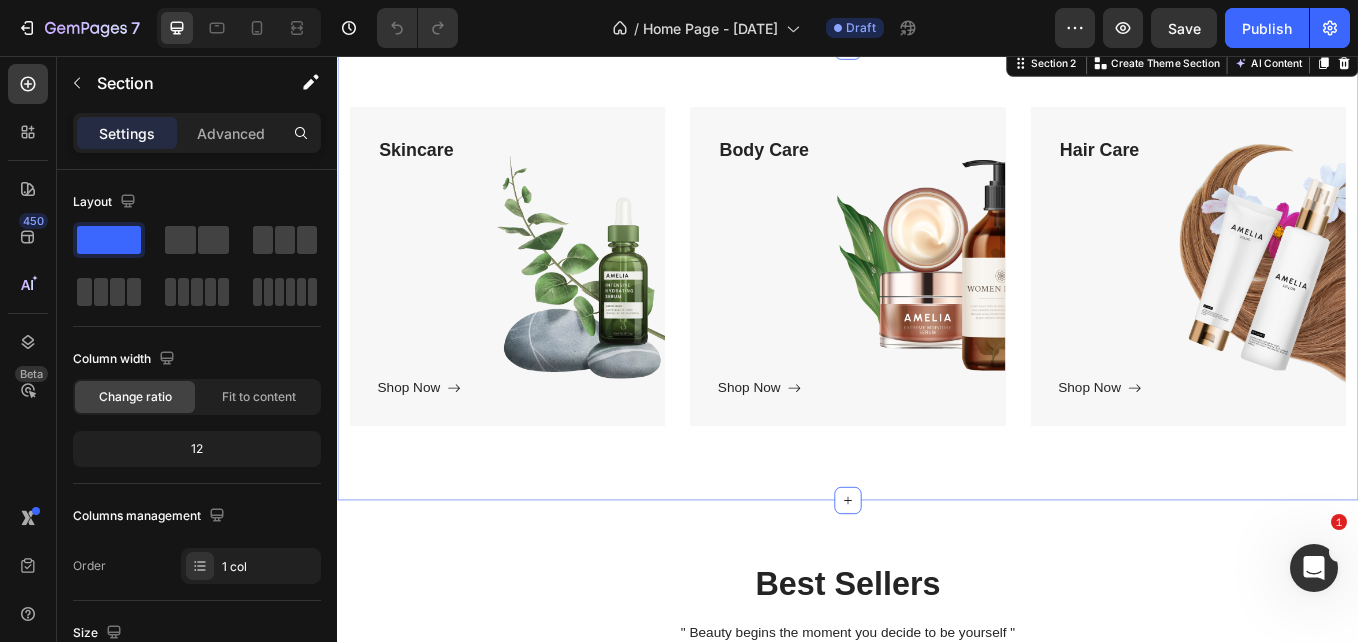click on "Skincare Text block
Shop Now Button" at bounding box center [537, 303] 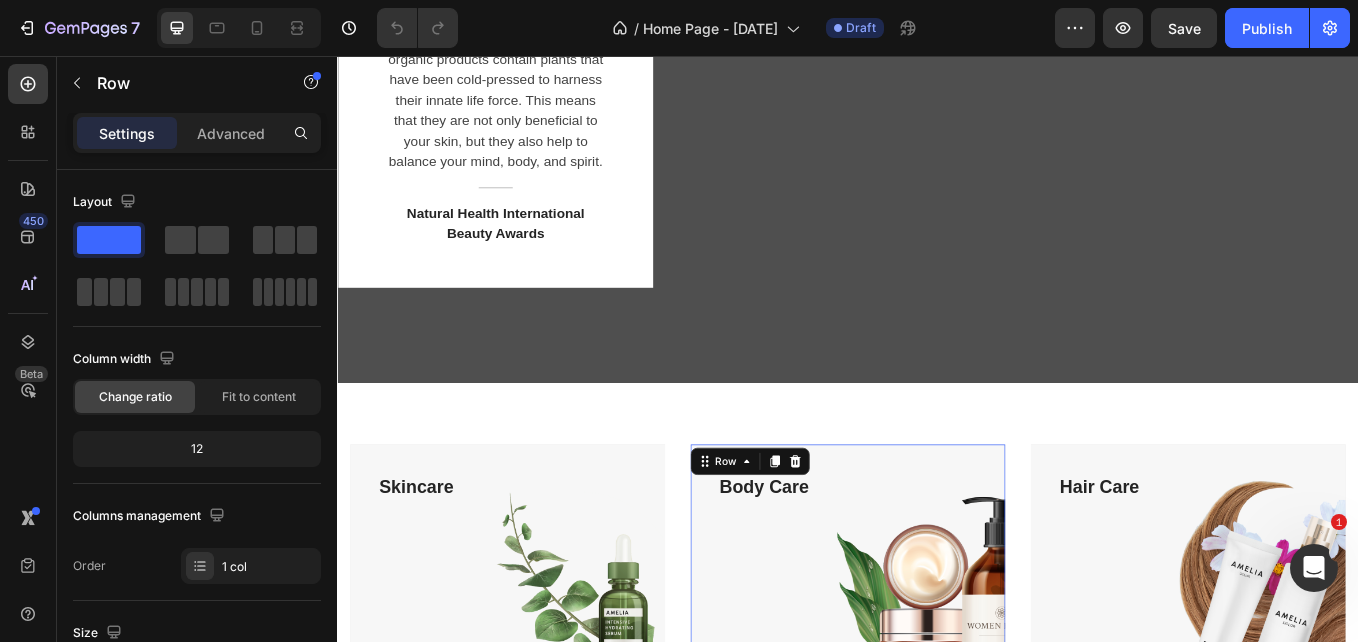 scroll, scrollTop: 253, scrollLeft: 0, axis: vertical 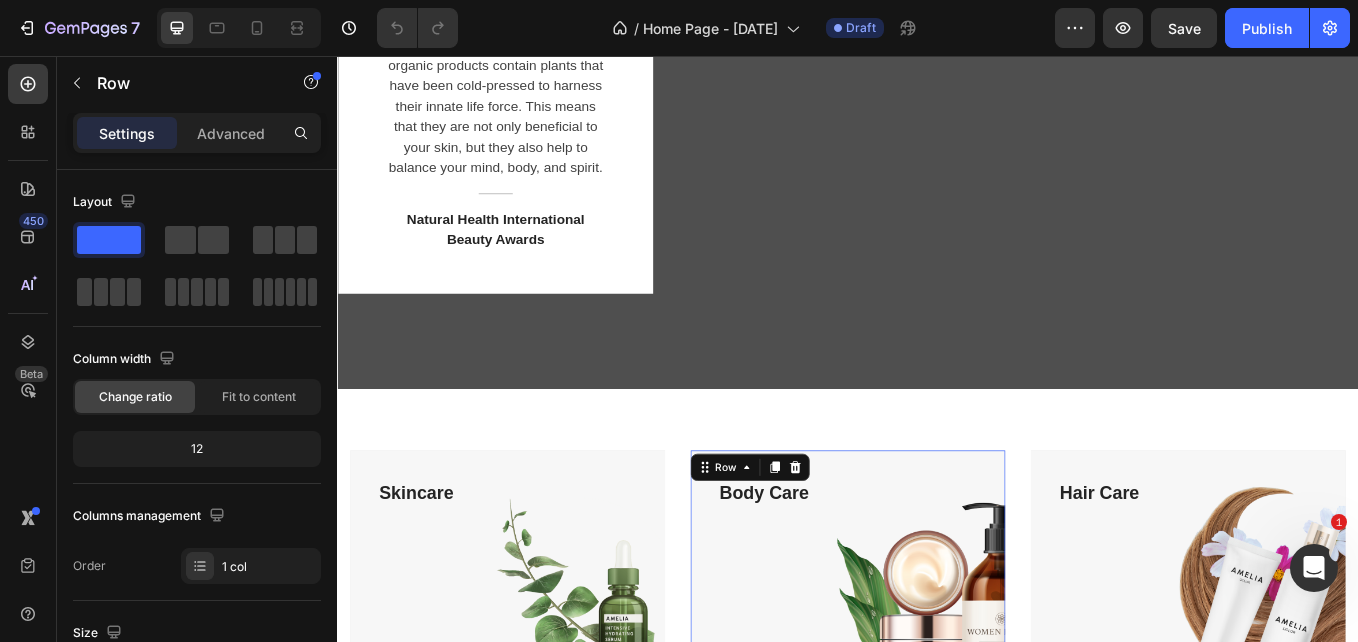 click on "Hand-crafted in the [LOCATION] Mountains, these magnificent organic products contain plants that have been cold-pressed to harness their innate life force. This means that they are not only beneficial to your skin, but they also help to balance your mind, body, and spirit. Text block Title Line Natural Health International Beauty Awards Text block Row" at bounding box center (937, 145) 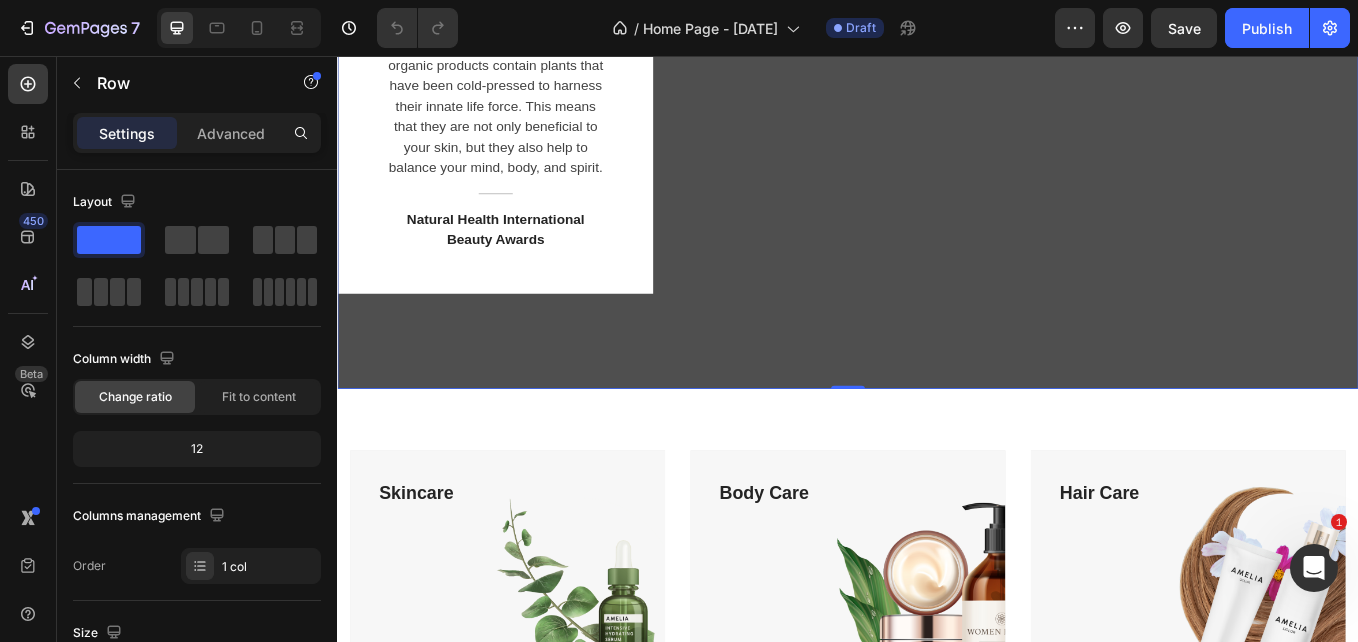 click on "Hand-crafted in the [LOCATION] Mountains, these magnificent organic products contain plants that have been cold-pressed to harness their innate life force. This means that they are not only beneficial to your skin, but they also help to balance your mind, body, and spirit. Text block Title Line Natural Health International Beauty Awards Text block Row" at bounding box center (937, 145) 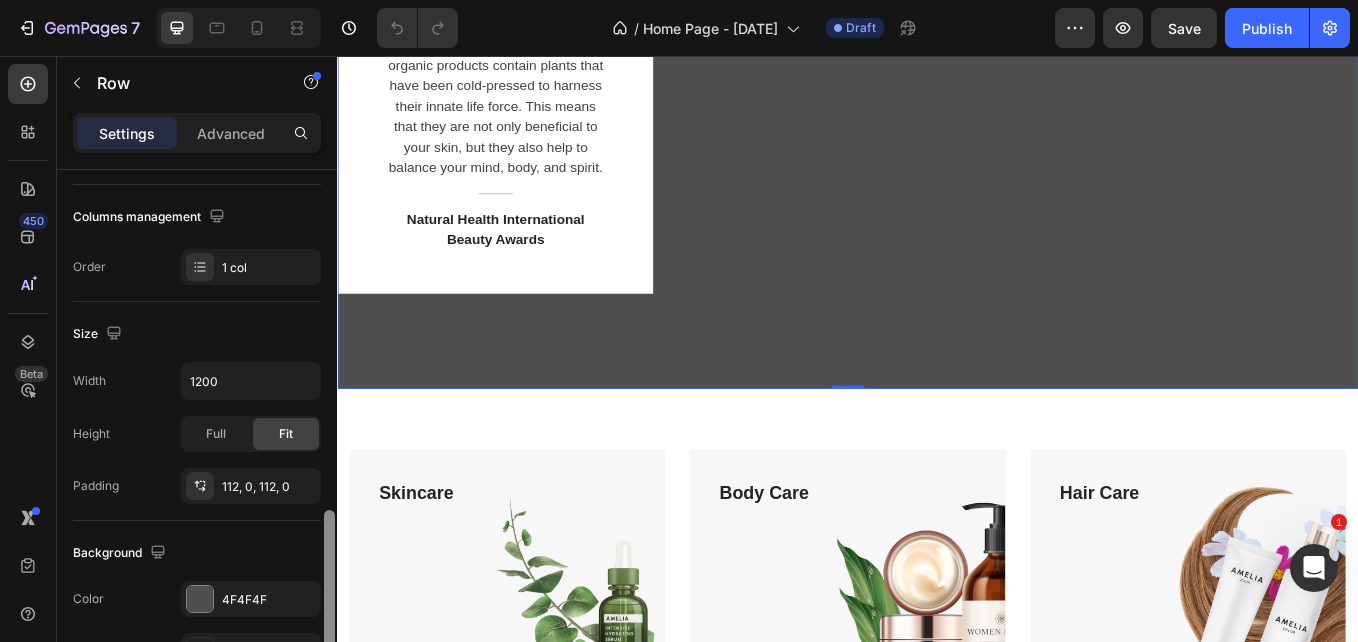 scroll, scrollTop: 468, scrollLeft: 0, axis: vertical 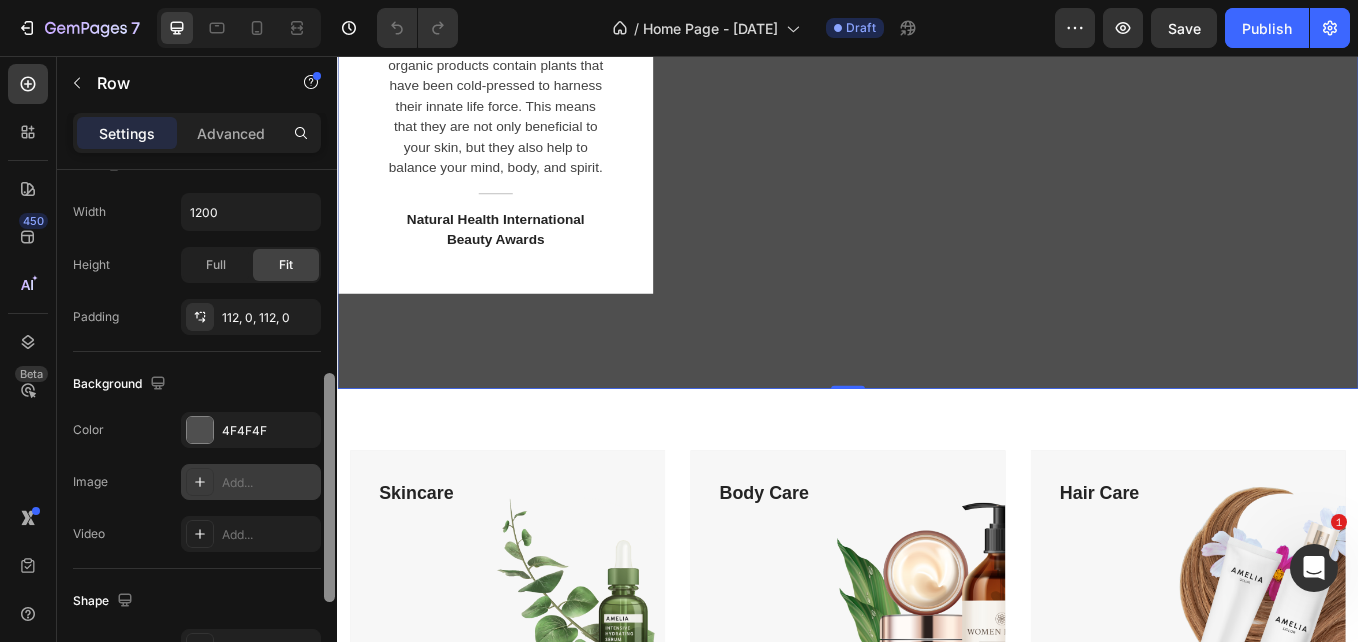 click 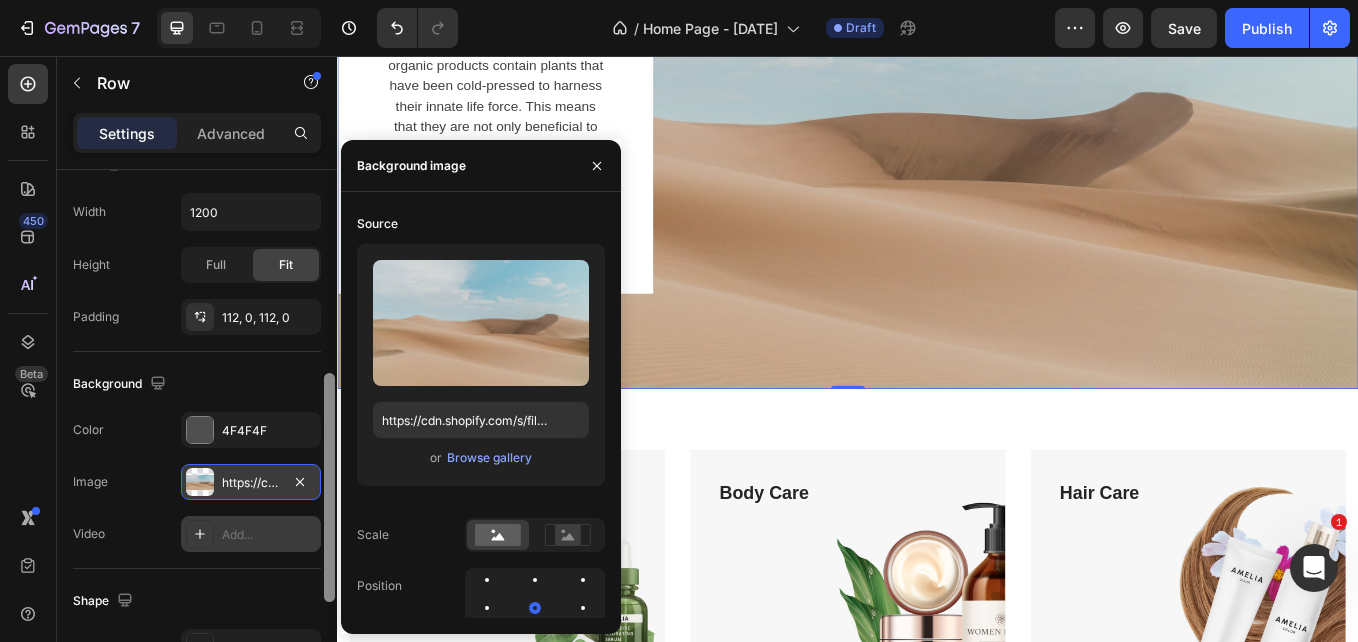 click 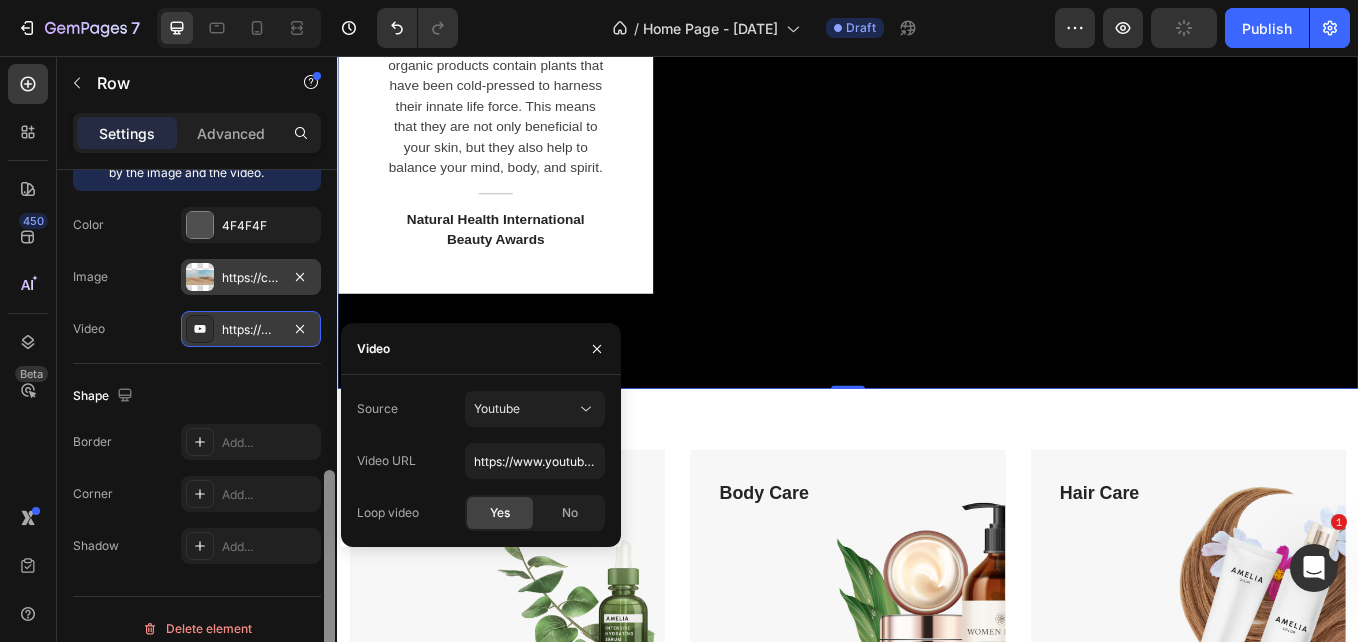 scroll, scrollTop: 748, scrollLeft: 0, axis: vertical 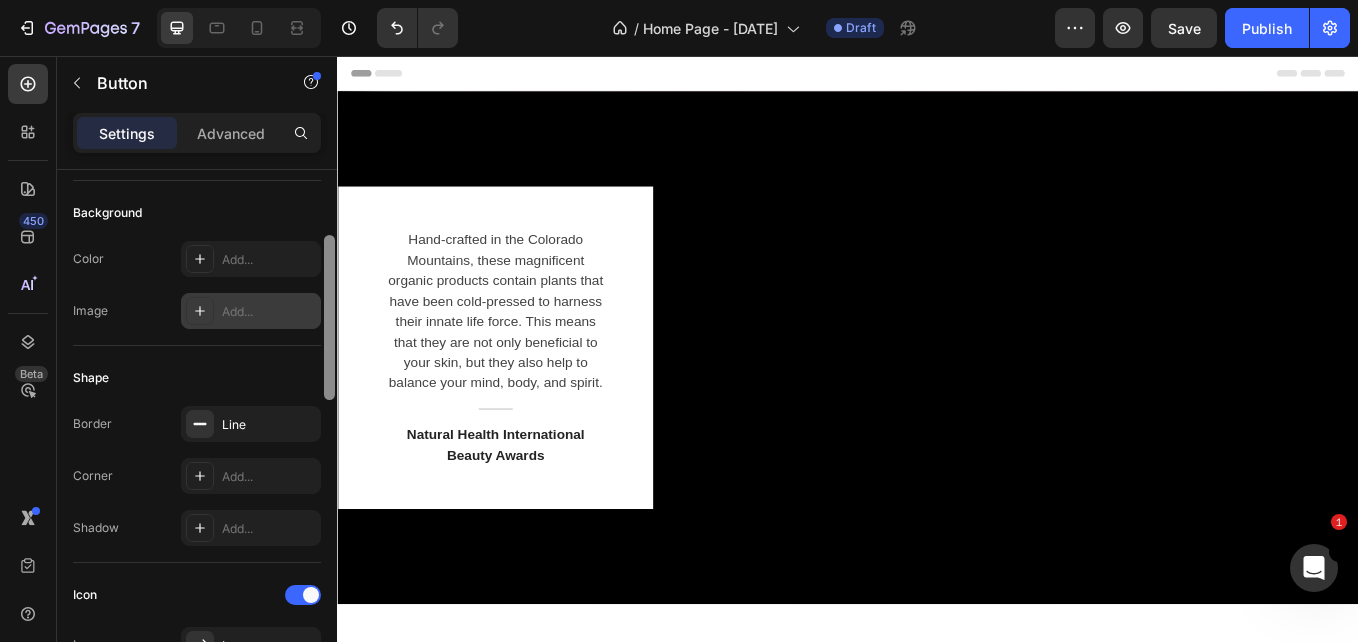 click 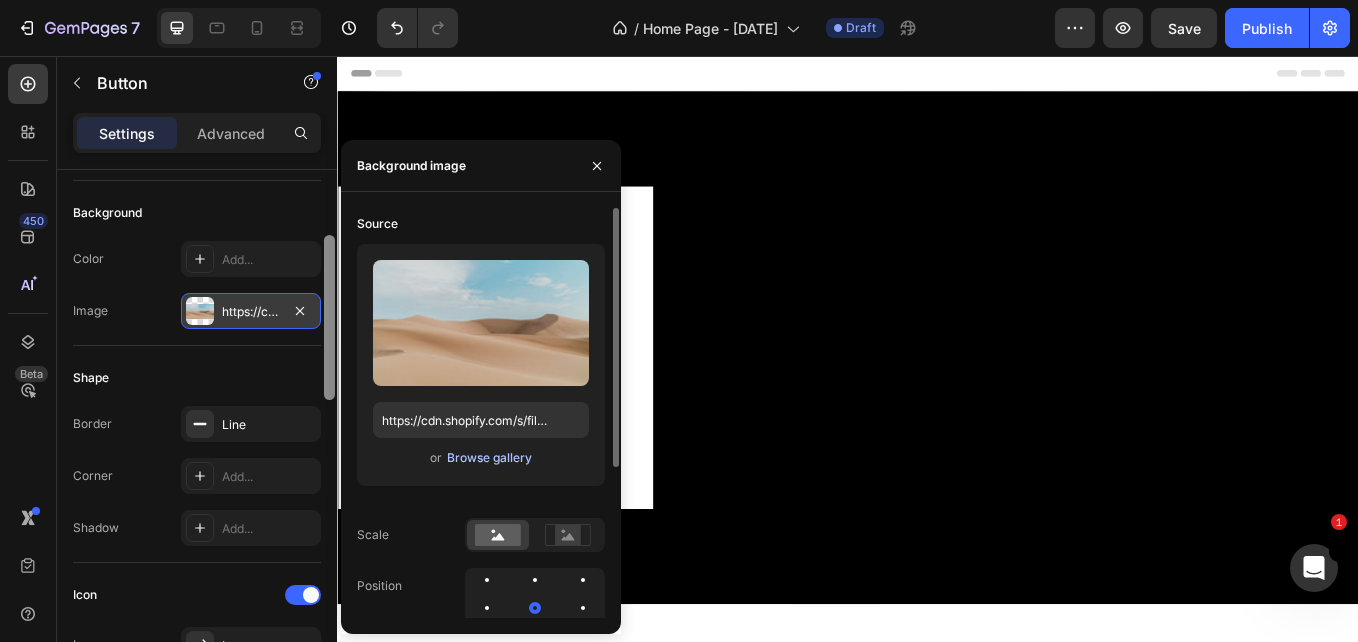 click on "Browse gallery" at bounding box center (489, 458) 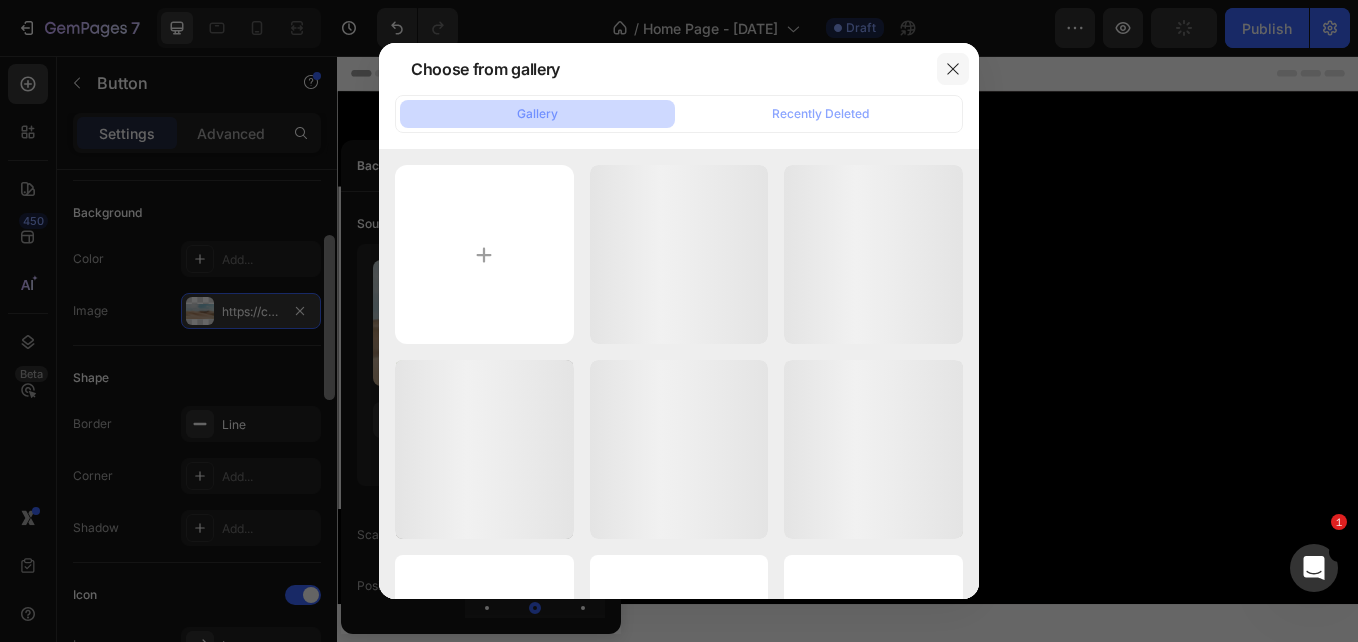 click 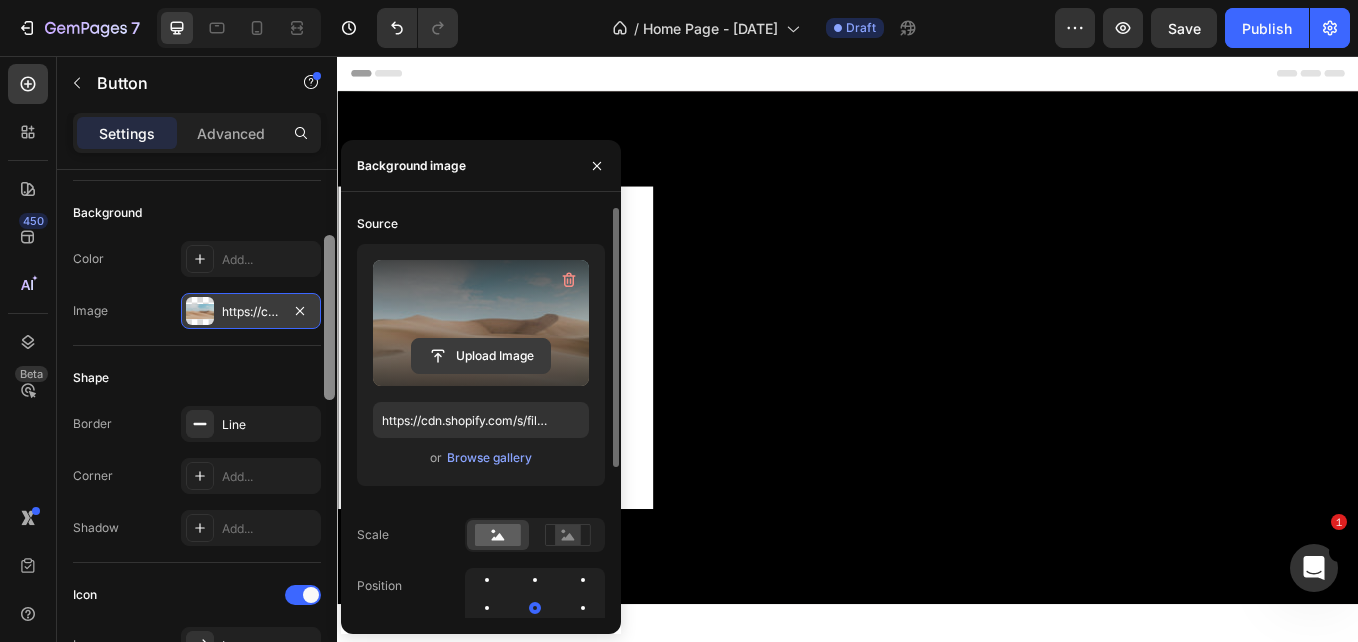click 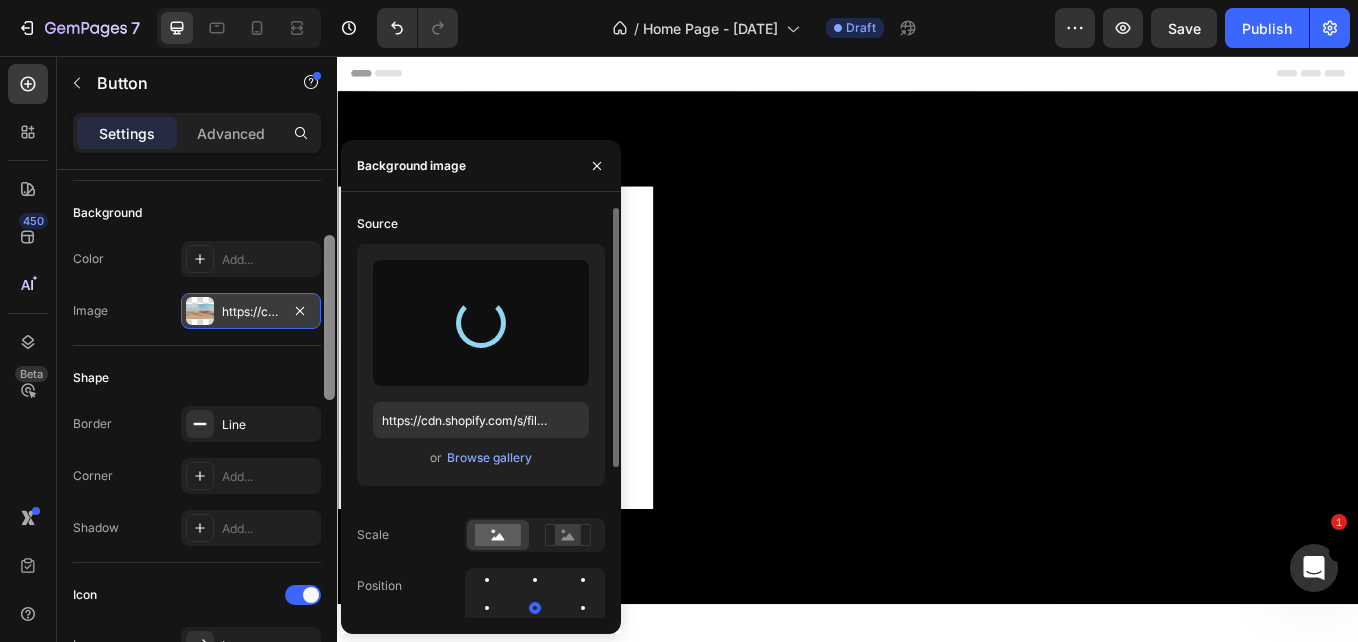 type on "https://cdn.shopify.com/s/files/1/0702/5790/1760/files/gempages_[ID].webp" 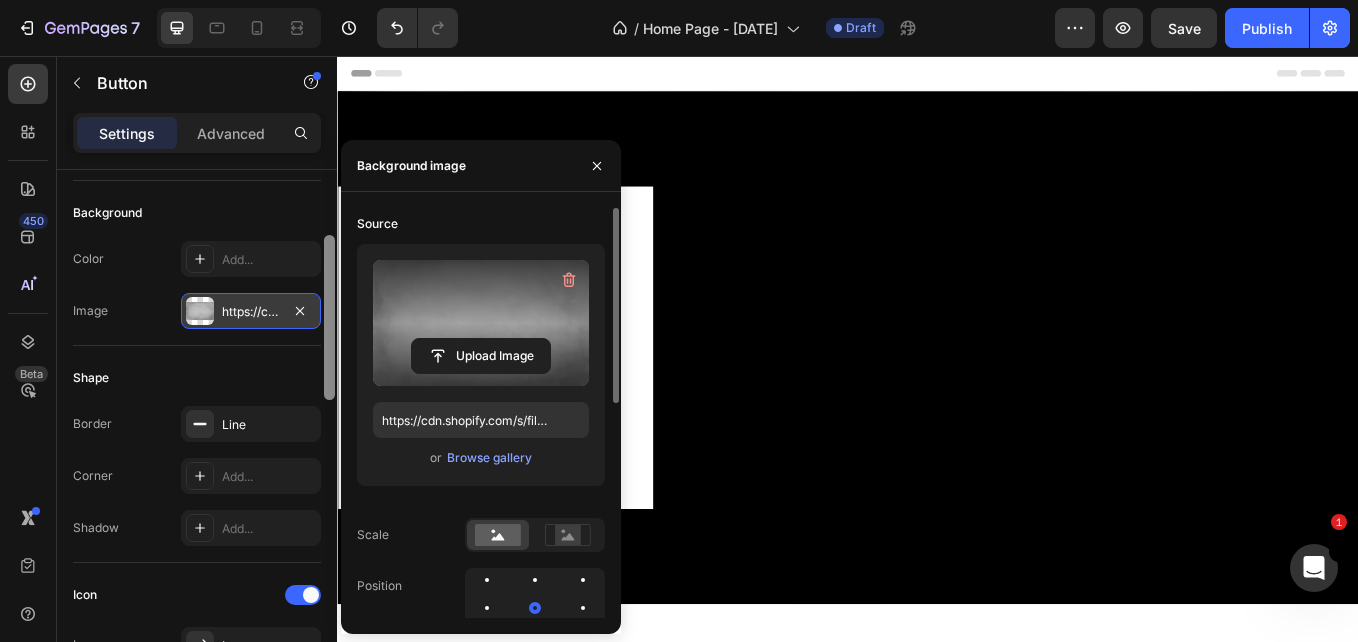 click at bounding box center (481, 323) 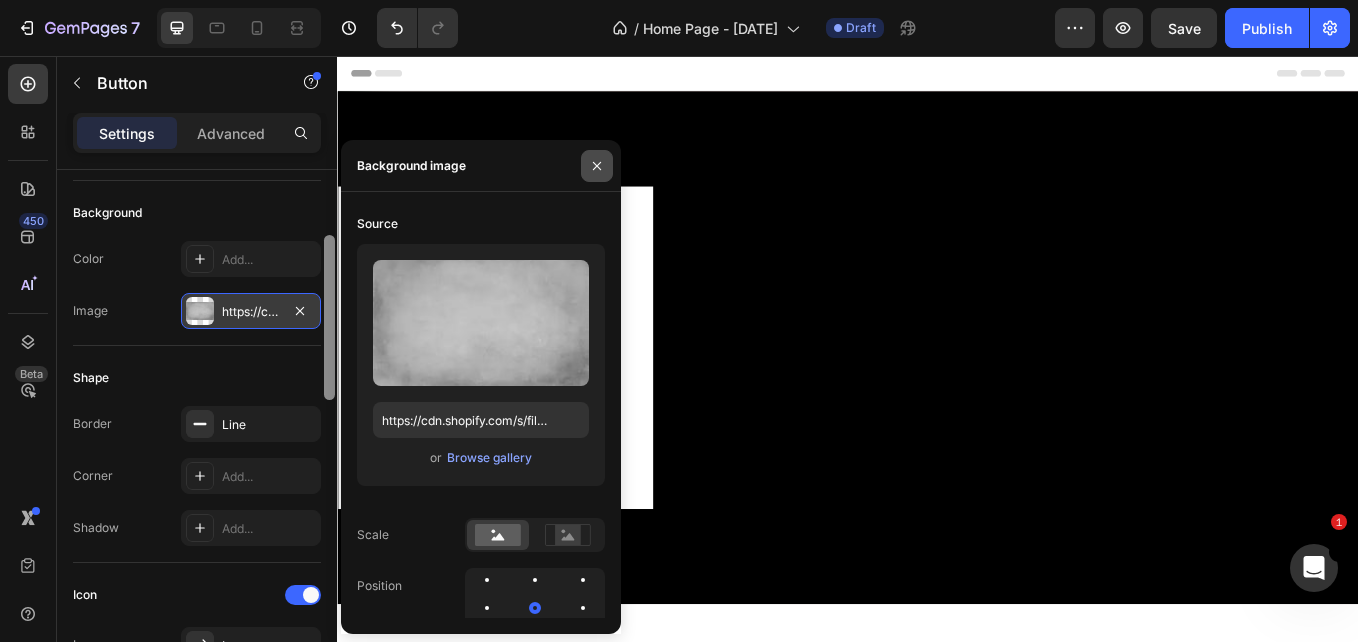 click 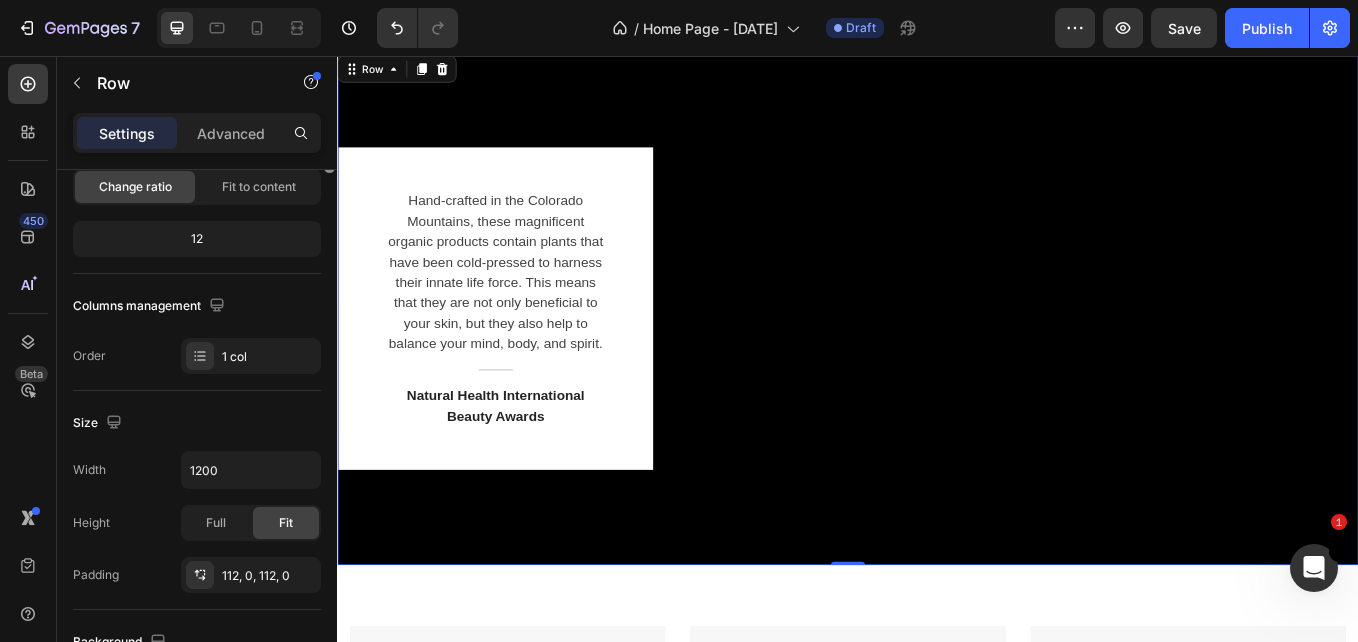 scroll, scrollTop: 524, scrollLeft: 0, axis: vertical 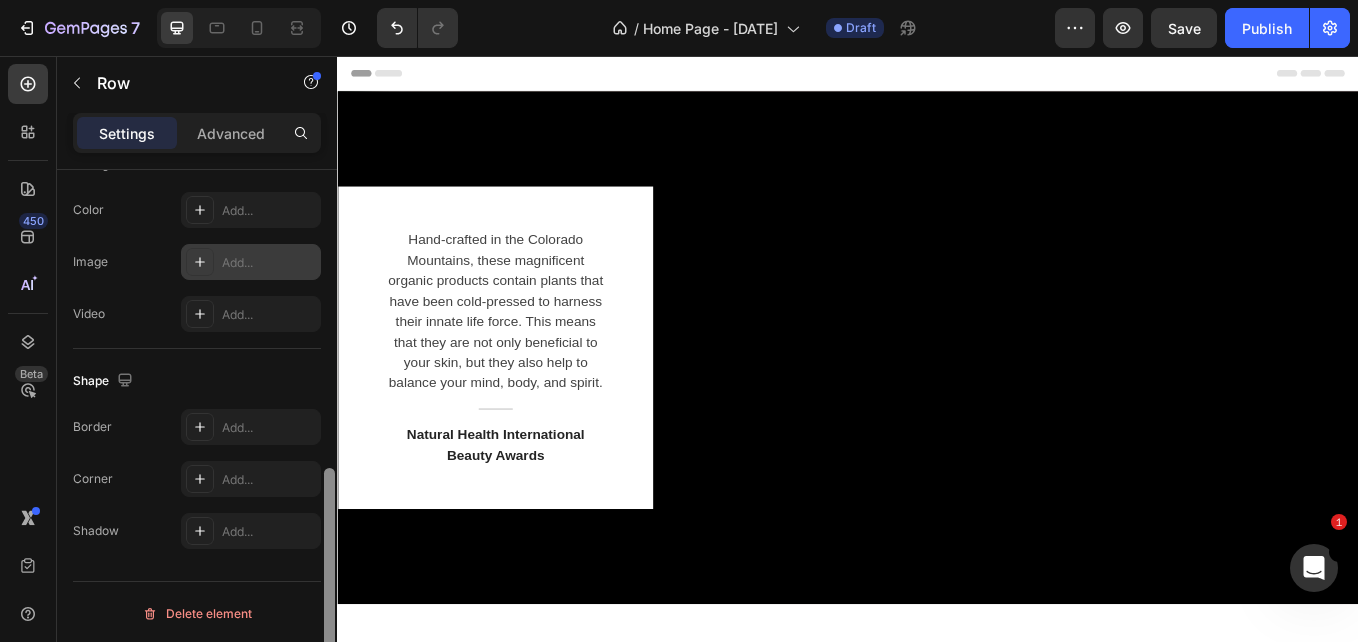 click 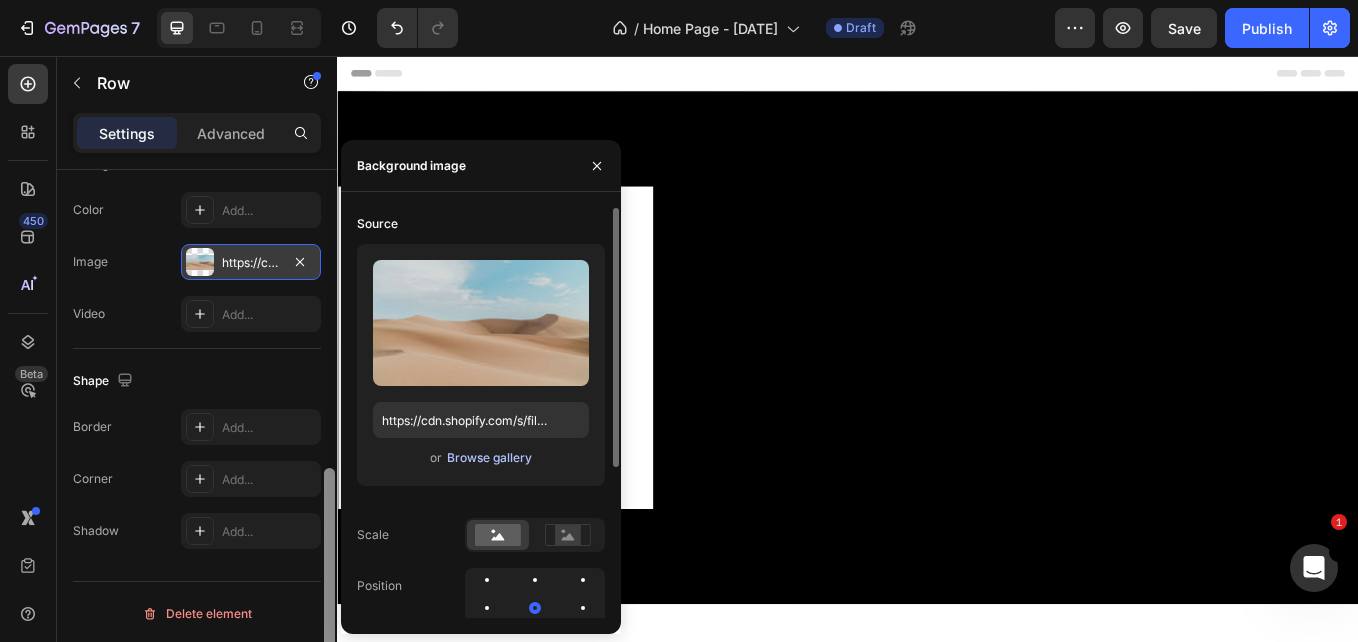 click on "Browse gallery" at bounding box center [489, 458] 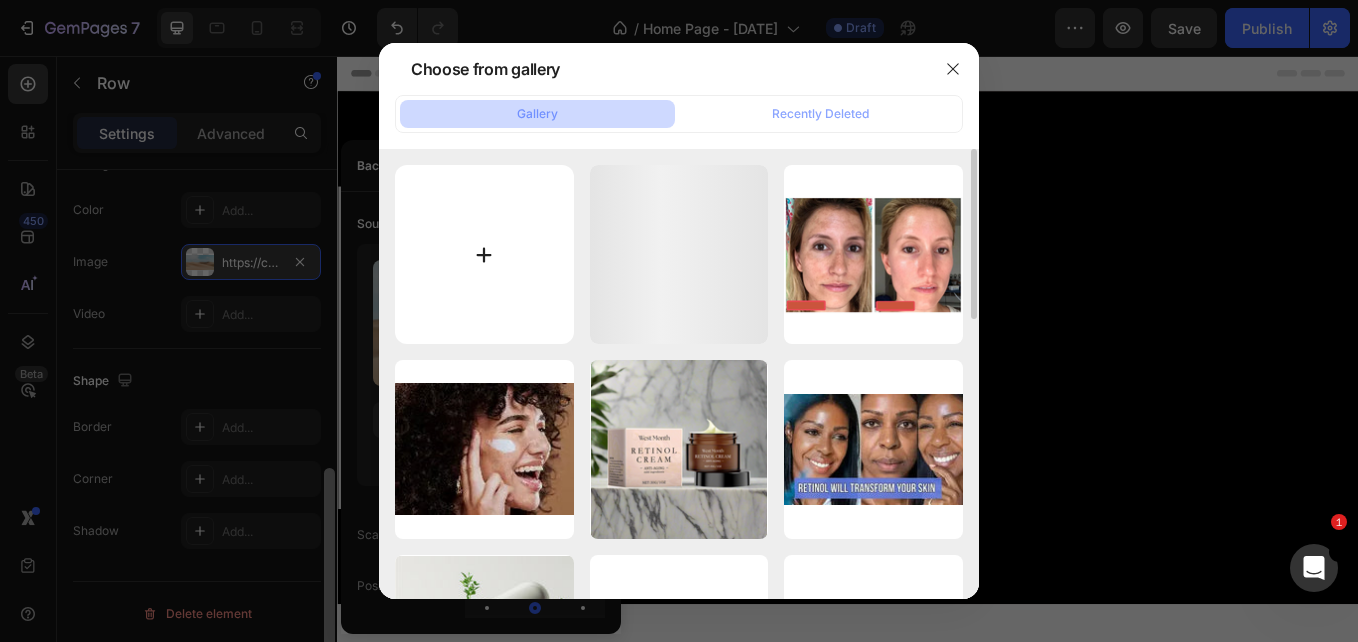 click at bounding box center [484, 254] 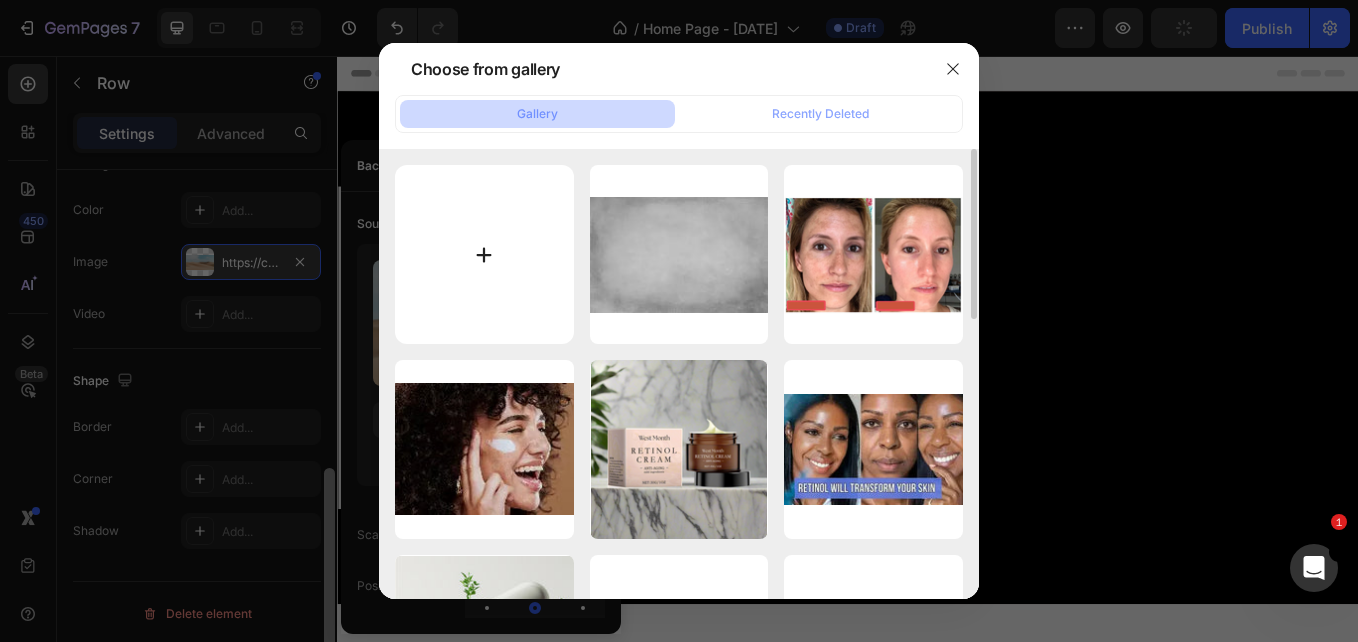 type on "C:\fakepath\download.webp" 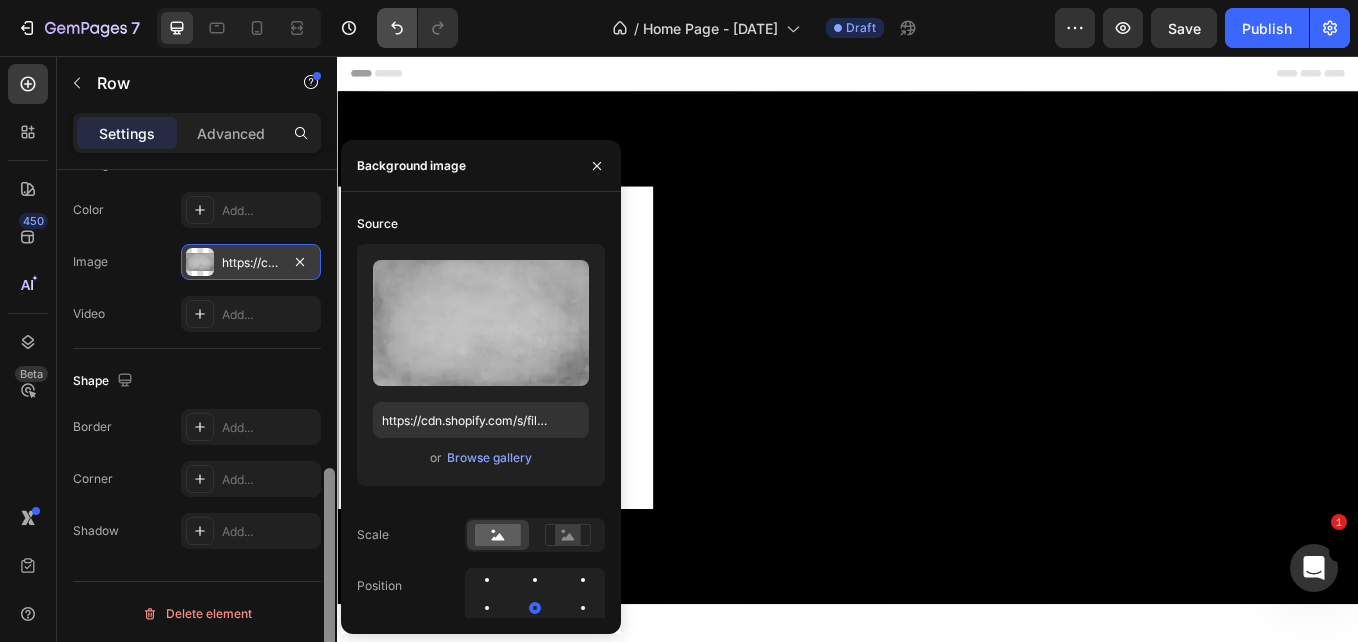 click 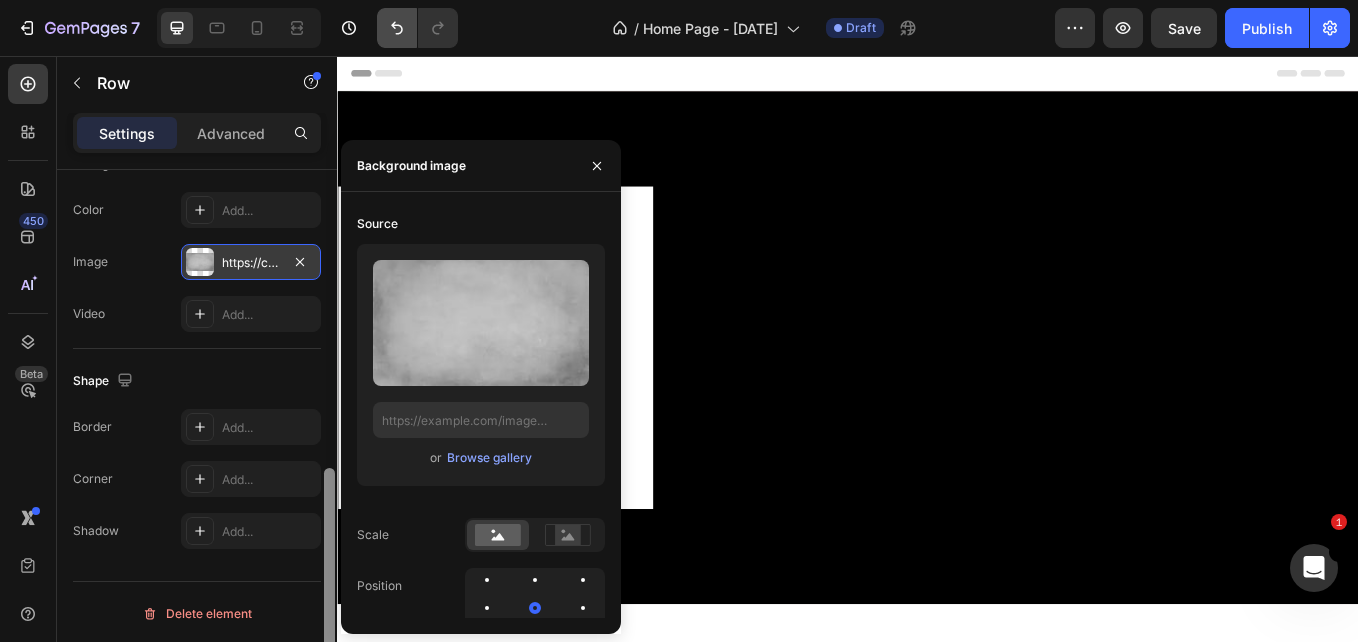 click 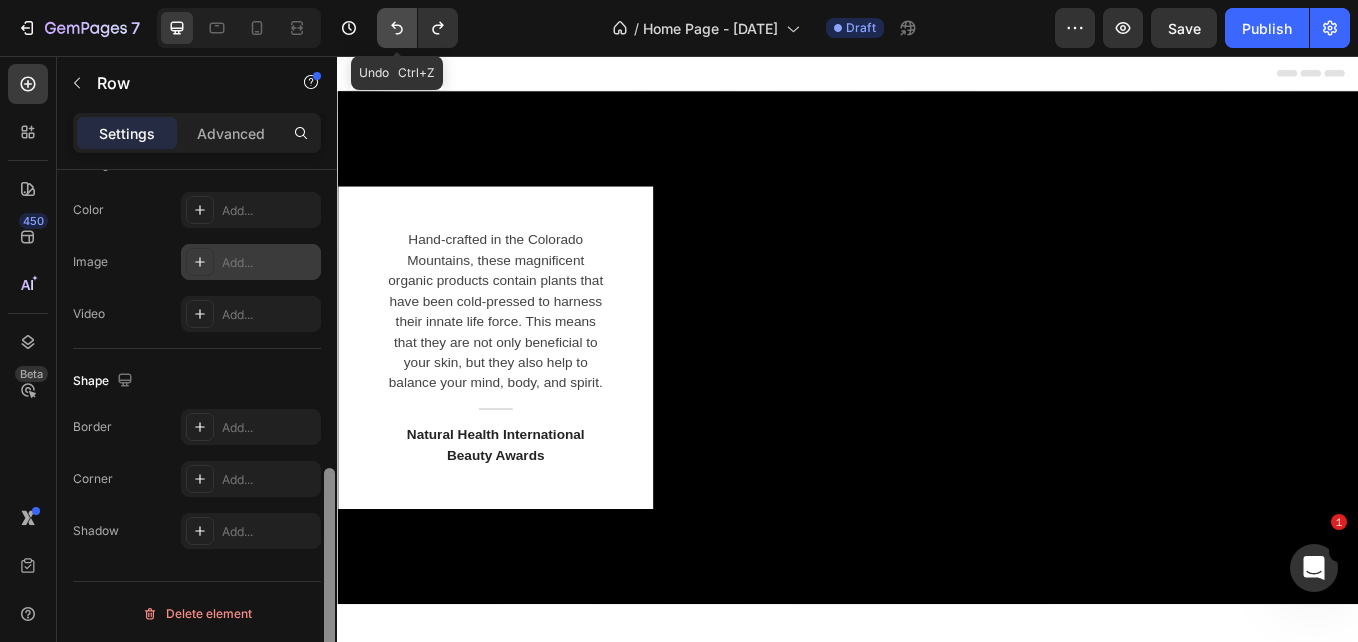 click 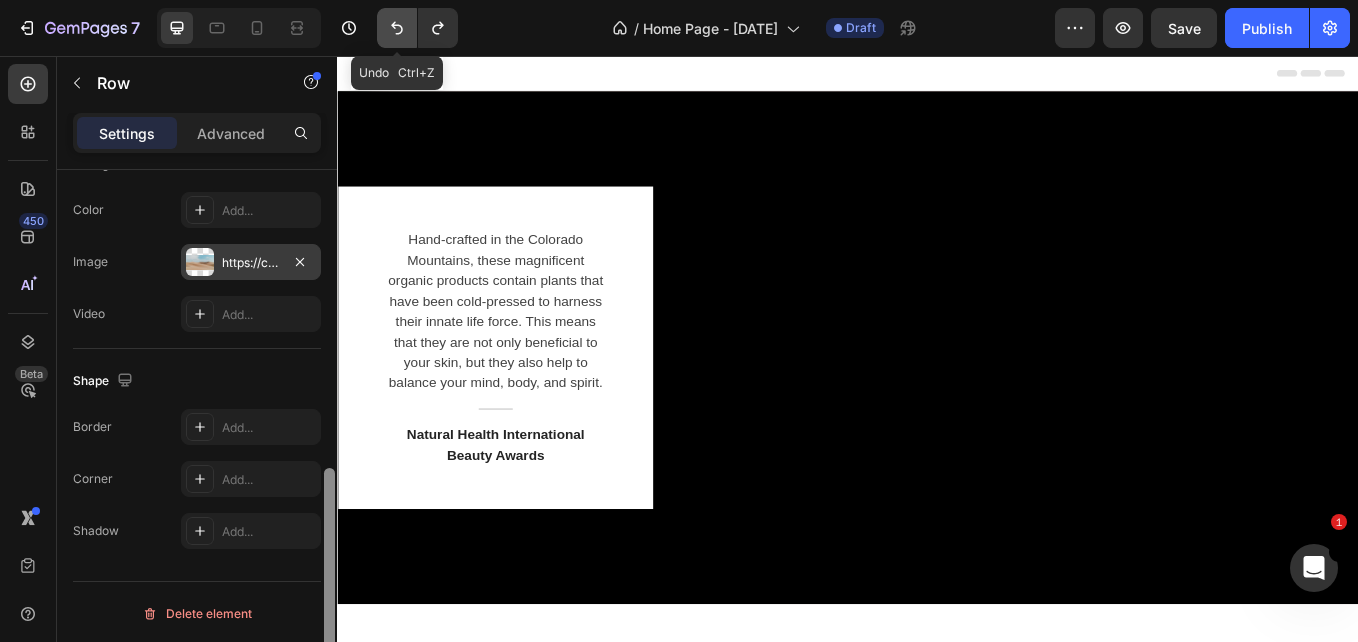 click 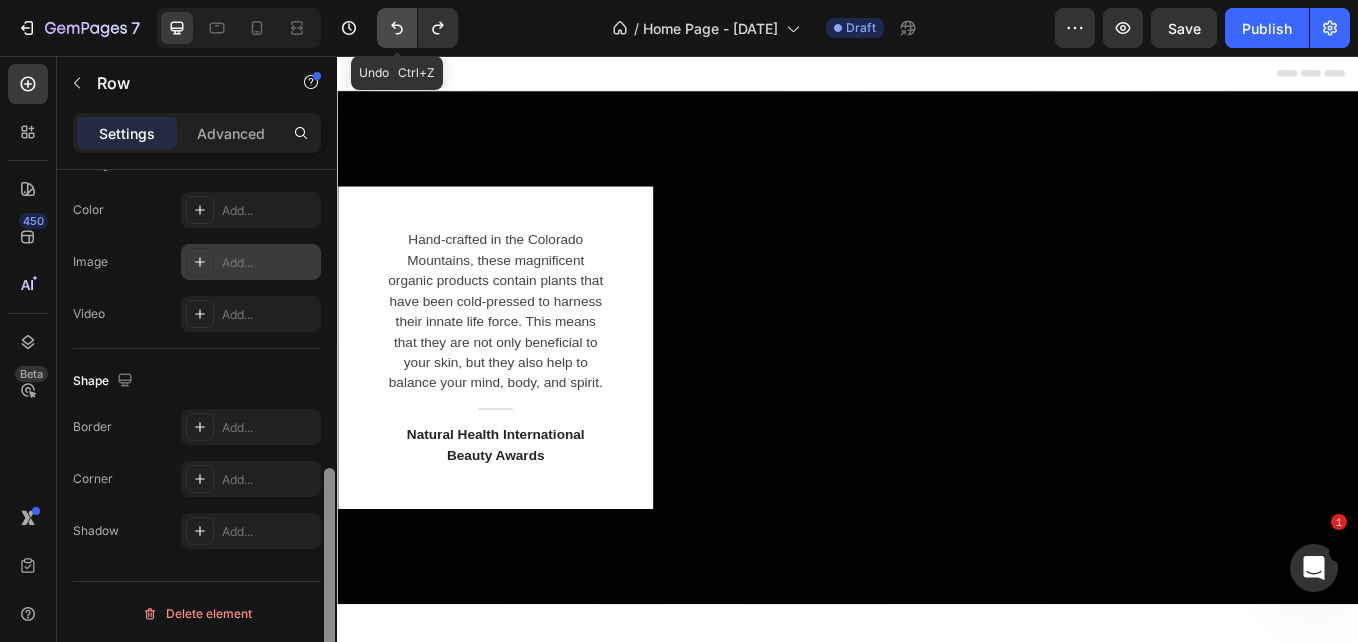 click 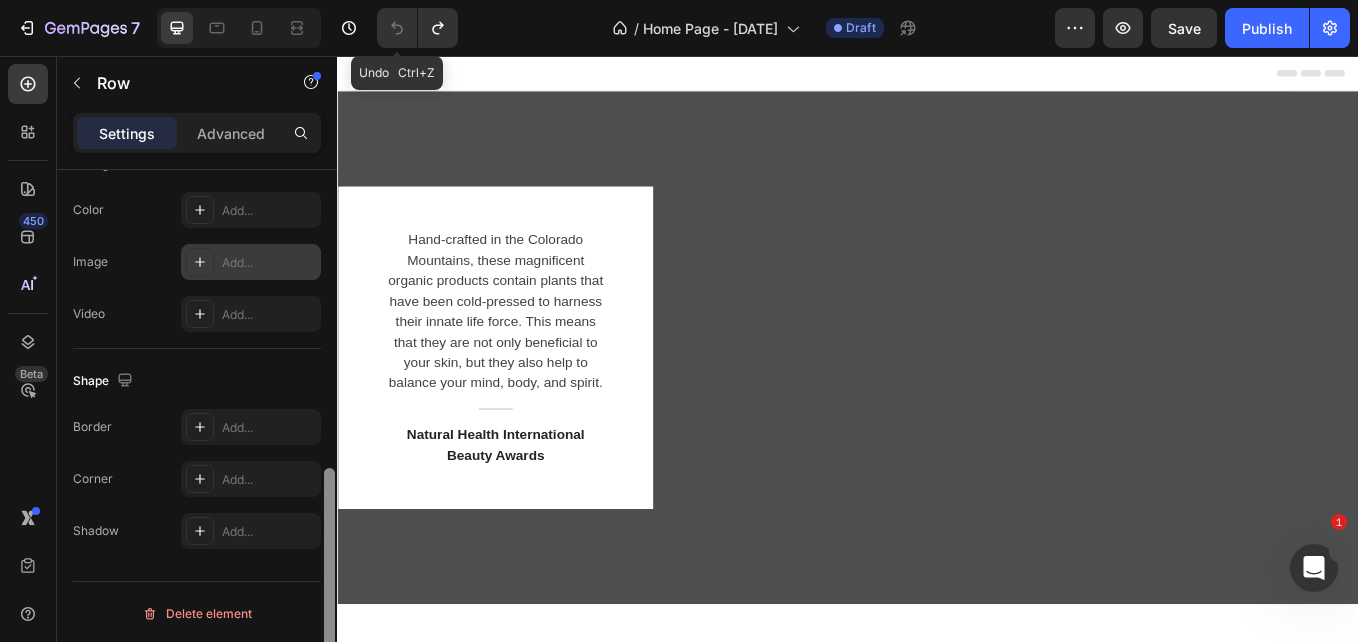 click 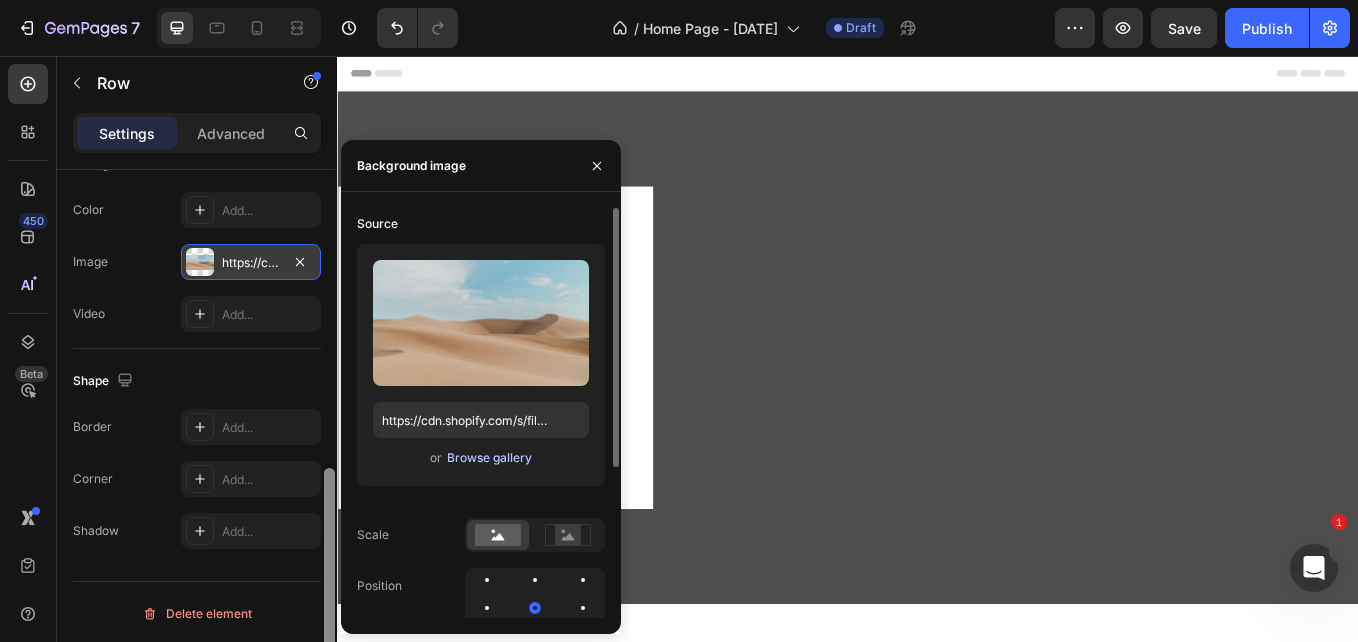 click on "Browse gallery" at bounding box center [489, 458] 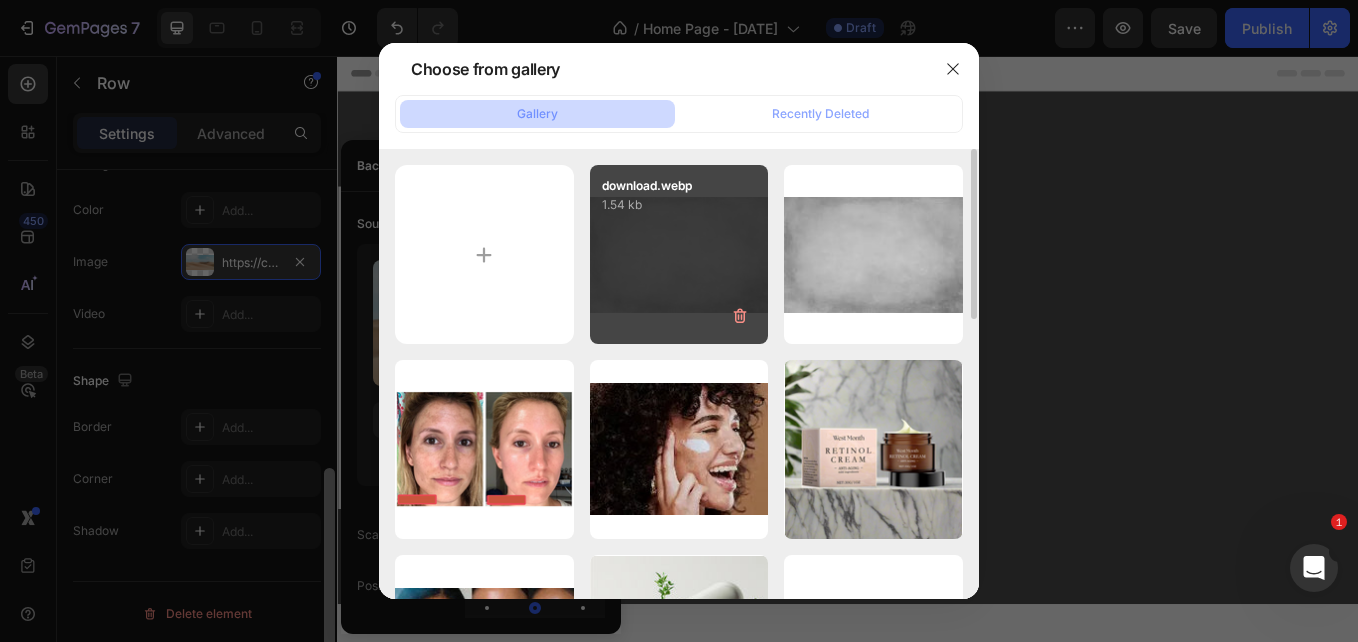 click on "download.webp [SIZE] kb" at bounding box center [679, 254] 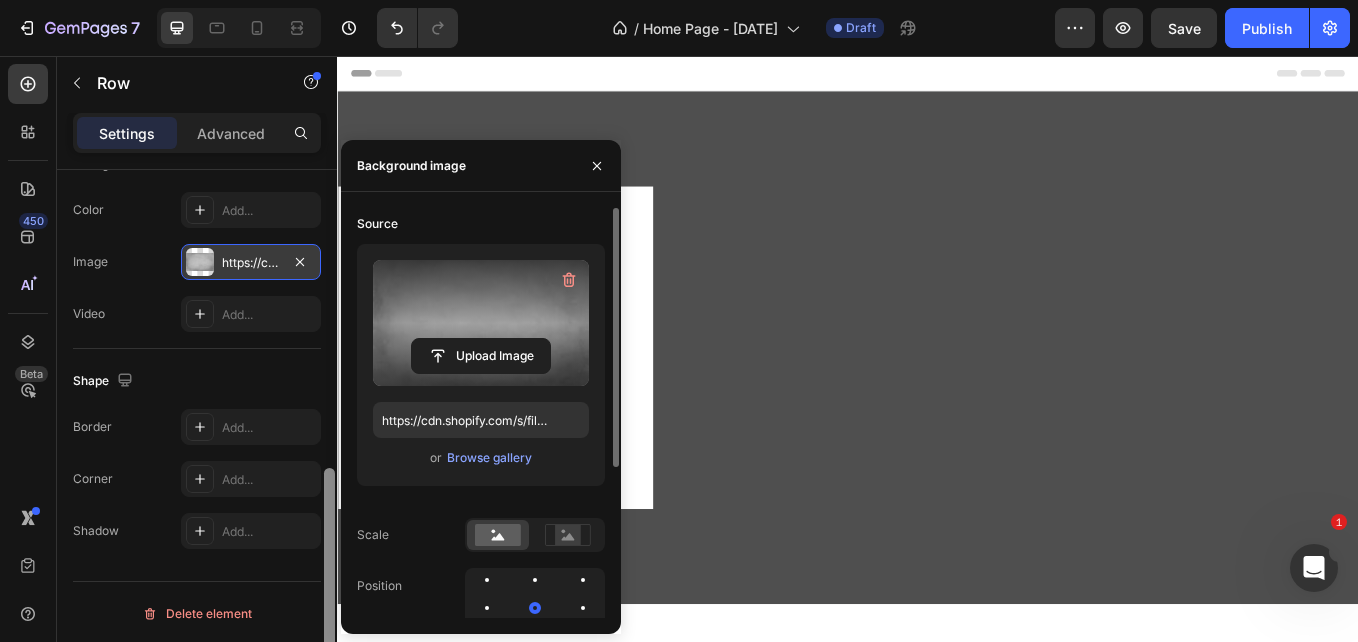 click at bounding box center (481, 323) 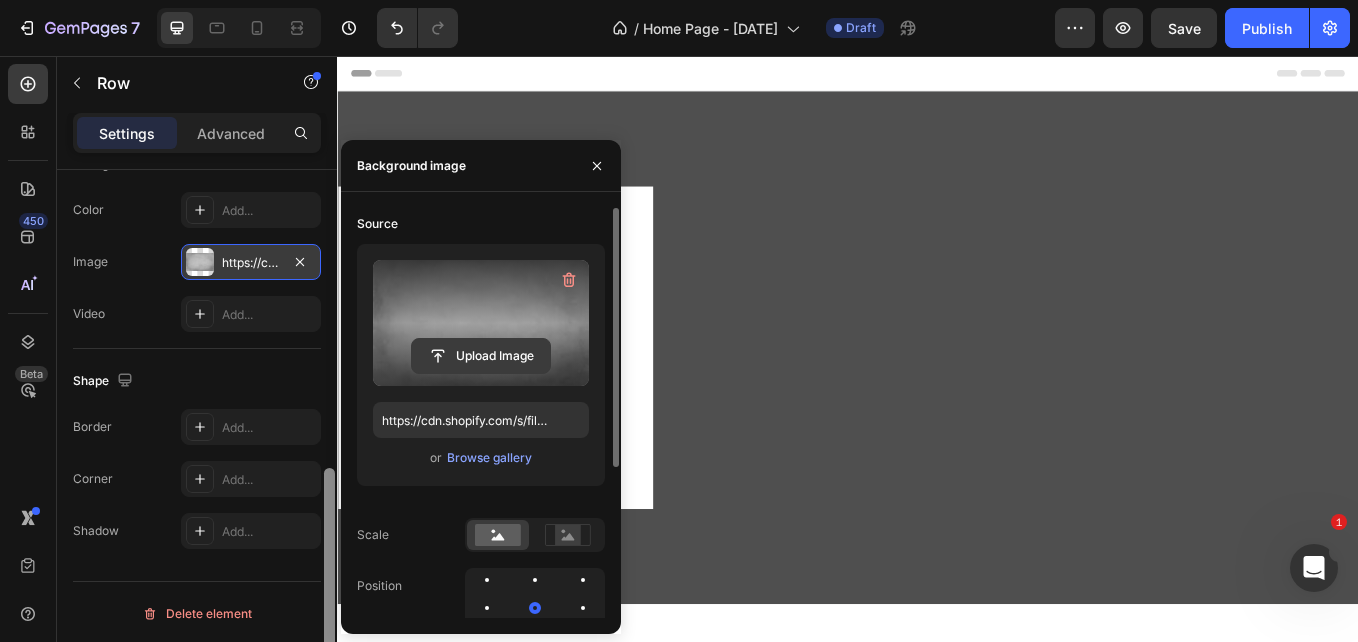 click 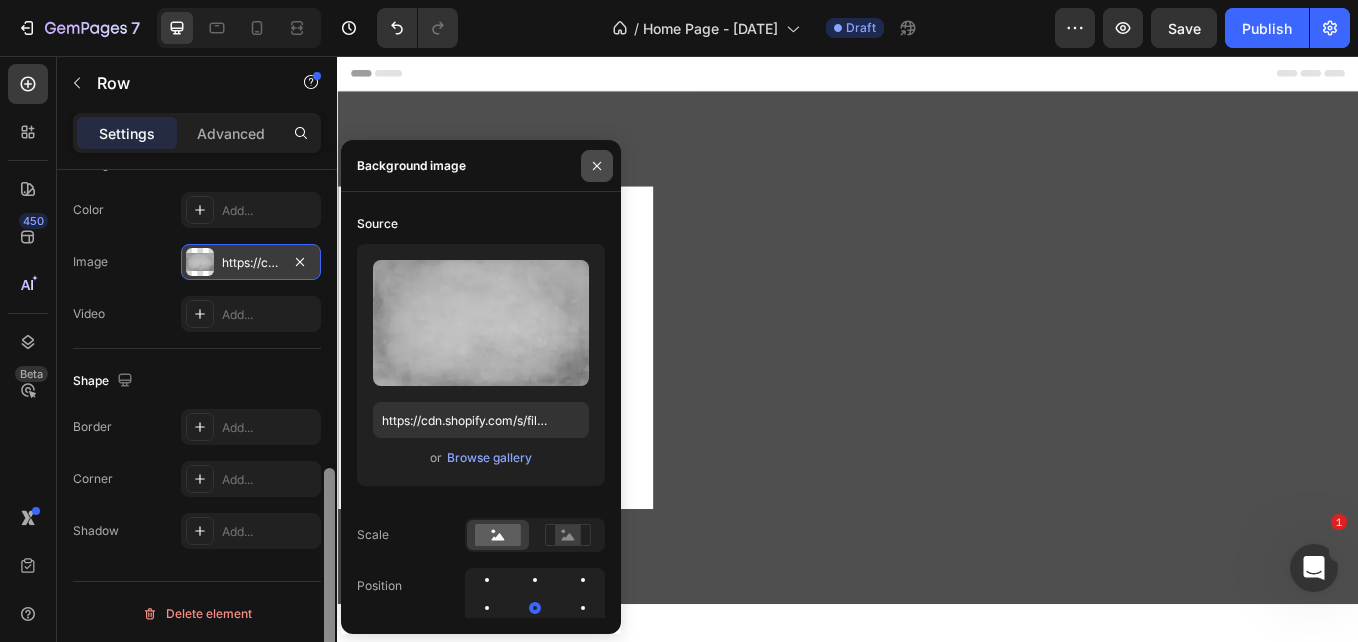 click 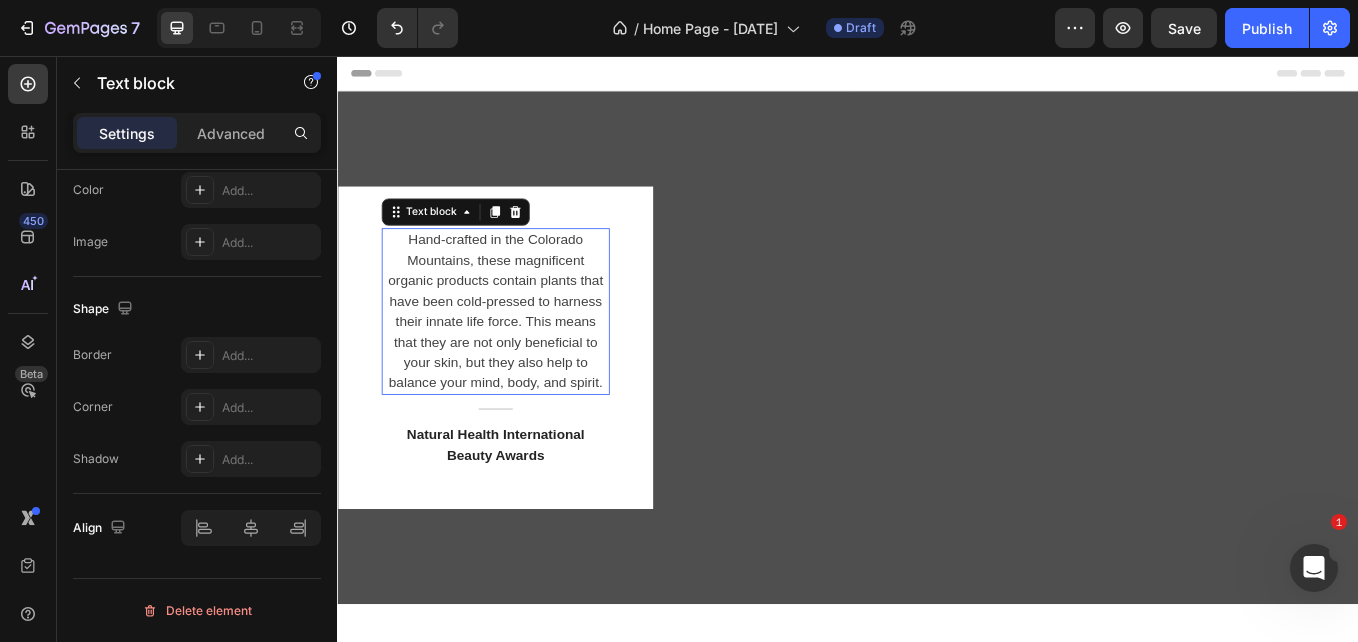 scroll, scrollTop: 0, scrollLeft: 0, axis: both 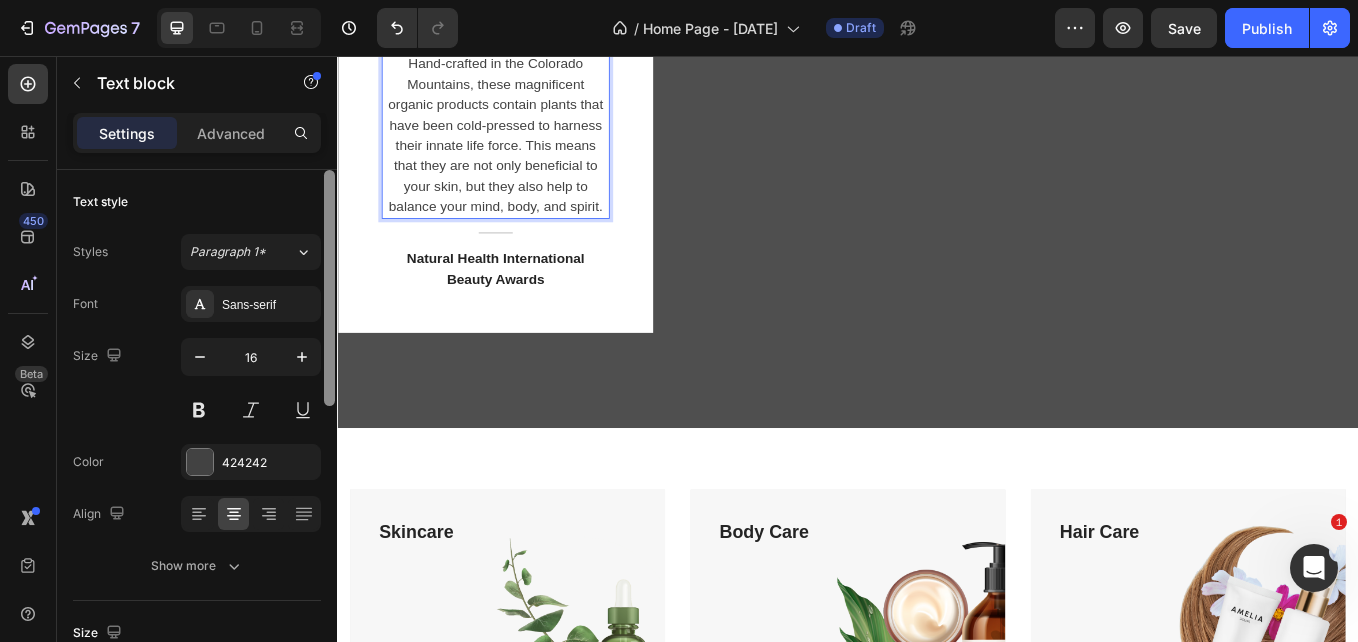 click on "Hand-crafted in the [LOCATION] Mountains, these magnificent organic products contain plants that have been cold-pressed to harness their innate life force. This means that they are not only beneficial to your skin, but they also help to balance your mind, body, and spirit. Text block [NUMBER] Title Line Natural Health International Beauty Awards Text block Row" at bounding box center (937, 191) 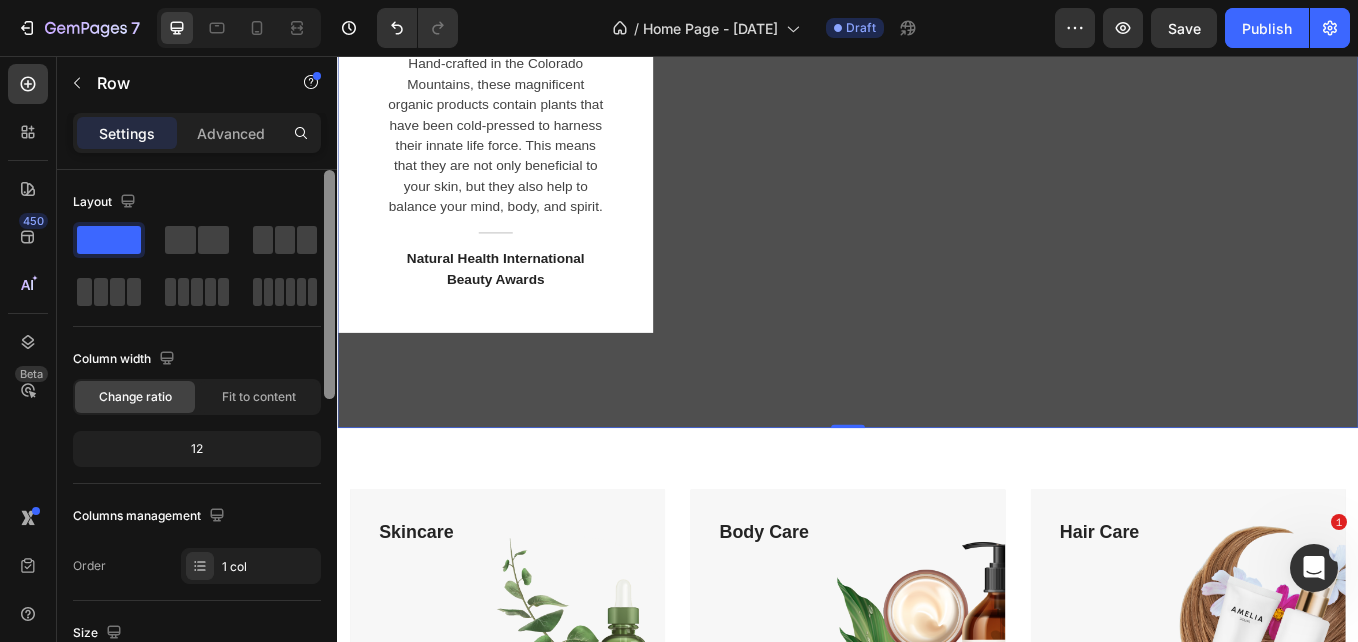 drag, startPoint x: 293, startPoint y: 399, endPoint x: 198, endPoint y: 636, distance: 255.33116 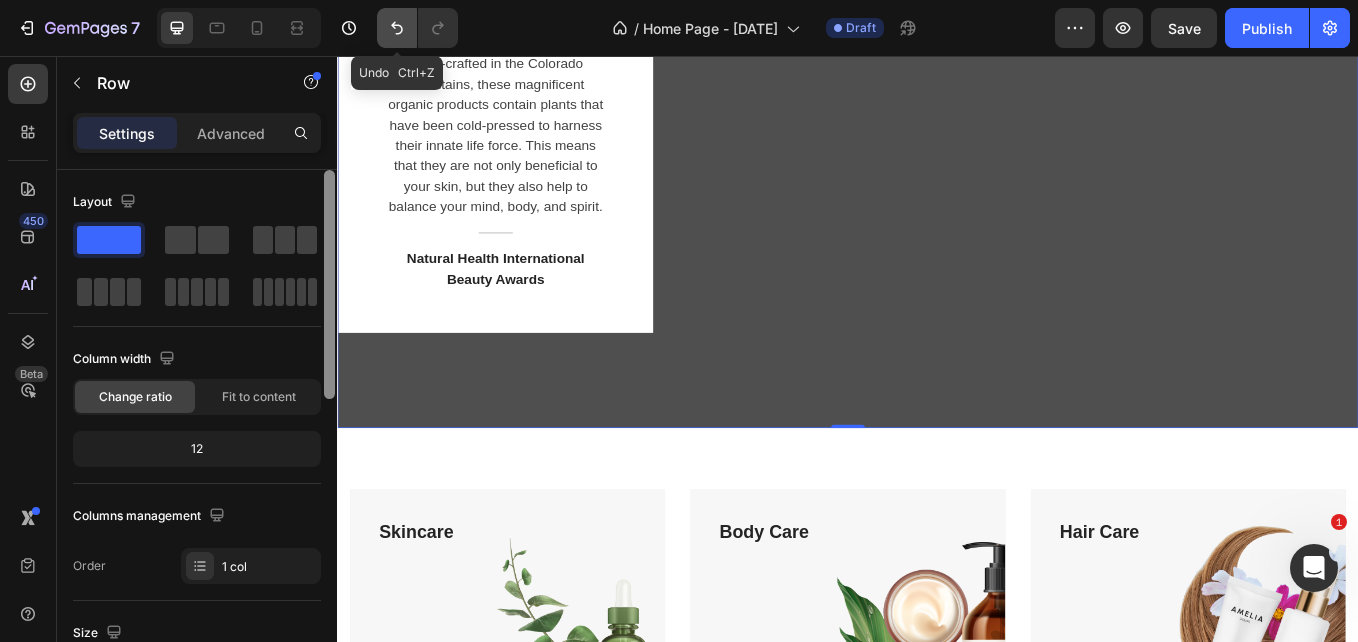 click 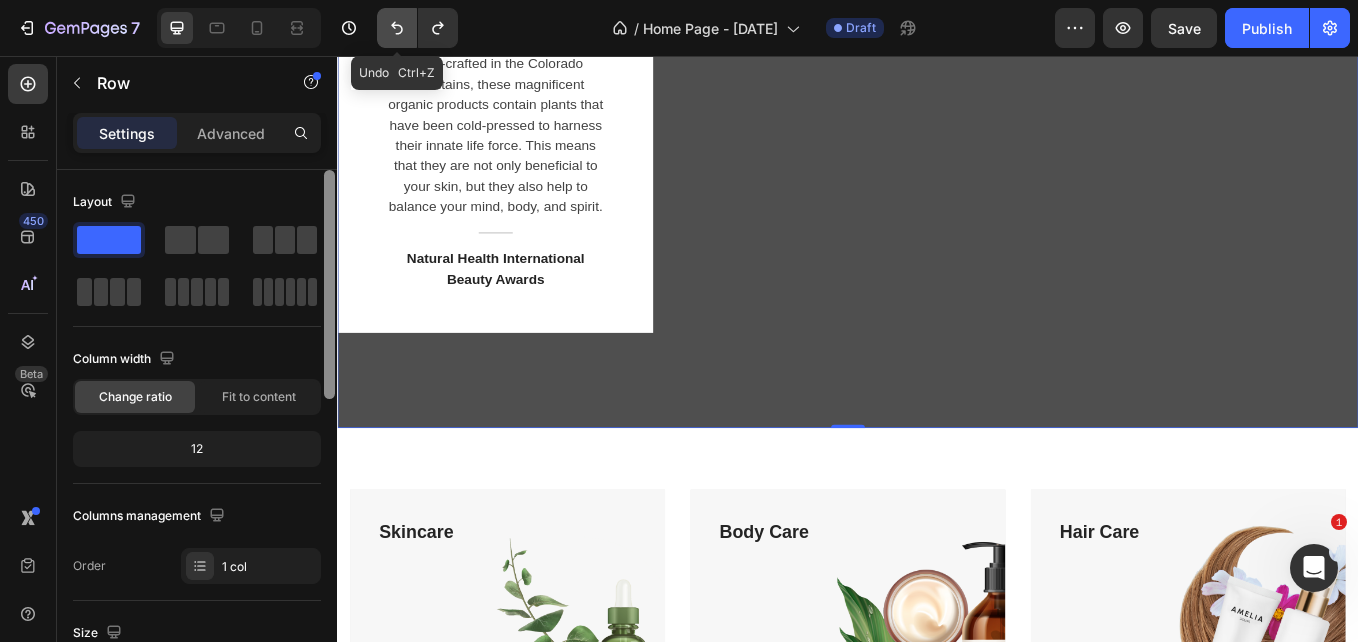 click 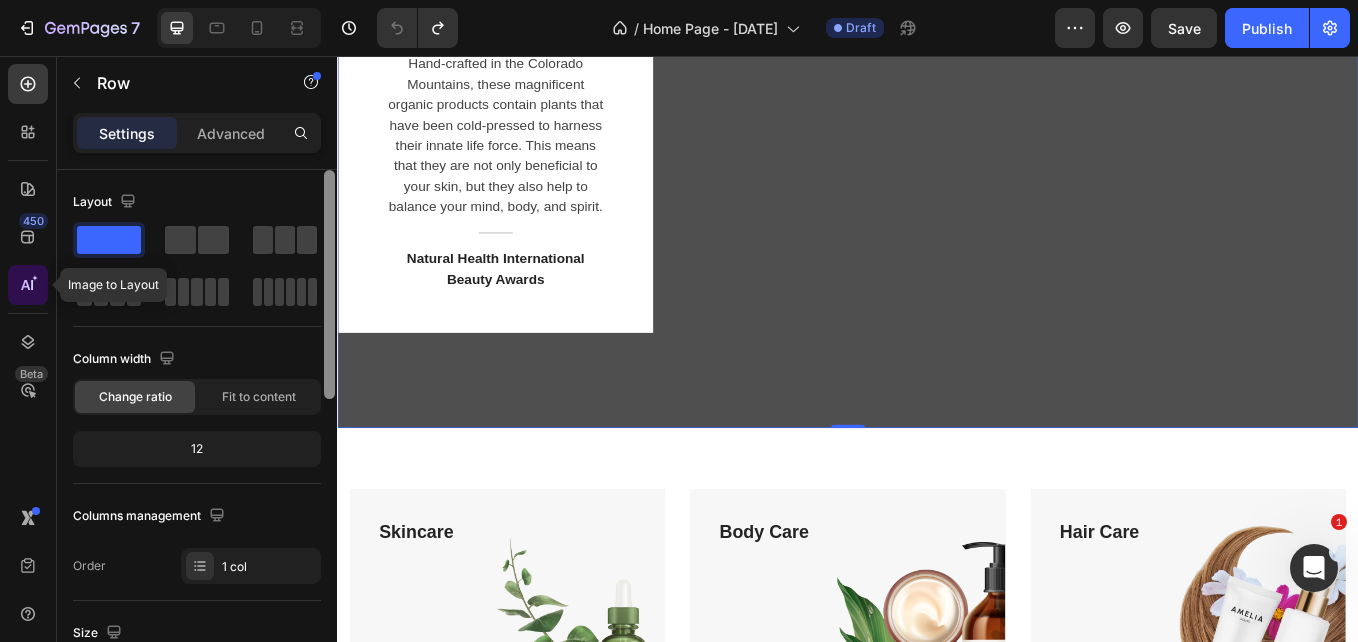 click on "[NUMBER] Version history / Home Page - [DATE] Draft Preview Save Publish [NUMBER] Image to Layout Beta Sections([NUMBER]) Elements([NUMBER]) Section Element Hero Section Product Detail Brands Trusted Badges Guarantee Product Breakdown How to use Testimonials Compare Bundle FAQs Social Proof Brand Story Product List Collection Blog List Contact Sticky Add to Cart Custom Footer Browse Library [NUMBER] Layout Row Row Row Row Text Heading Text Block Button Button Button Media Image" 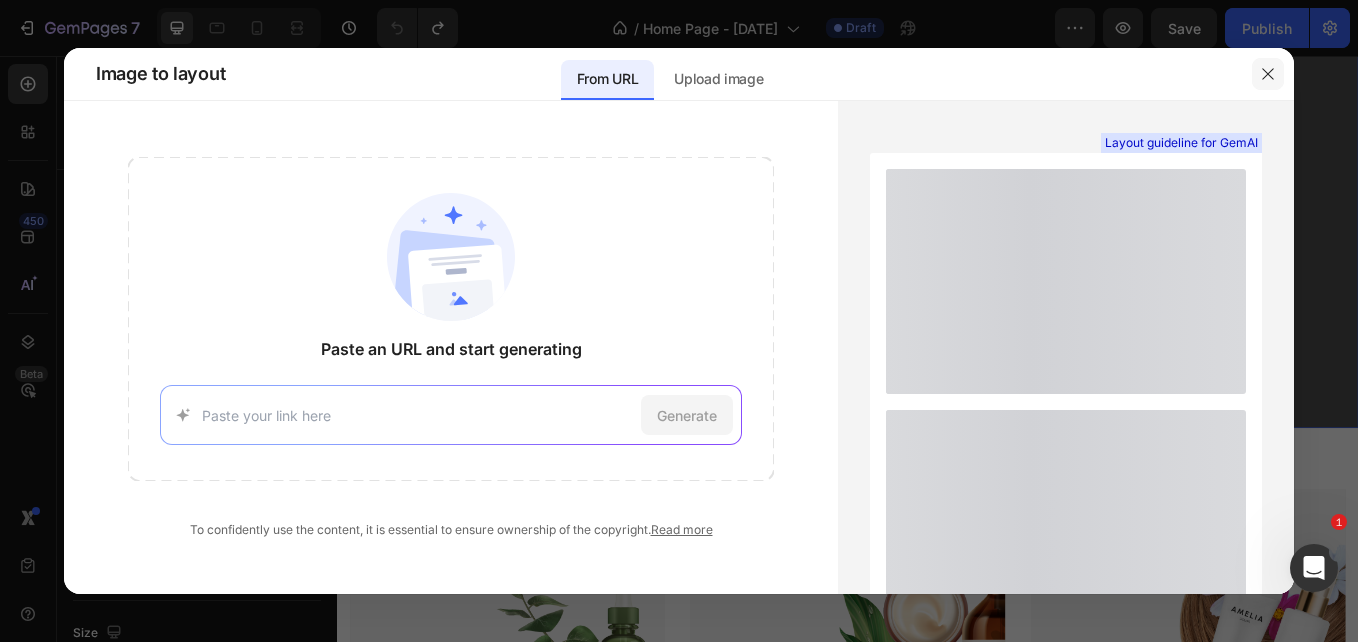 click 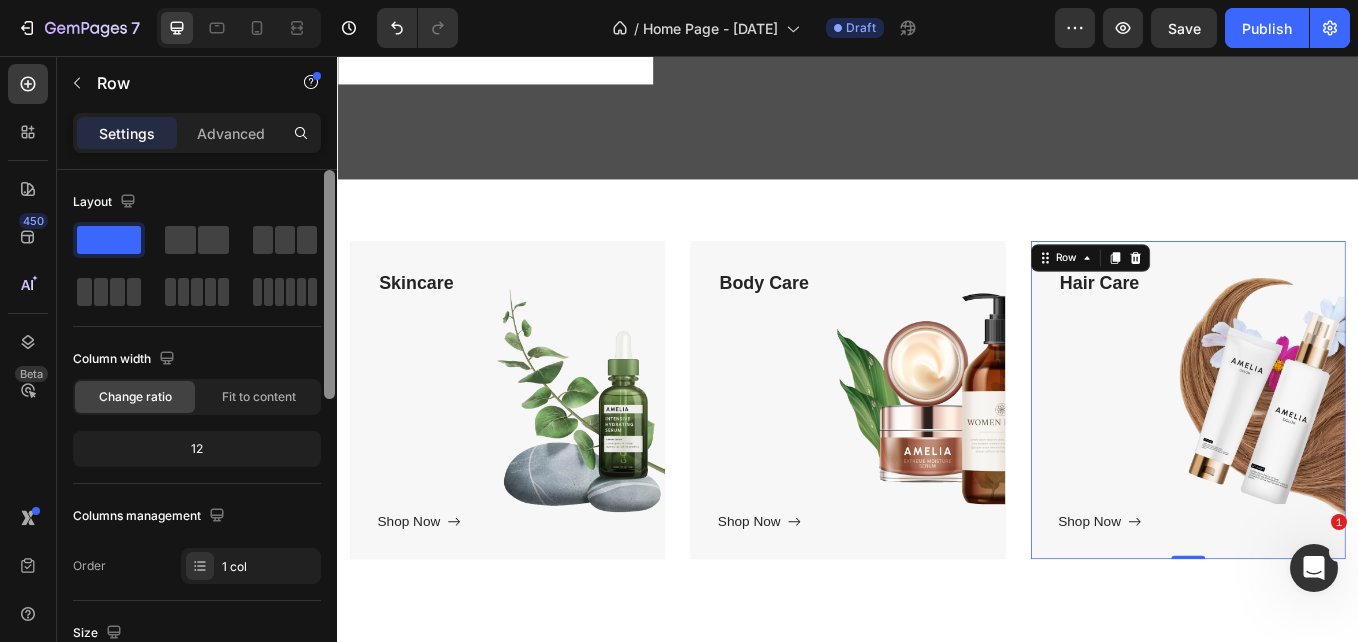 scroll, scrollTop: 0, scrollLeft: 0, axis: both 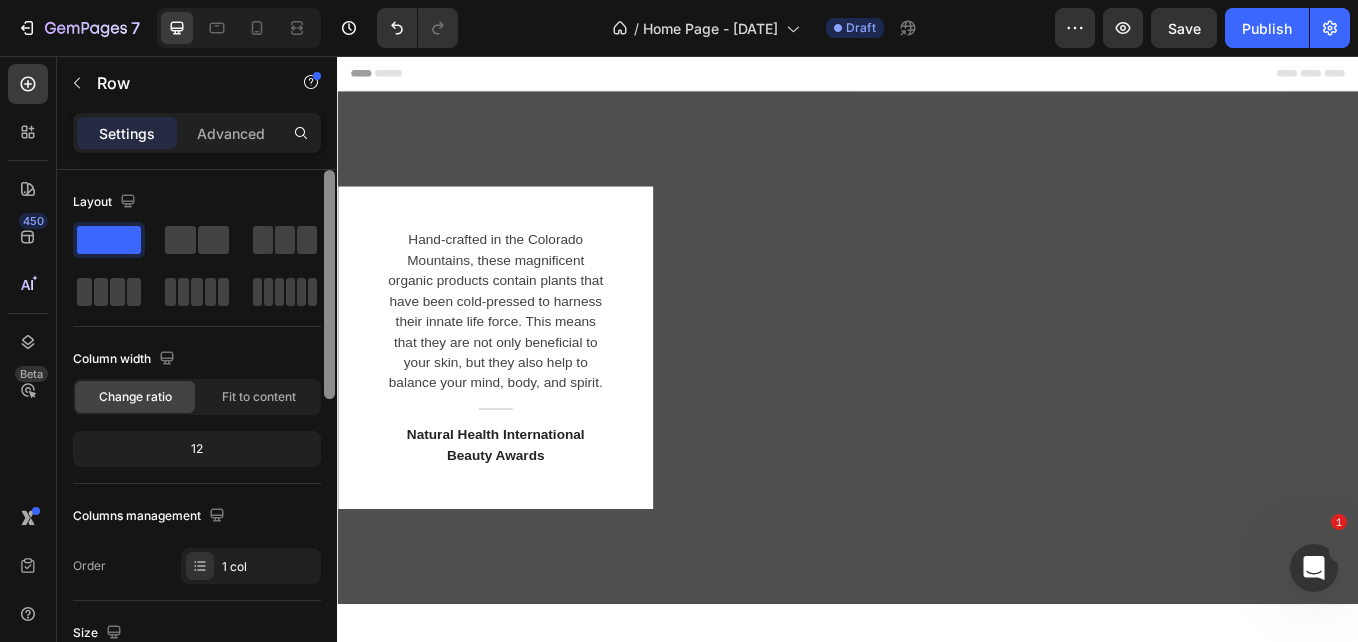 click on "Hand-crafted in the [LOCATION] Mountains, these magnificent organic products contain plants that have been cold-pressed to harness their innate life force. This means that they are not only beneficial to your skin, but they also help to balance your mind, body, and spirit. Text block Title Line Natural Health International Beauty Awards Text block Row" at bounding box center (937, 398) 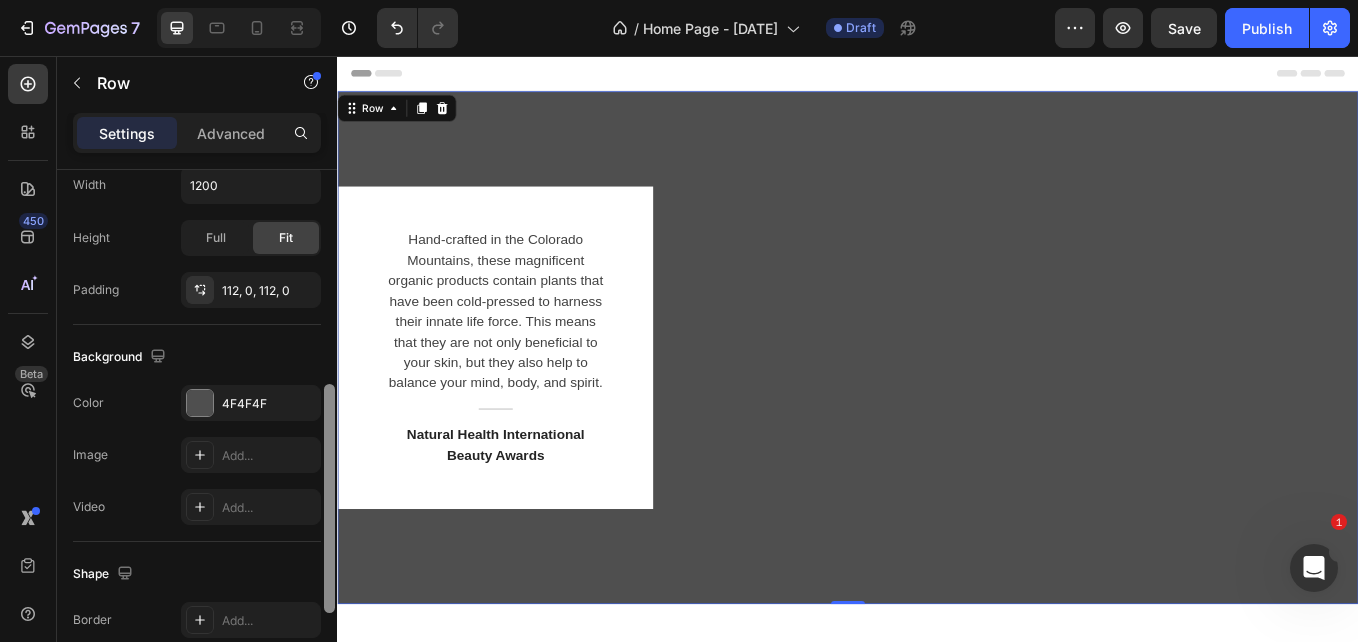 scroll, scrollTop: 493, scrollLeft: 0, axis: vertical 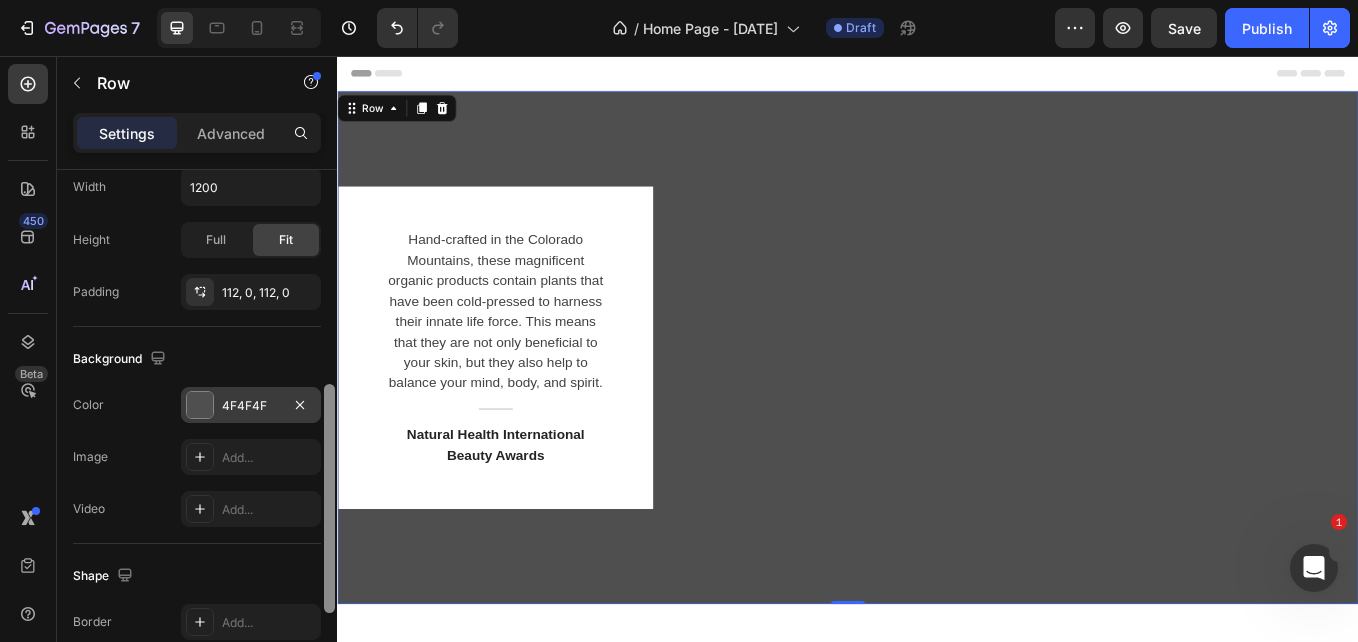 click on "4F4F4F" at bounding box center [251, 405] 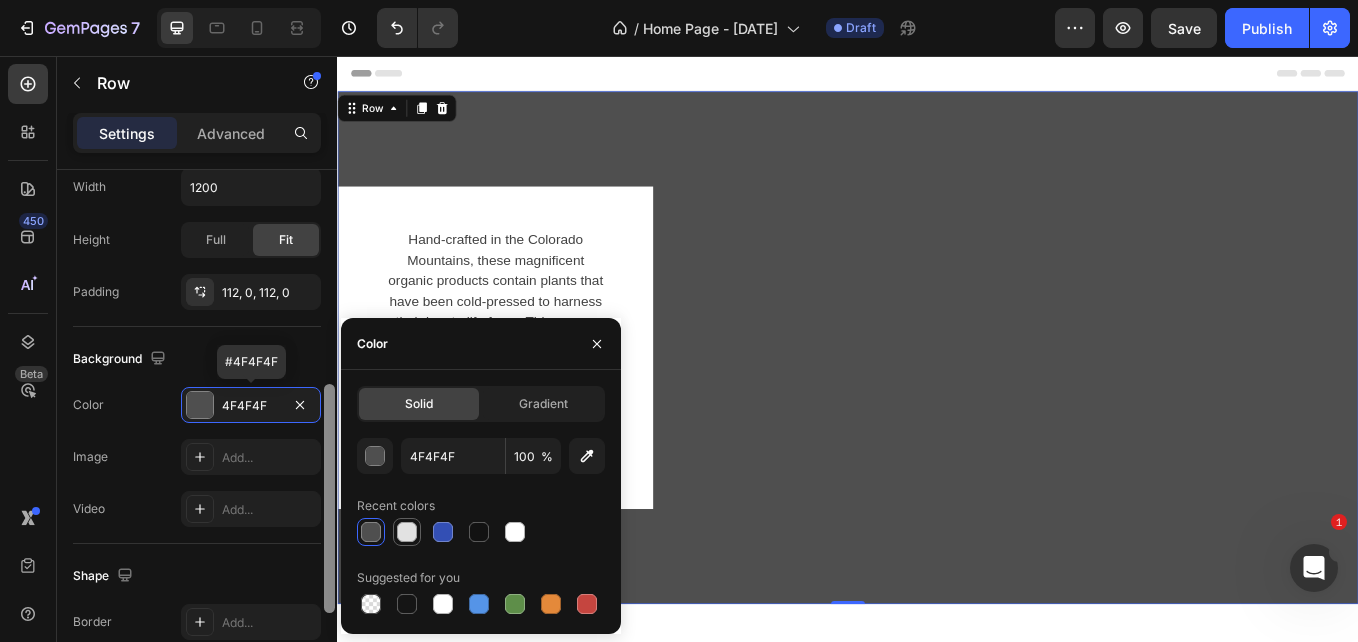 click at bounding box center (407, 532) 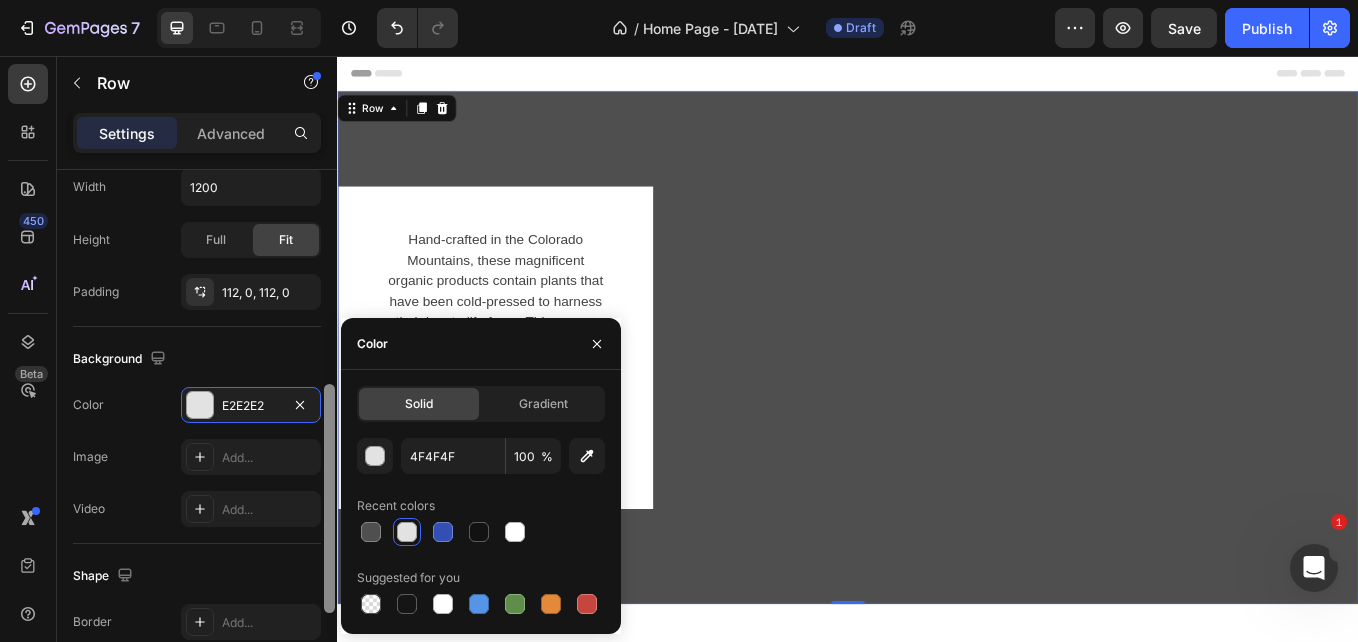 type on "E2E2E2" 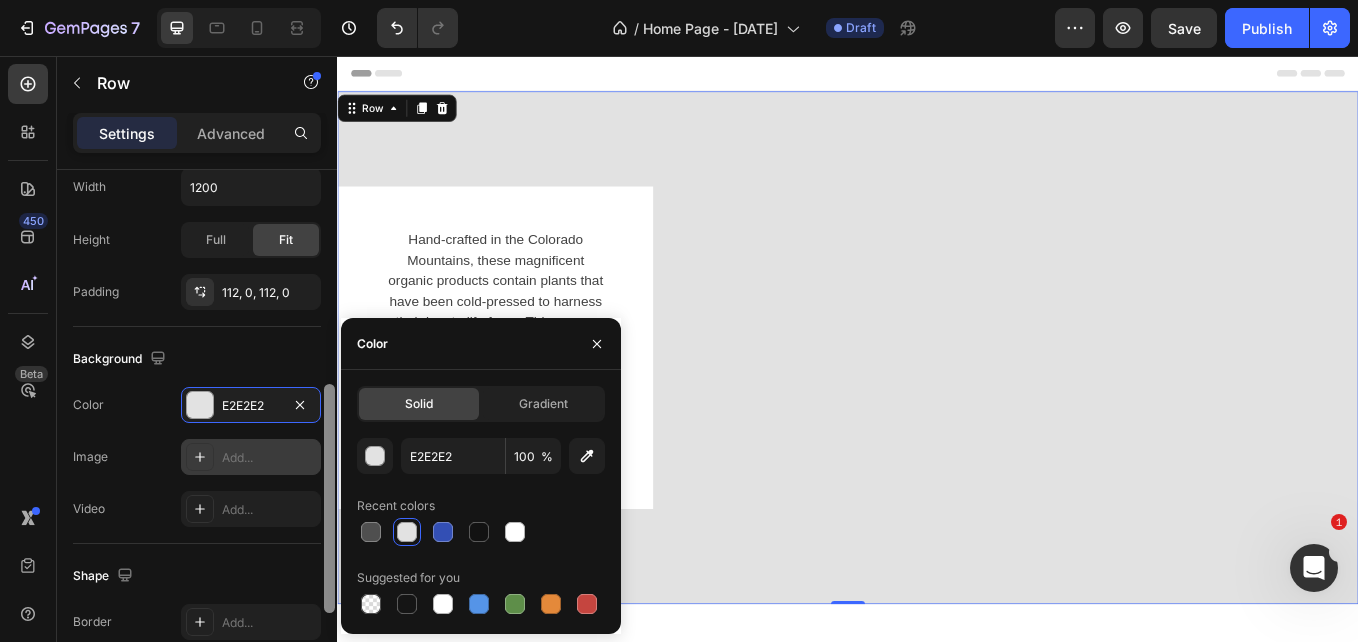 click at bounding box center (200, 457) 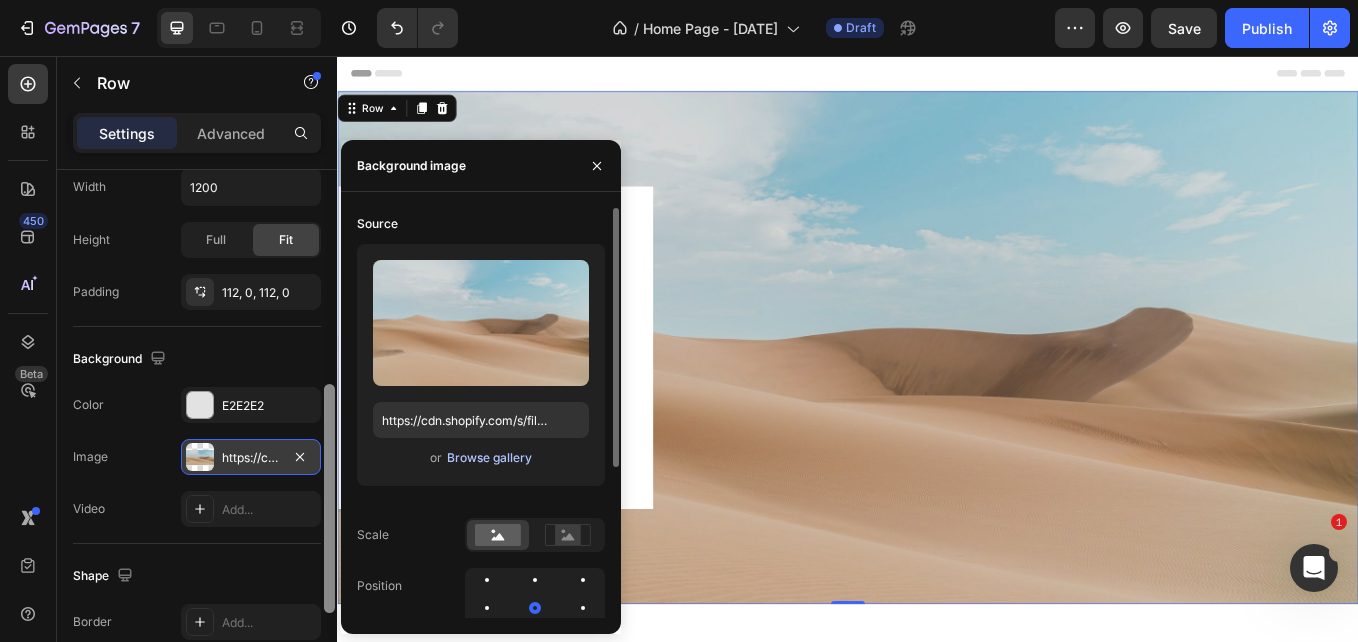 click on "Browse gallery" at bounding box center [489, 458] 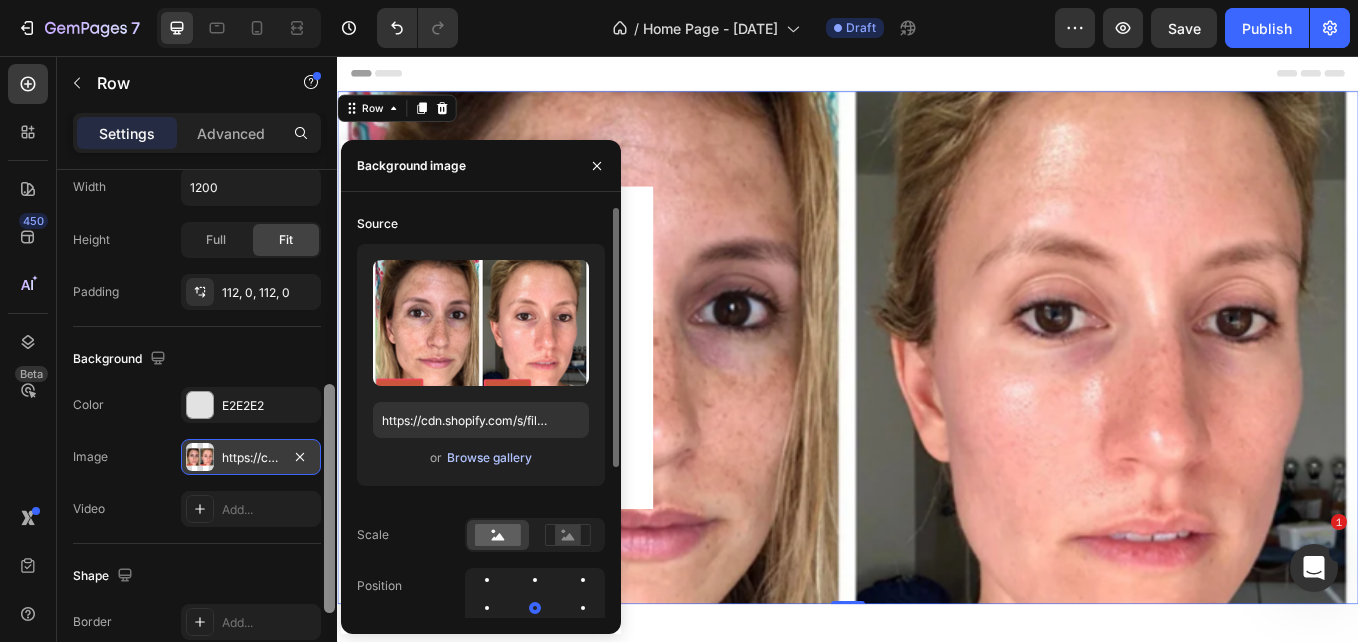 click on "Browse gallery" at bounding box center (489, 458) 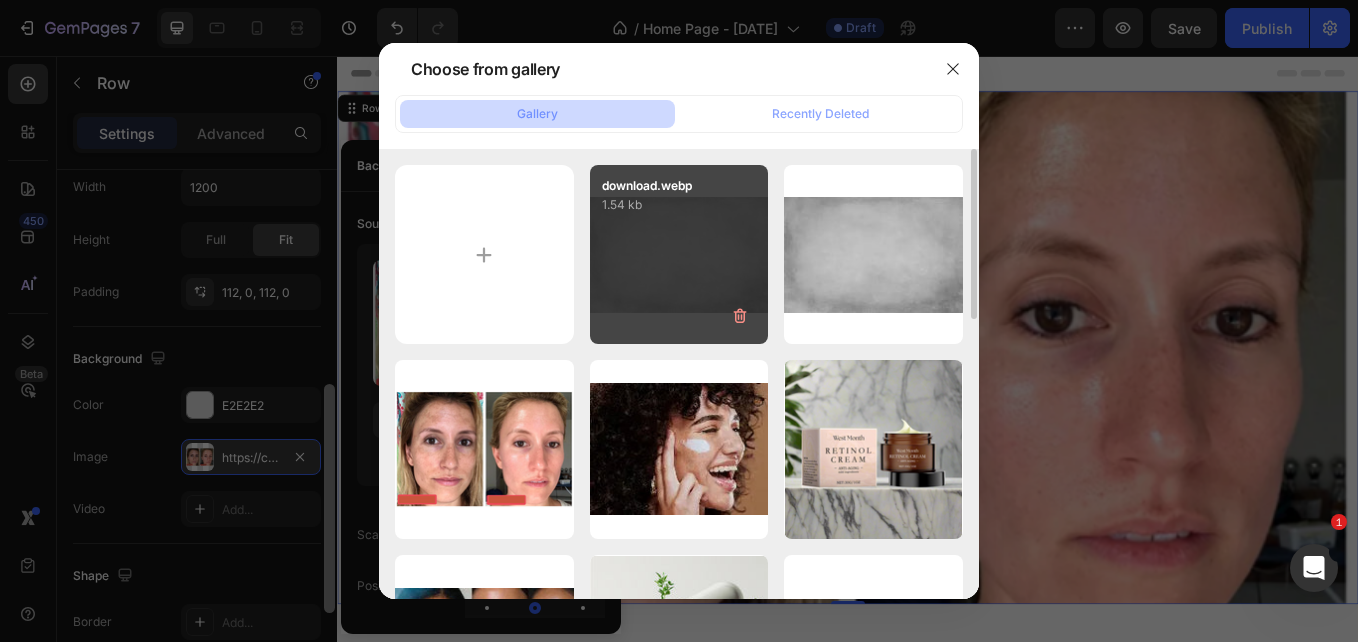 click on "download.webp [SIZE] kb" at bounding box center [679, 254] 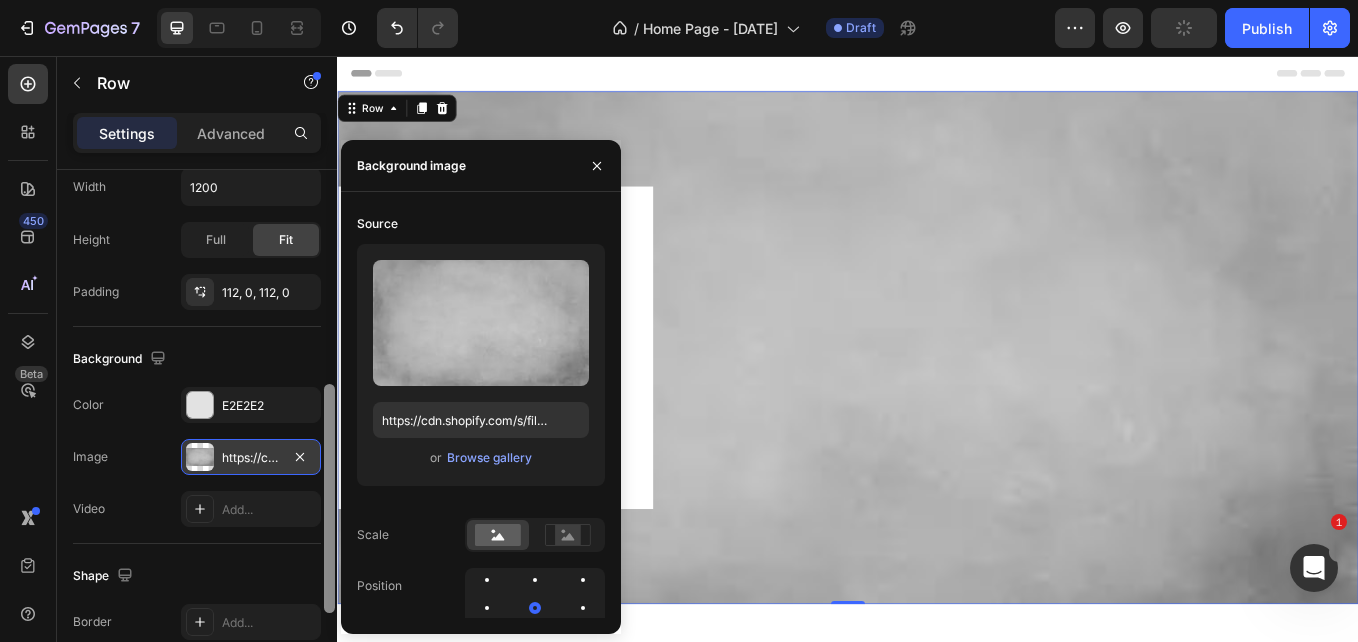 click on "Background" at bounding box center [197, 359] 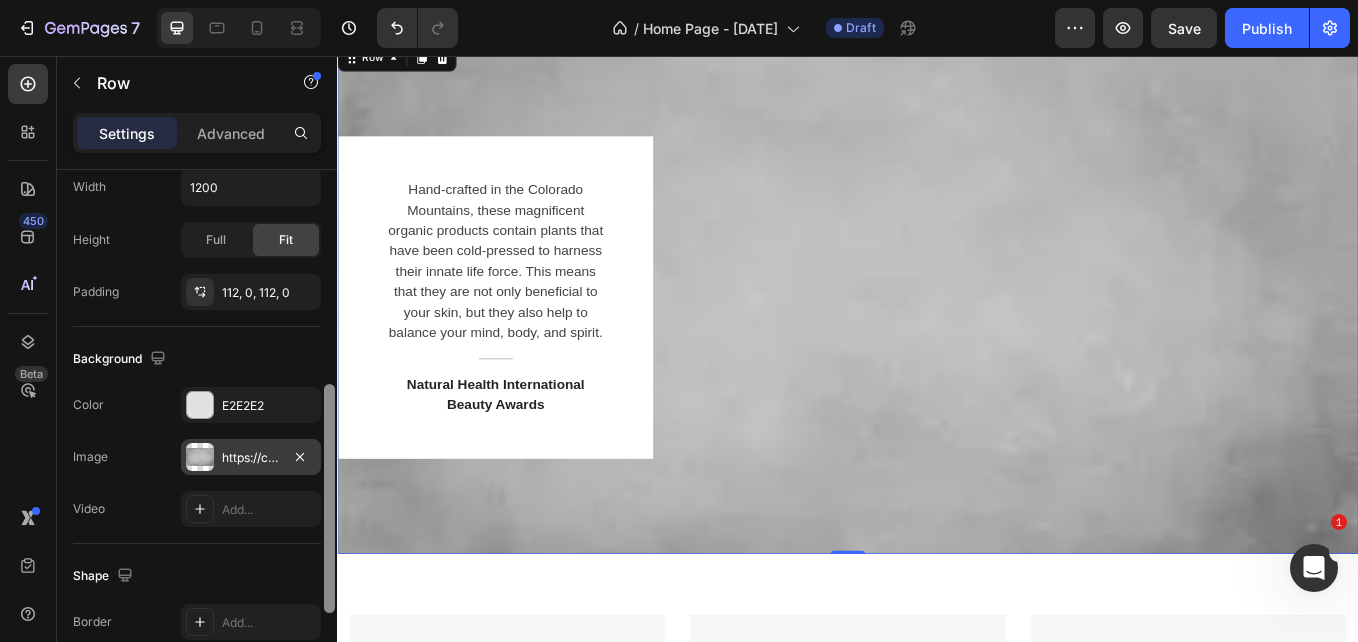 scroll, scrollTop: 56, scrollLeft: 0, axis: vertical 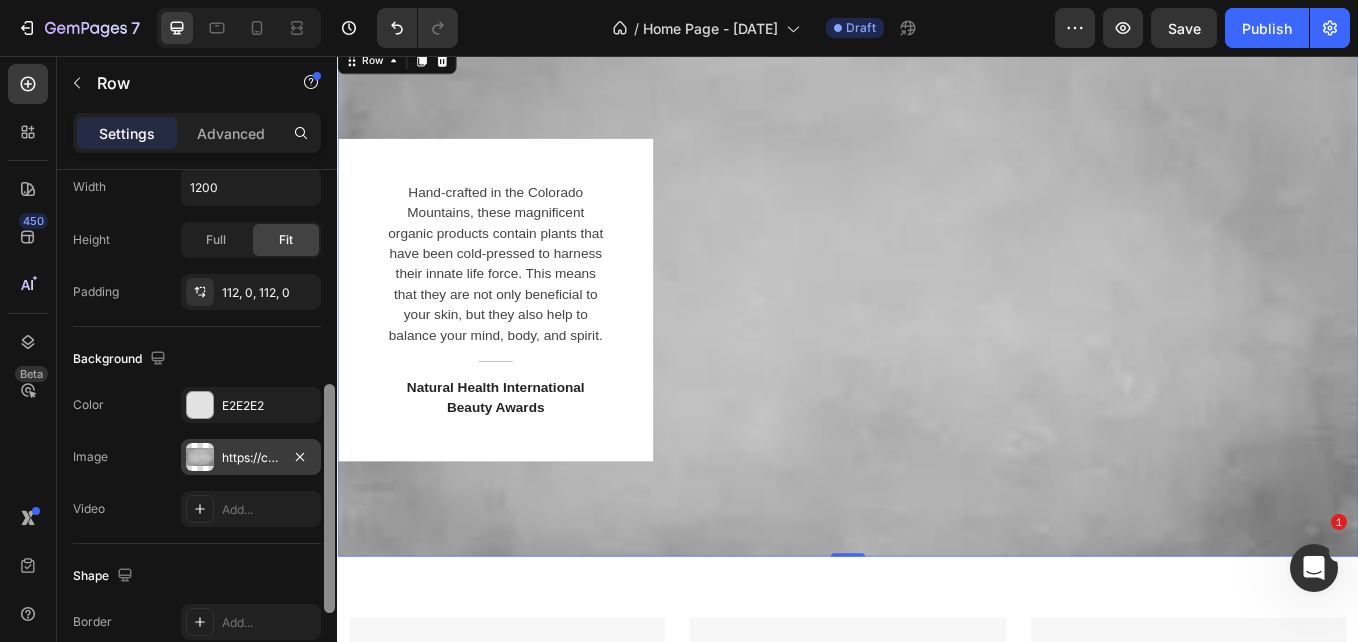 click on "Hand-crafted in the [LOCATION] Mountains, these magnificent organic products contain plants that have been cold-pressed to harness their innate life force. This means that they are not only beneficial to your skin, but they also help to balance your mind, body, and spirit. Text block Title Line Natural Health International Beauty Awards Text block Row" at bounding box center [937, 342] 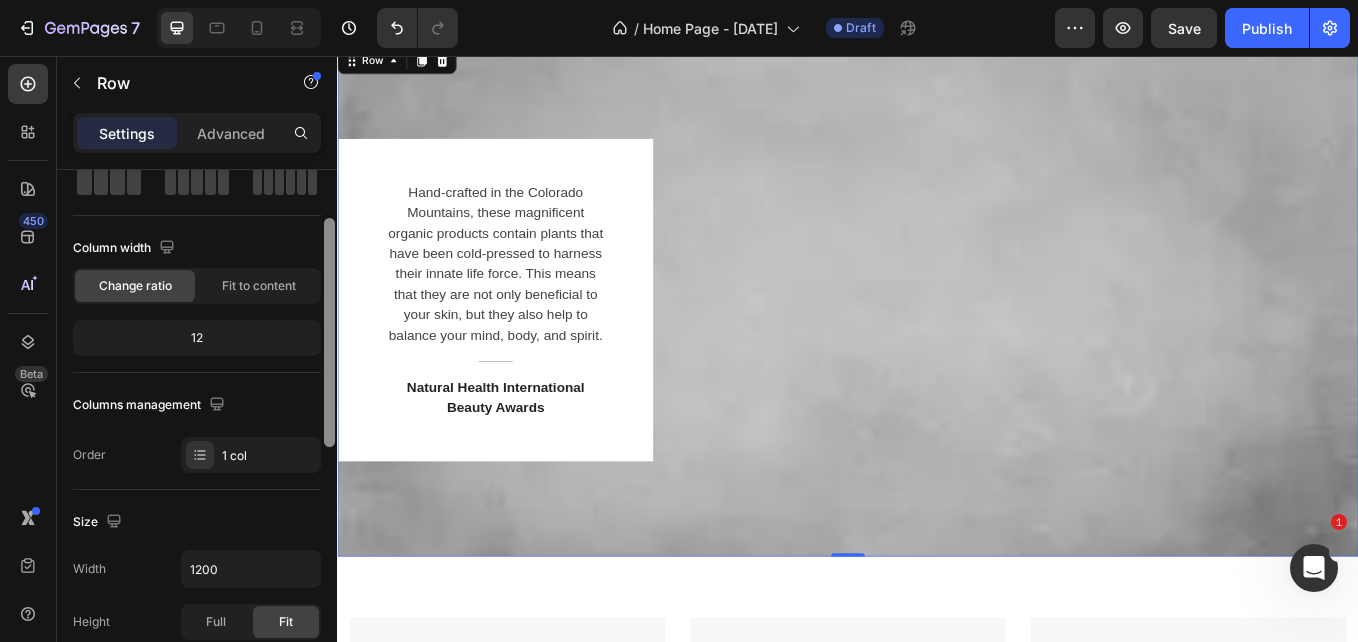 scroll, scrollTop: 107, scrollLeft: 0, axis: vertical 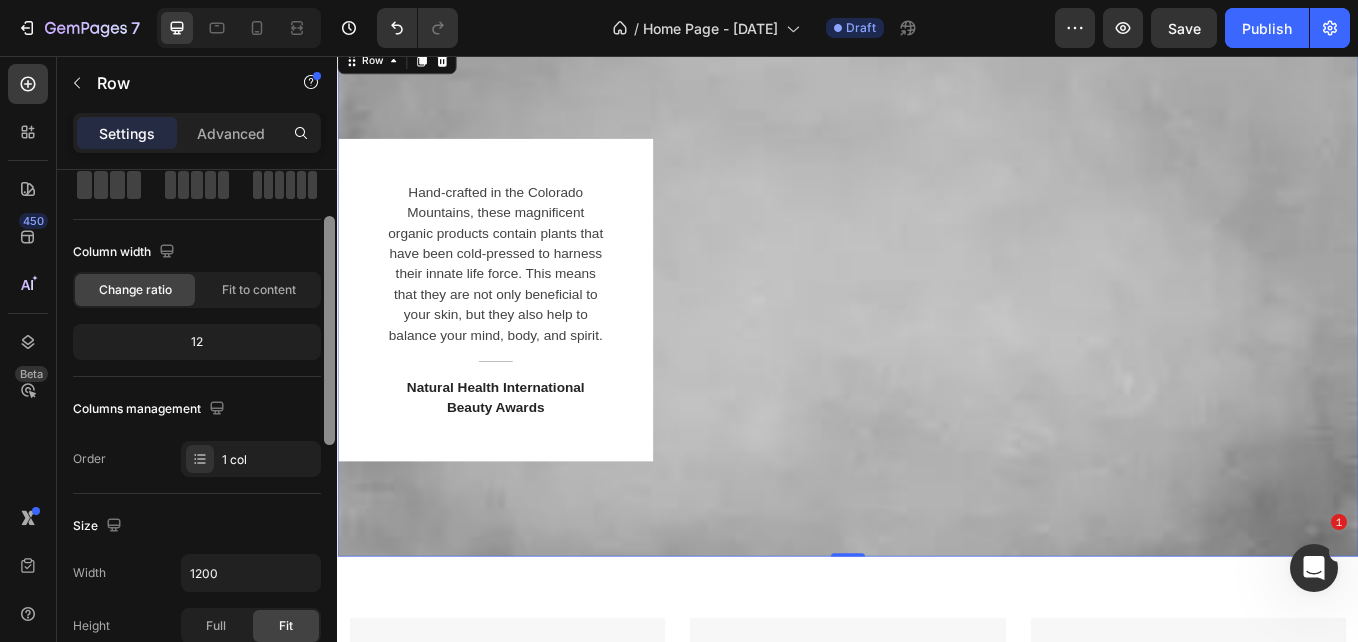click on "Hand-crafted in the [LOCATION] Mountains, these magnificent organic products contain plants that have been cold-pressed to harness their innate life force. This means that they are not only beneficial to your skin, but they also help to balance your mind, body, and spirit. Text block Title Line Natural Health International Beauty Awards Text block Row Row [NUMBER]" at bounding box center [937, 342] 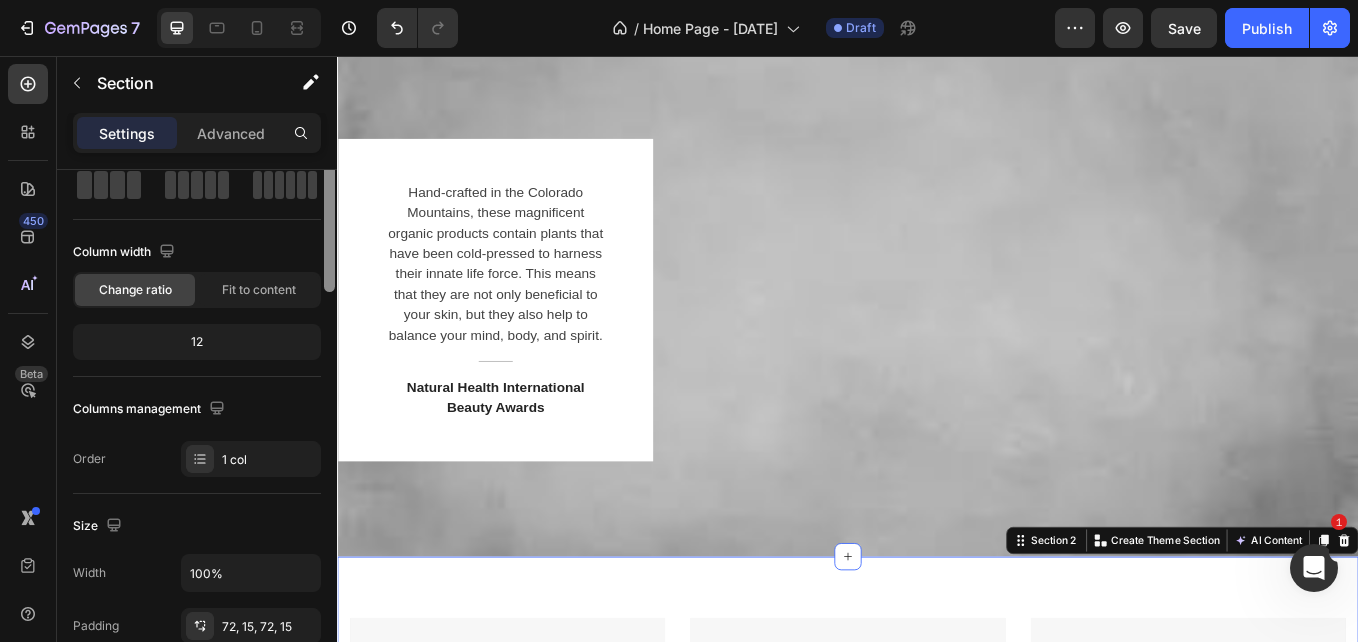 scroll, scrollTop: 0, scrollLeft: 0, axis: both 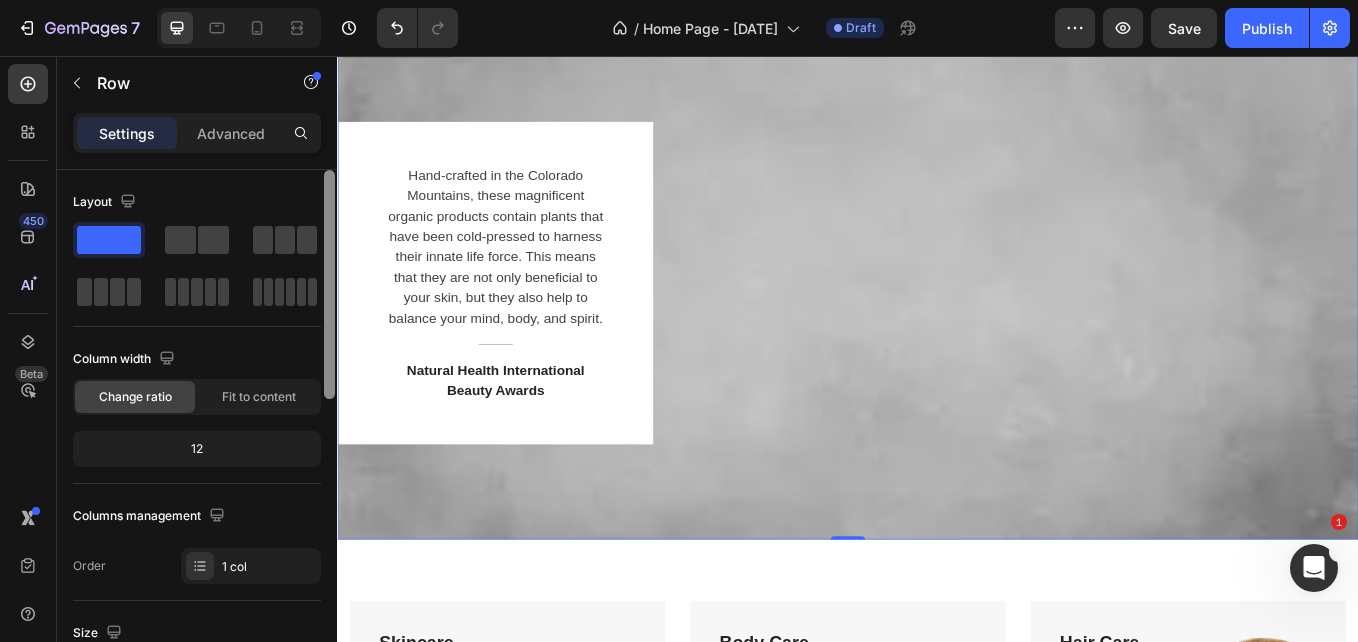 click on "Hand-crafted in the [LOCATION] Mountains, these magnificent organic products contain plants that have been cold-pressed to harness their innate life force. This means that they are not only beneficial to your skin, but they also help to balance your mind, body, and spirit. Text block Title Line Natural Health International Beauty Awards Text block Row" at bounding box center [937, 322] 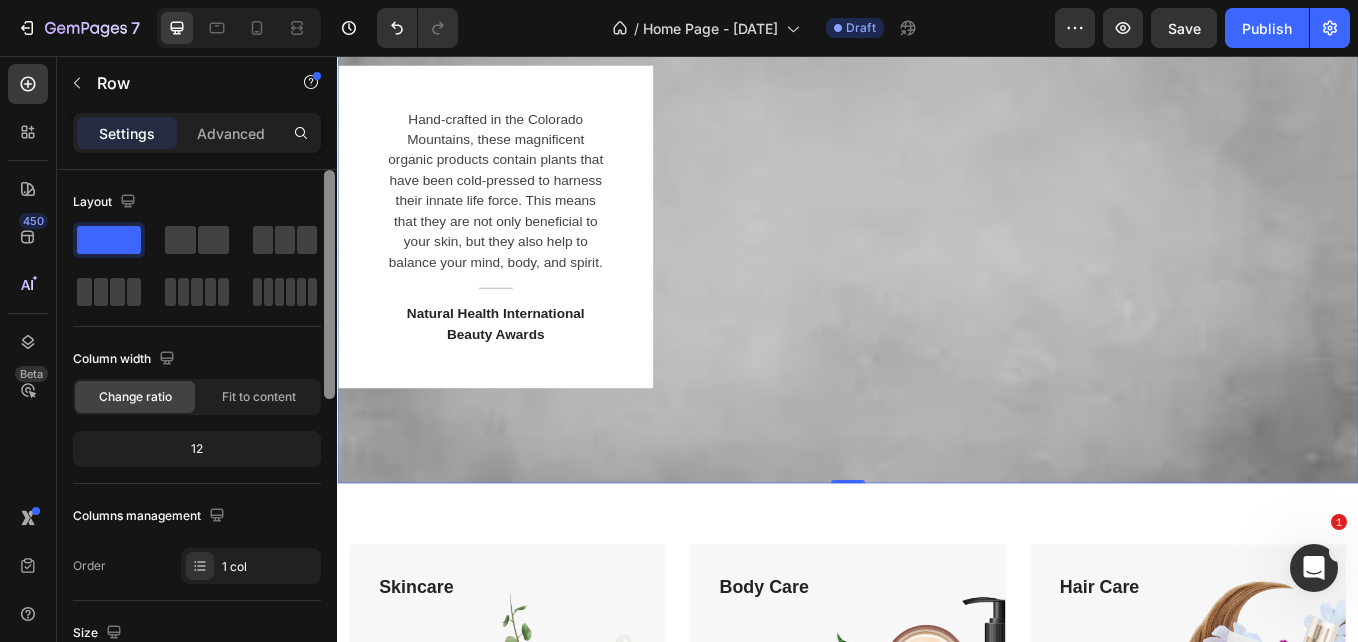 scroll, scrollTop: 150, scrollLeft: 0, axis: vertical 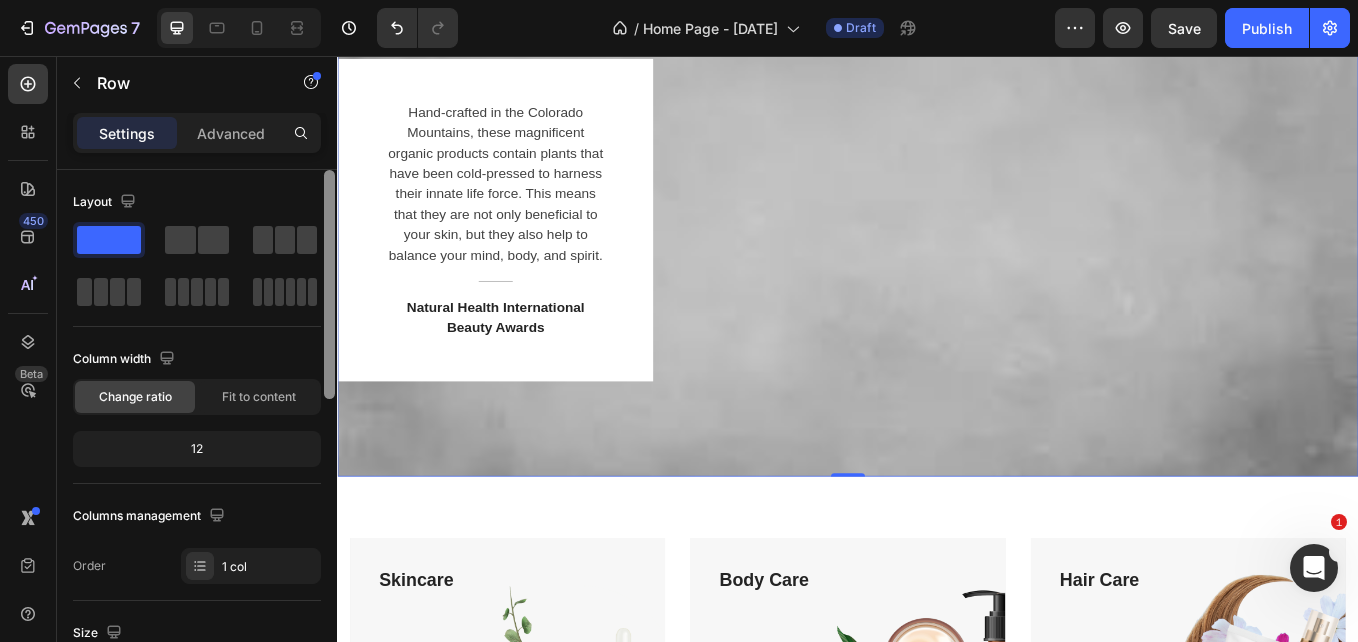 click on "Hand-crafted in the [LOCATION] Mountains, these magnificent organic products contain plants that have been cold-pressed to harness their innate life force. This means that they are not only beneficial to your skin, but they also help to balance your mind, body, and spirit. Text block Title Line Natural Health International Beauty Awards Text block Row Row [NUMBER]" at bounding box center (937, 248) 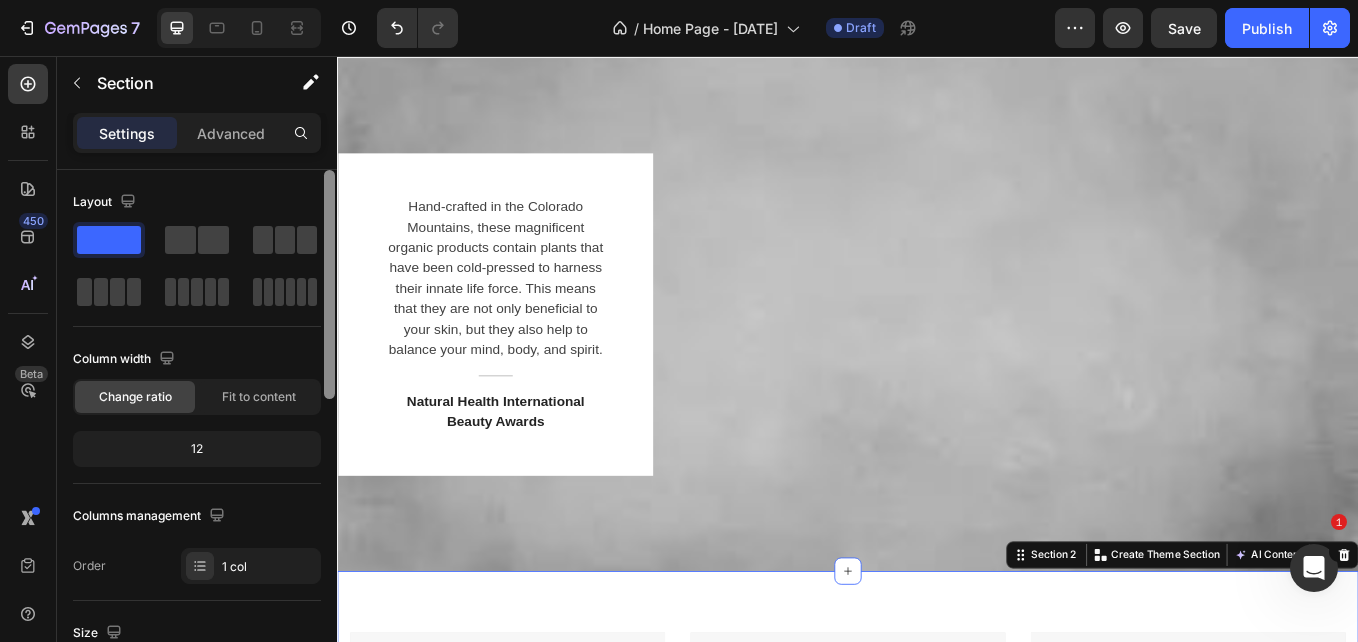 scroll, scrollTop: 22, scrollLeft: 0, axis: vertical 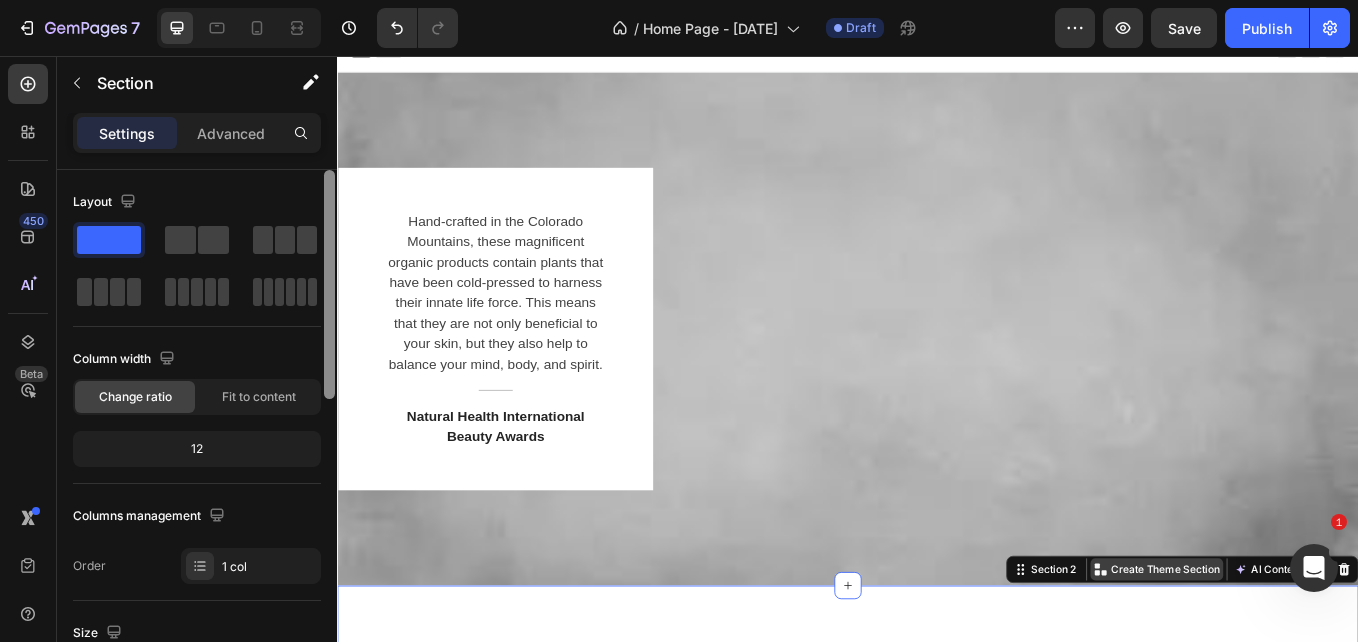 click on "Create Theme Section" at bounding box center (1310, 659) 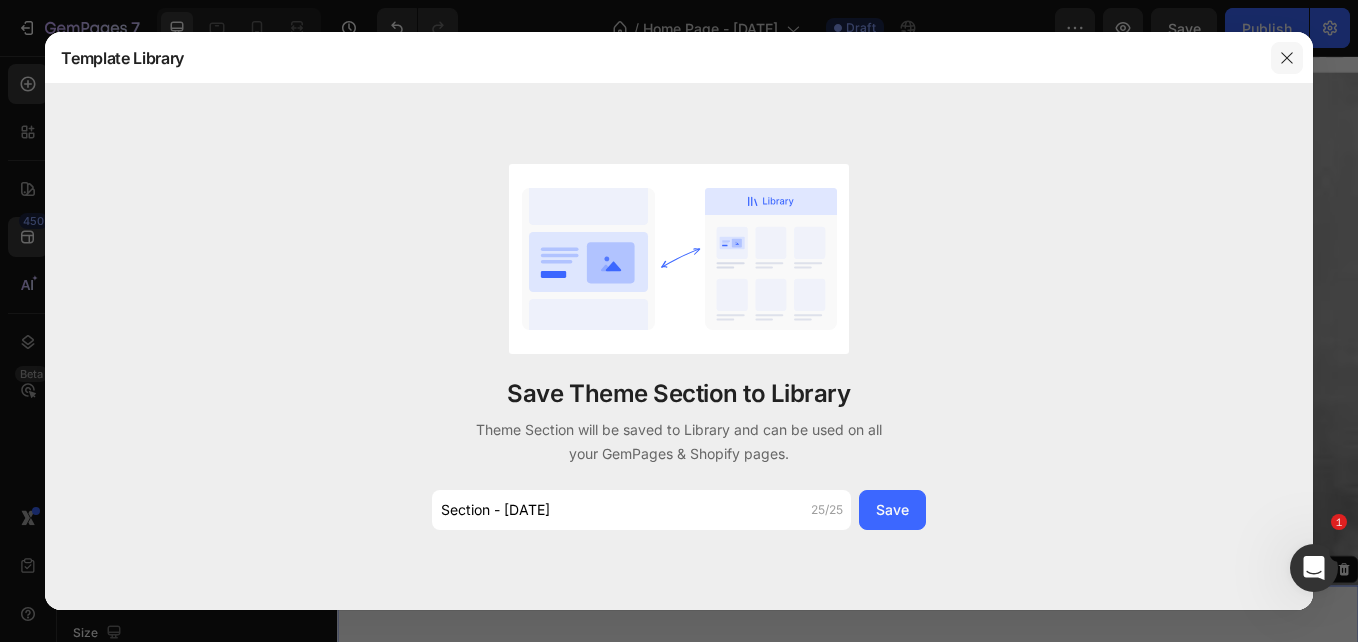 click at bounding box center (1287, 58) 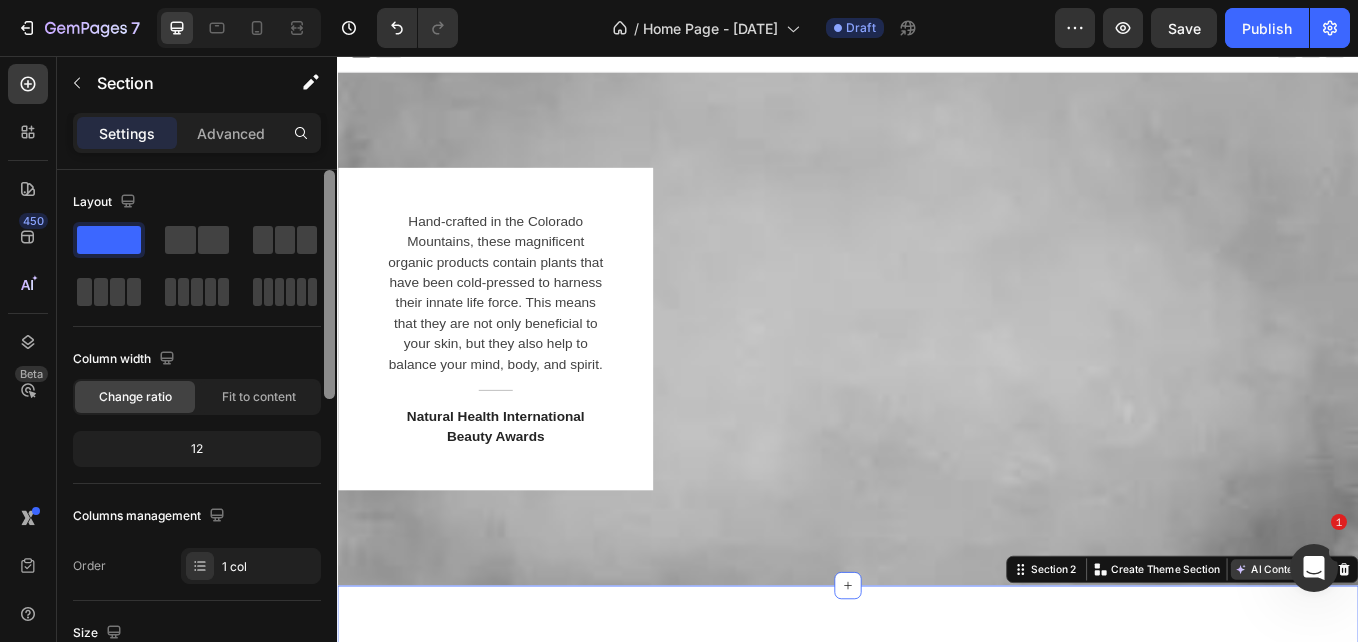 click on "AI Content" at bounding box center [1431, 659] 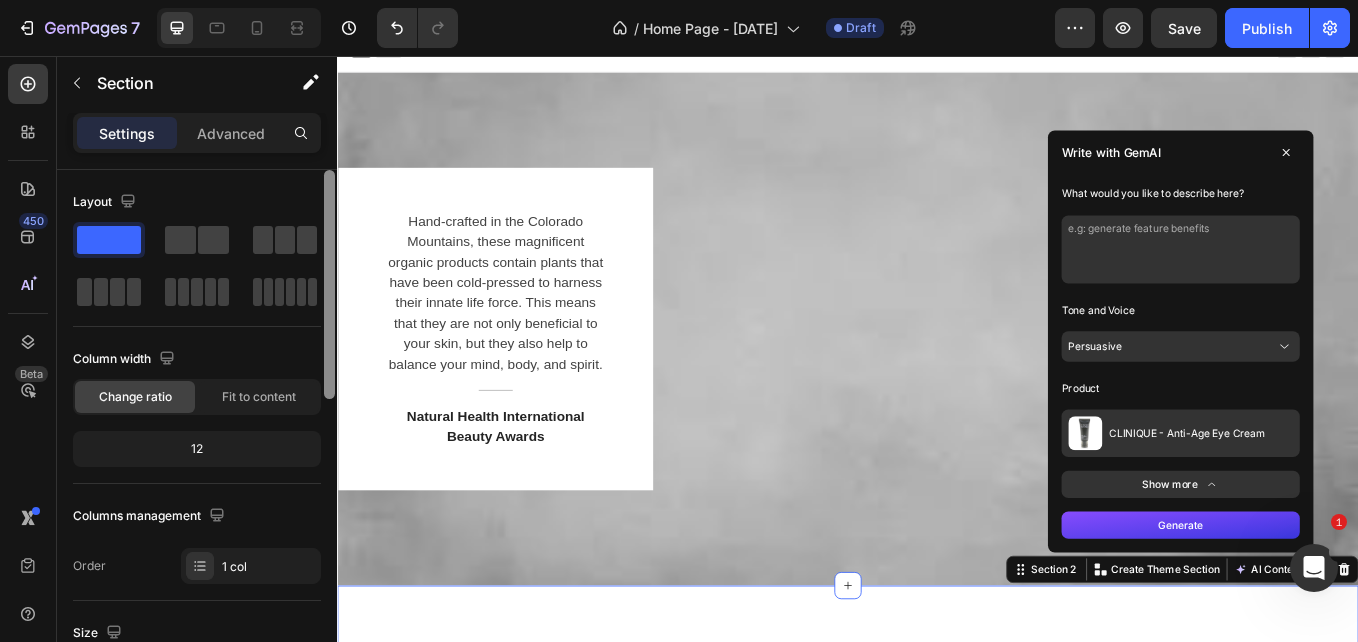 click on "Generate" at bounding box center [1328, 607] 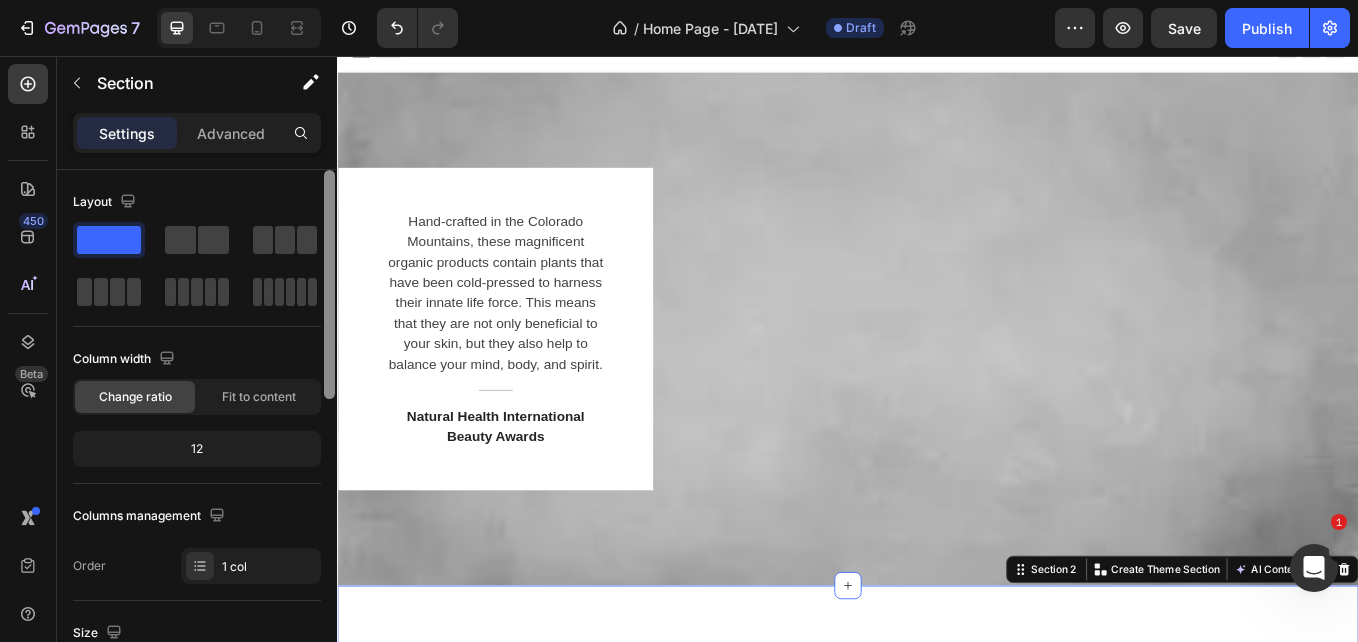 click on "Hand-crafted in the [LOCATION] Mountains, these magnificent organic products contain plants that have been cold-pressed to harness their innate life force. This means that they are not only beneficial to your skin, but they also help to balance your mind, body, and spirit. Text block Title Line Natural Health International Beauty Awards Text block Row" at bounding box center (937, 376) 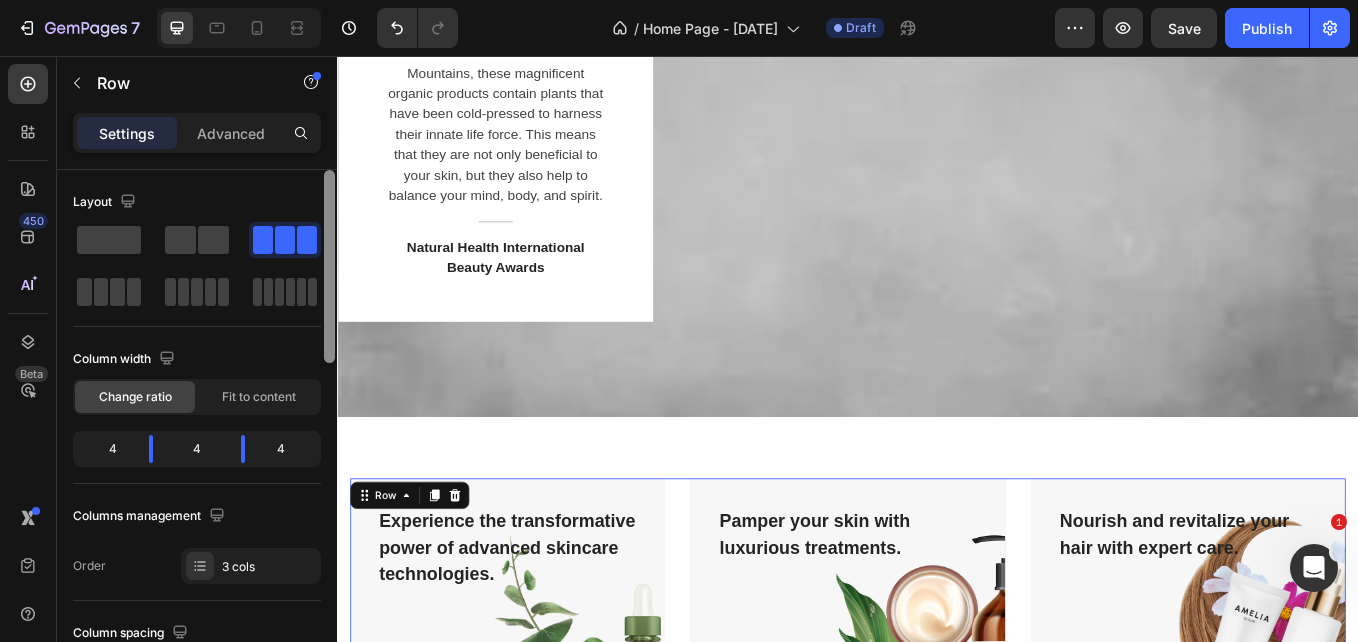 scroll, scrollTop: 0, scrollLeft: 0, axis: both 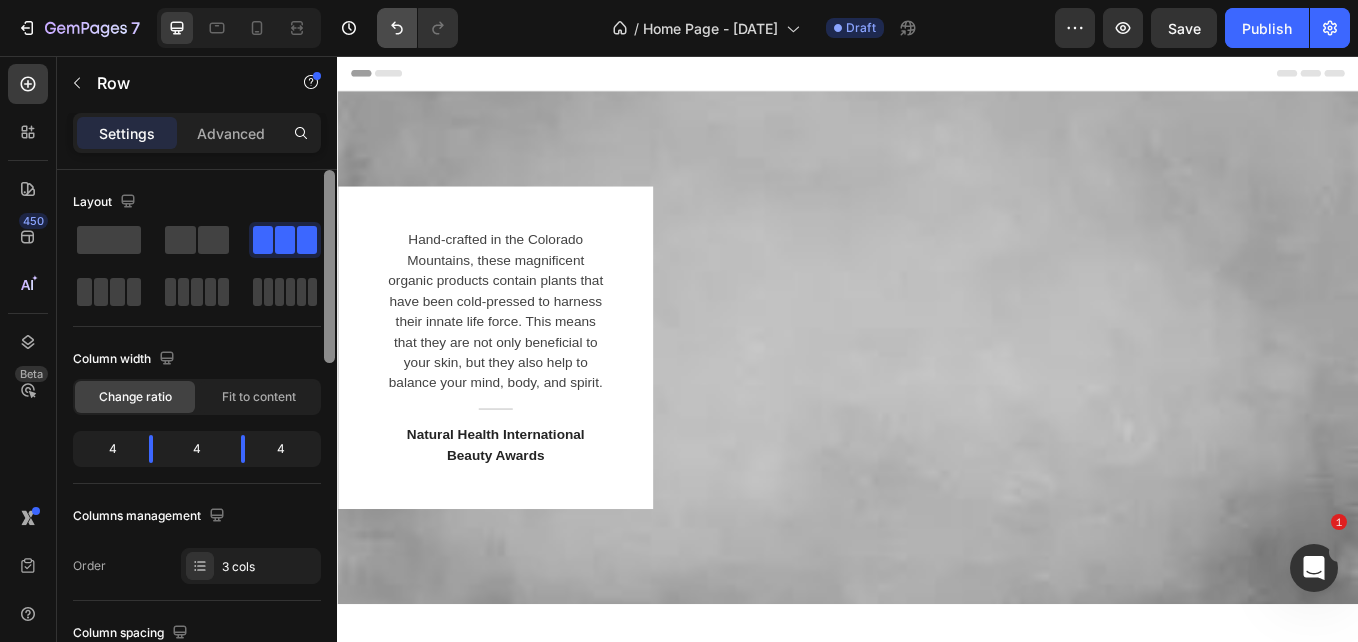 click 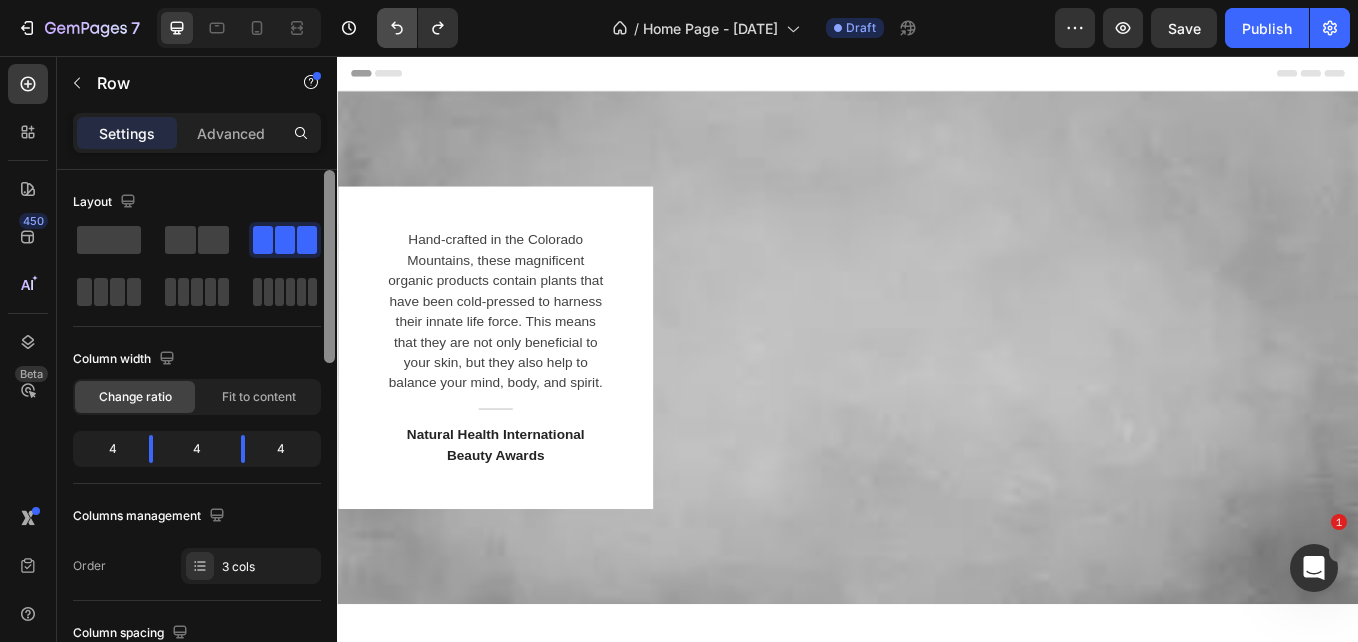 click 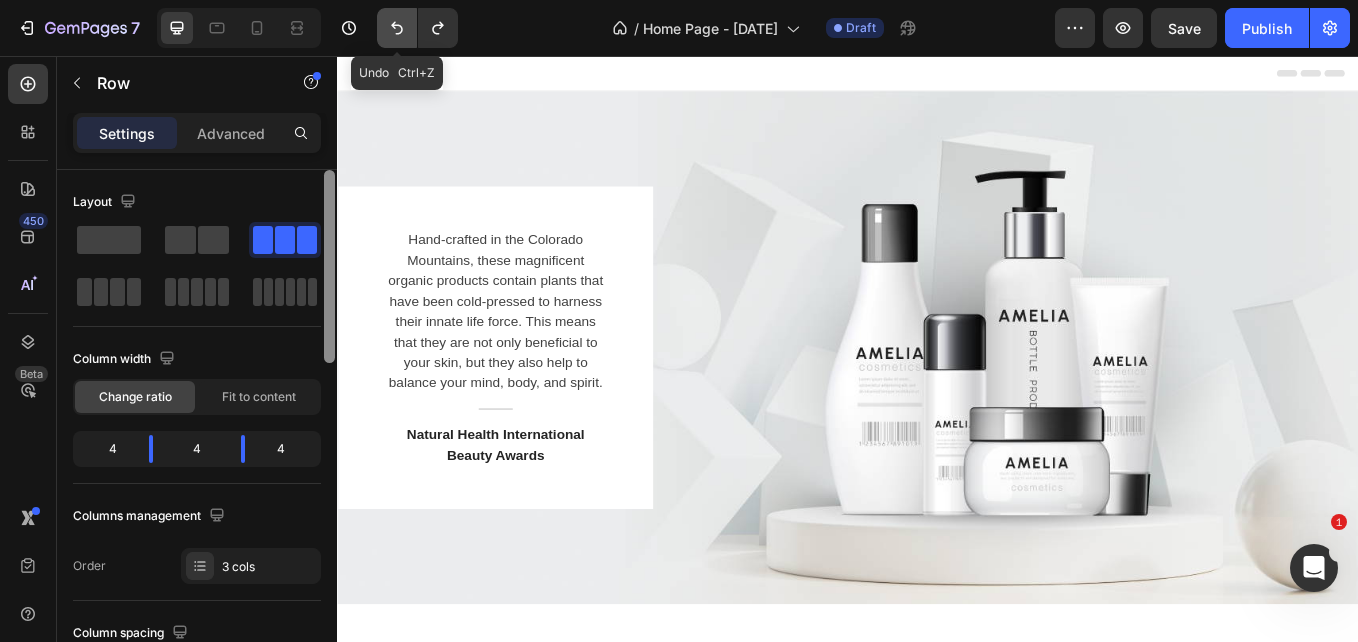 click 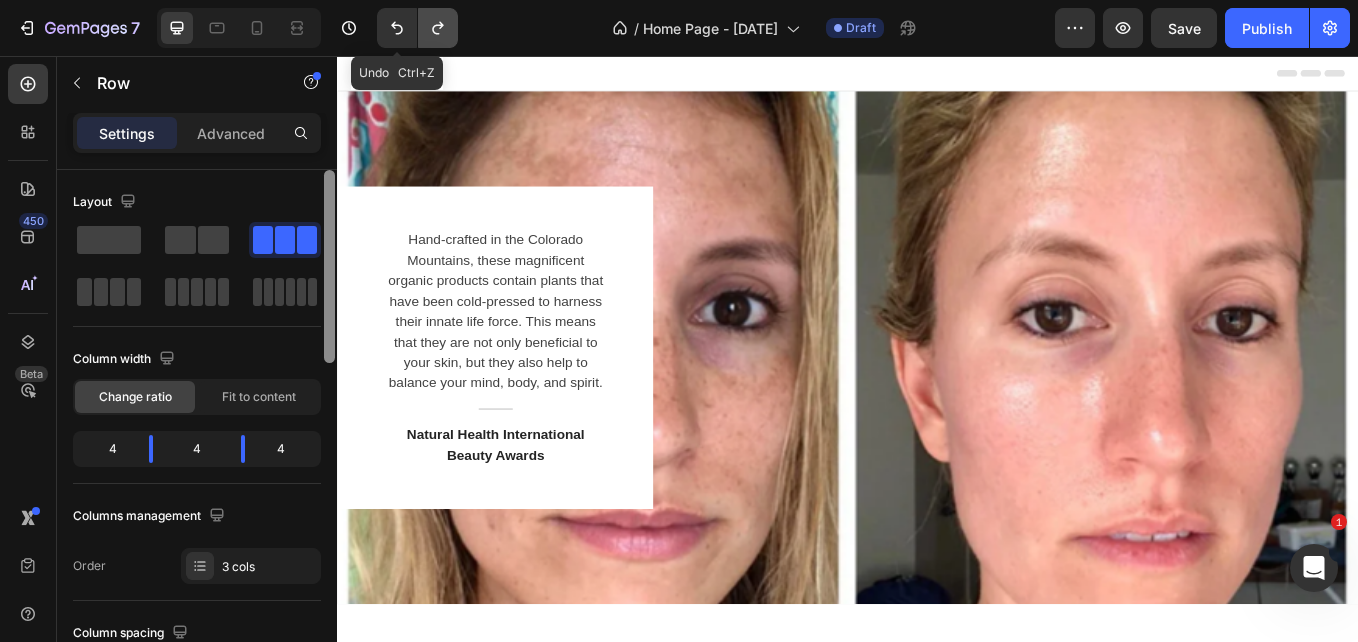 click 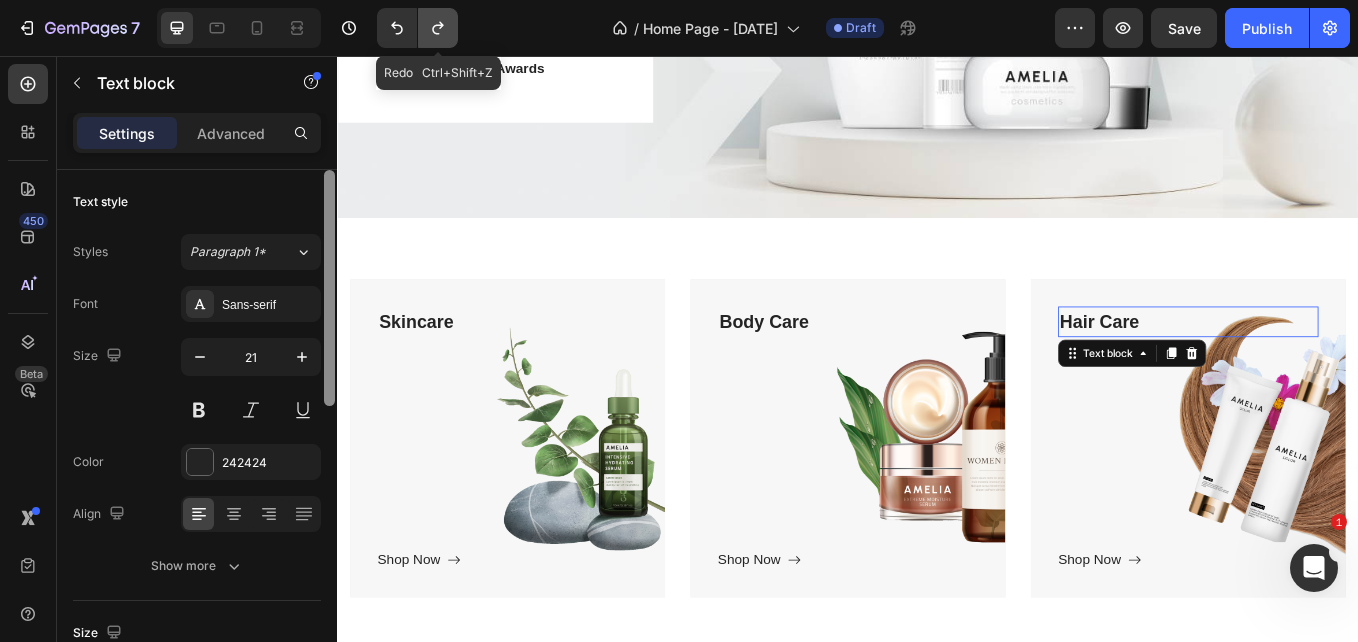 scroll, scrollTop: 0, scrollLeft: 0, axis: both 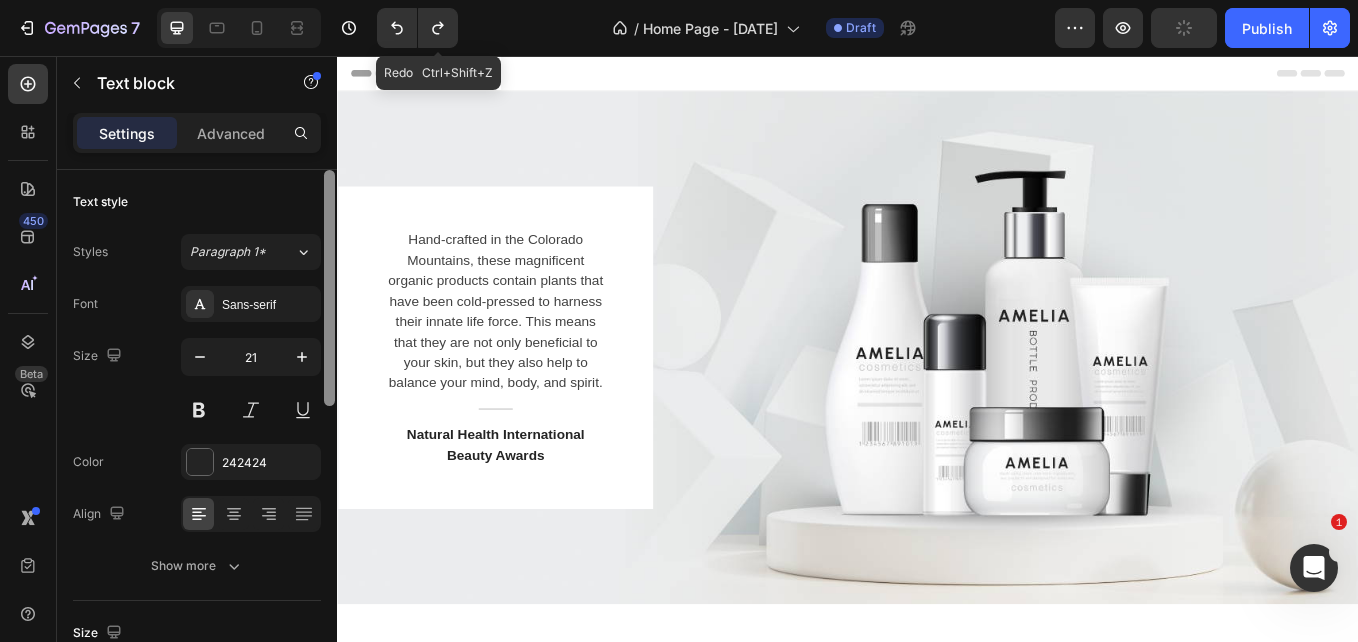 click on "Hand-crafted in the [LOCATION] Mountains, these magnificent organic products contain plants that have been cold-pressed to harness their innate life force. This means that they are not only beneficial to your skin, but they also help to balance your mind, body, and spirit. Text block Title Line Natural Health International Beauty Awards Text block Row" at bounding box center (937, 398) 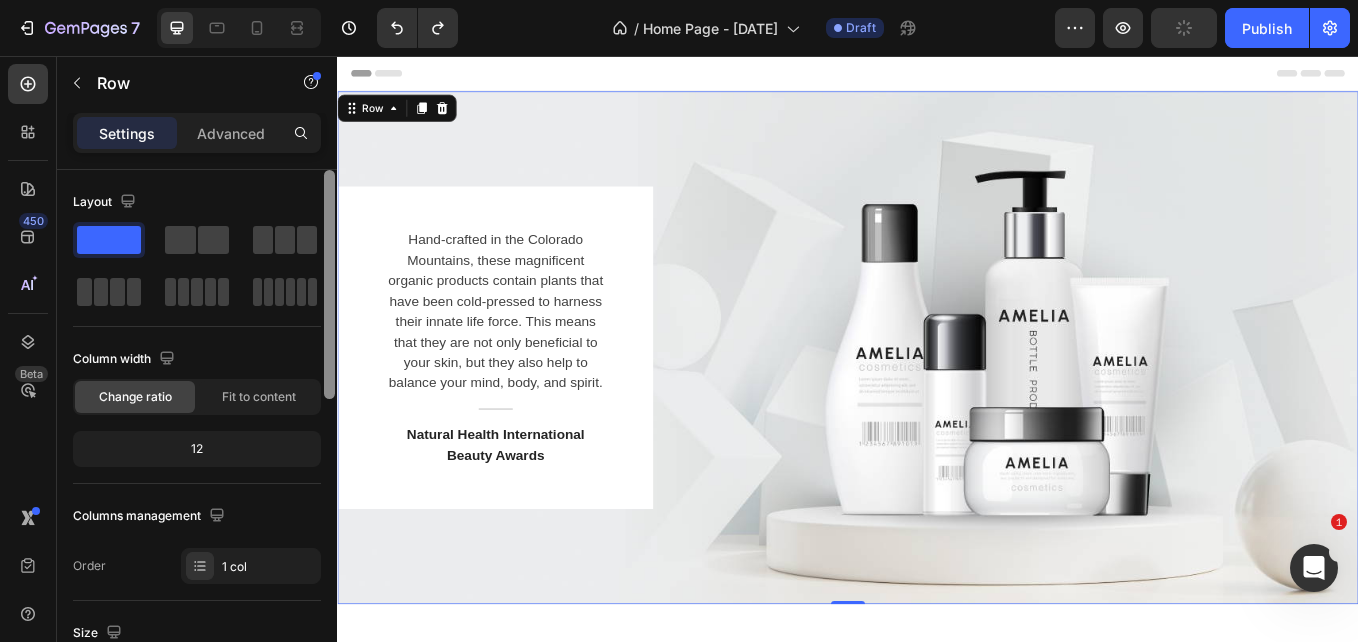 click on "Hand-crafted in the [LOCATION] Mountains, these magnificent organic products contain plants that have been cold-pressed to harness their innate life force. This means that they are not only beneficial to your skin, but they also help to balance your mind, body, and spirit. Text block Title Line Natural Health International Beauty Awards Text block Row" at bounding box center (937, 398) 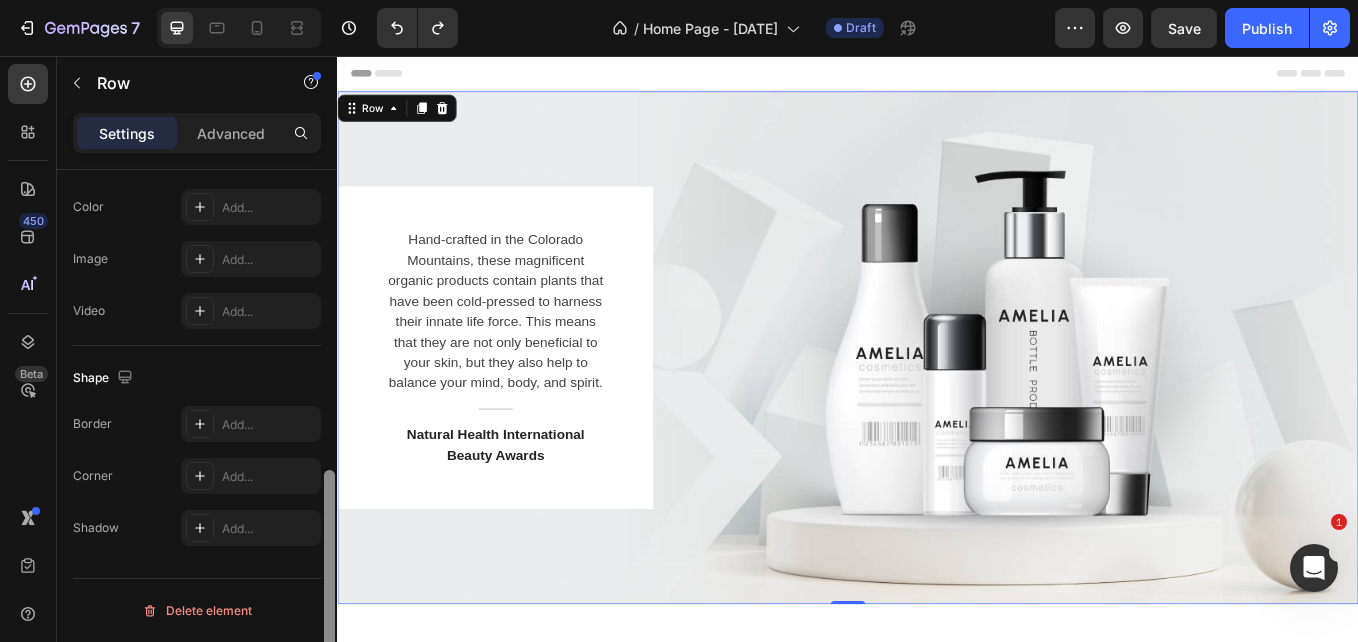 scroll, scrollTop: 691, scrollLeft: 0, axis: vertical 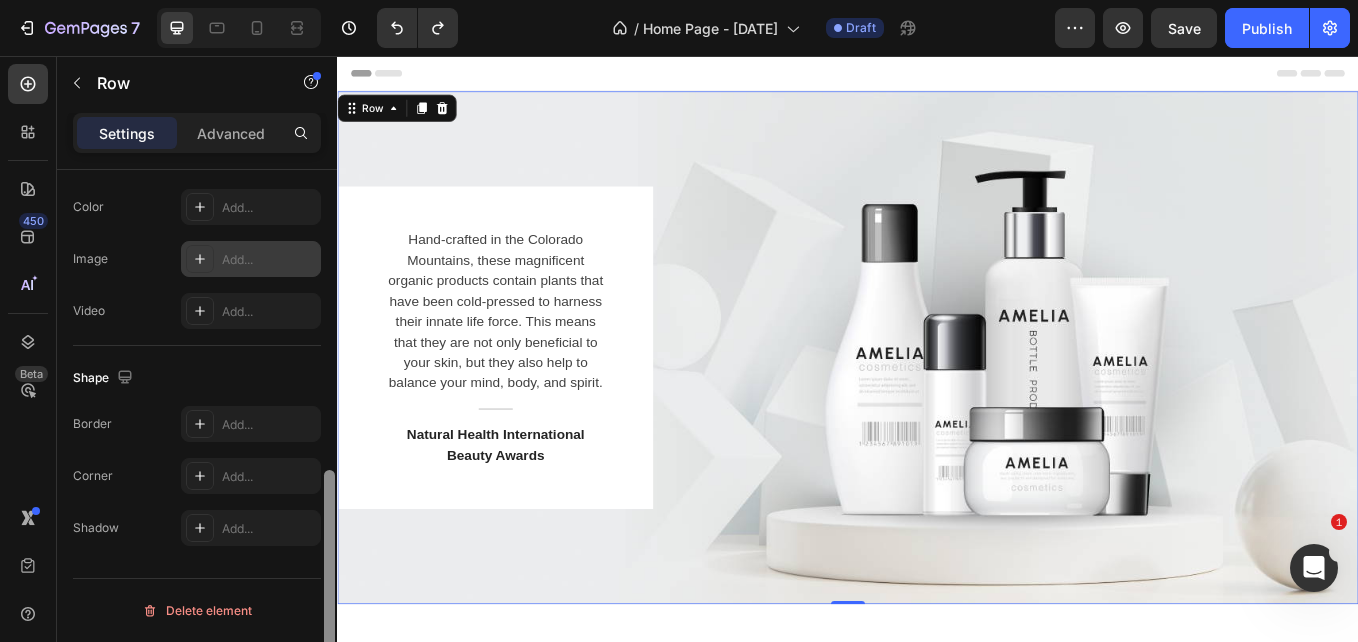 click on "Add..." at bounding box center [251, 259] 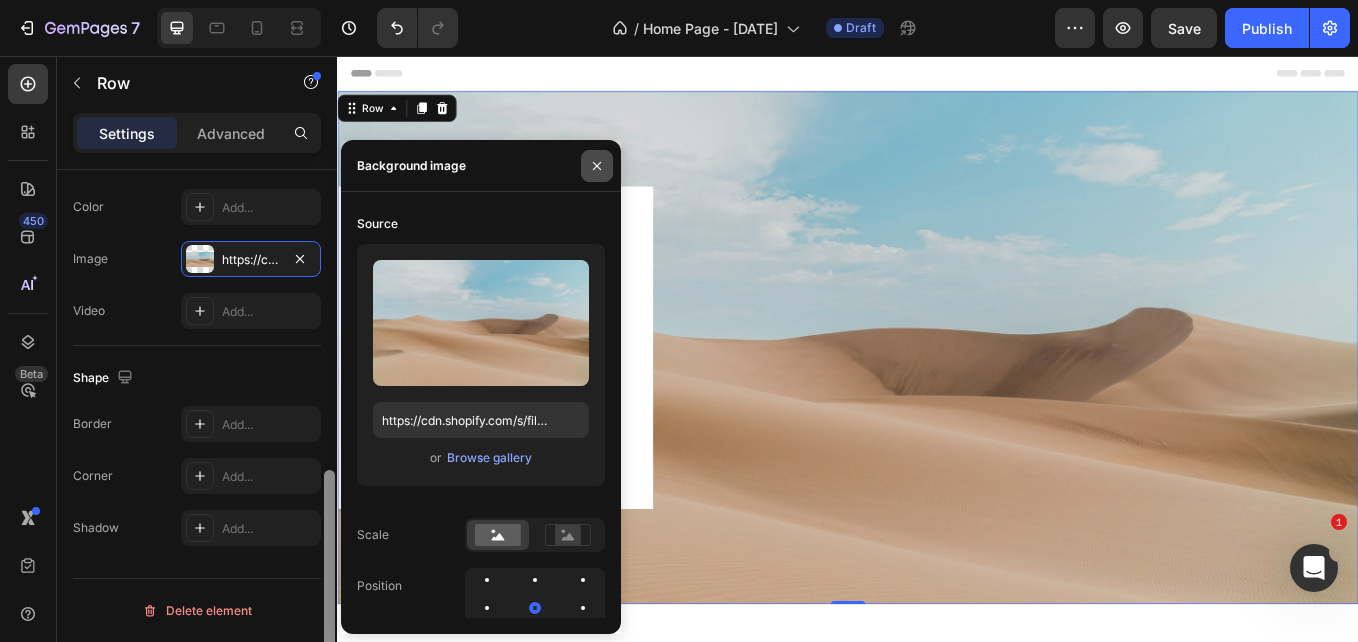 click at bounding box center [597, 166] 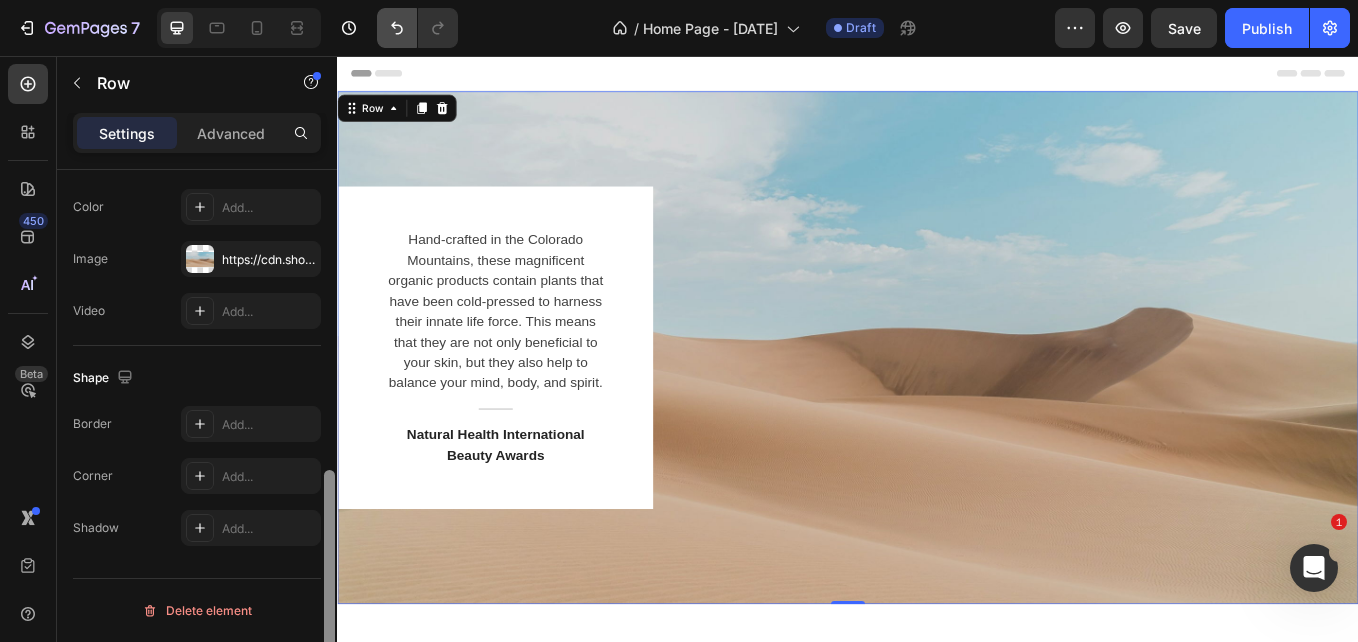 click 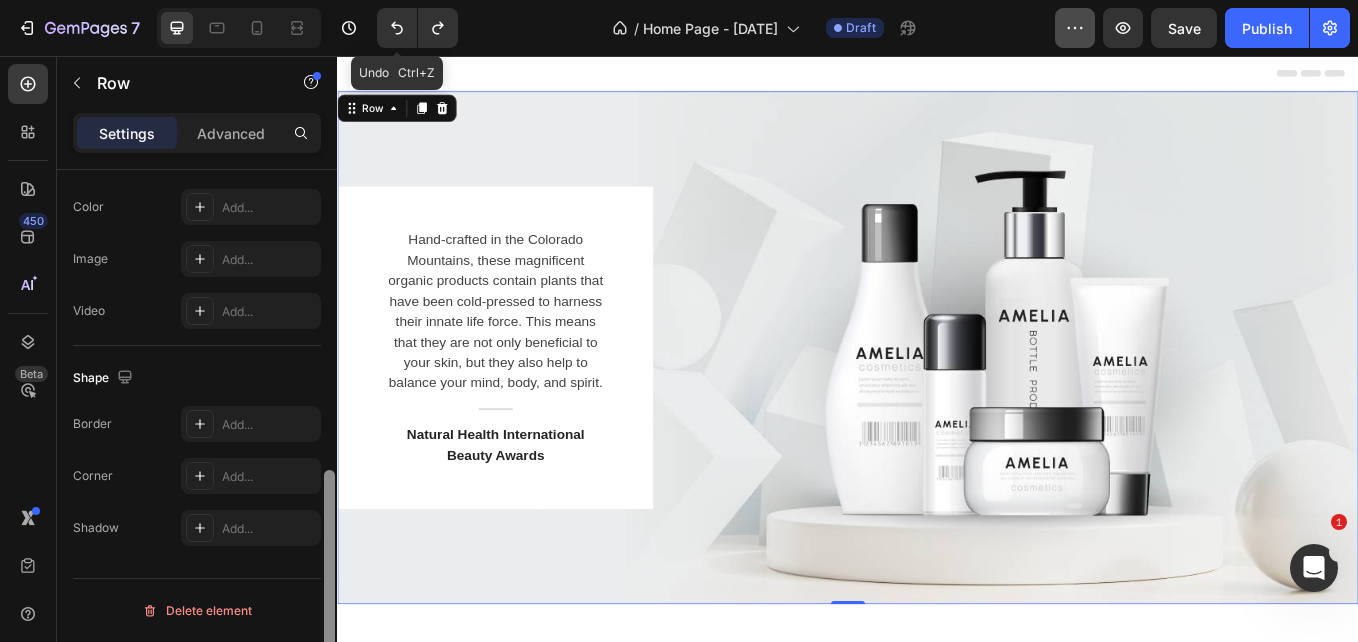 click 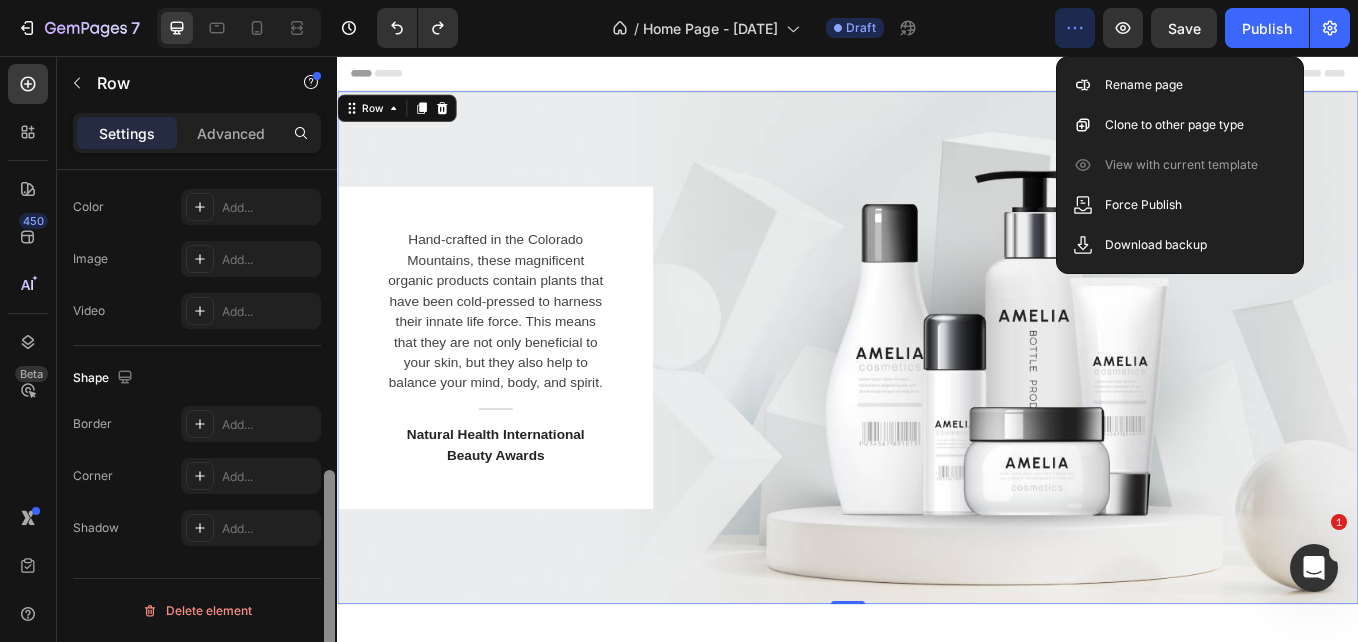click on "Hand-crafted in the [LOCATION] Mountains, these magnificent organic products contain plants that have been cold-pressed to harness their innate life force. This means that they are not only beneficial to your skin, but they also help to balance your mind, body, and spirit. Text block Title Line Natural Health International Beauty Awards Text block Row" at bounding box center (937, 398) 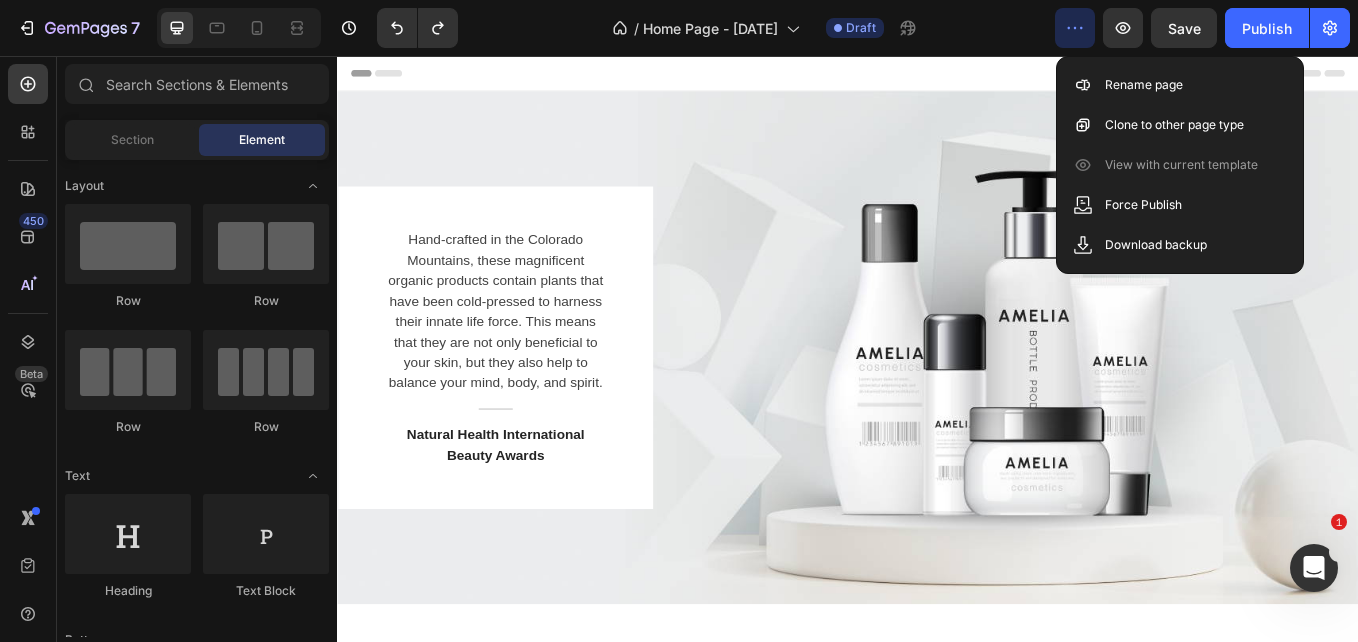click on "Header" at bounding box center (937, 76) 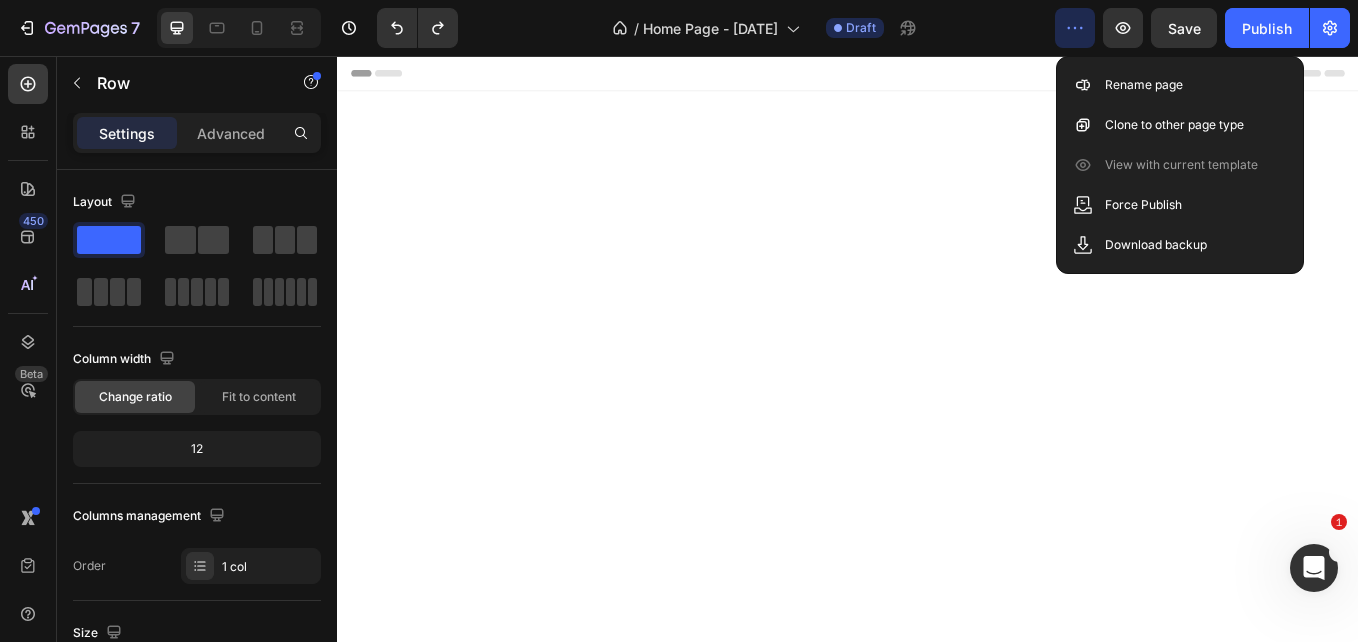 scroll, scrollTop: 1275, scrollLeft: 0, axis: vertical 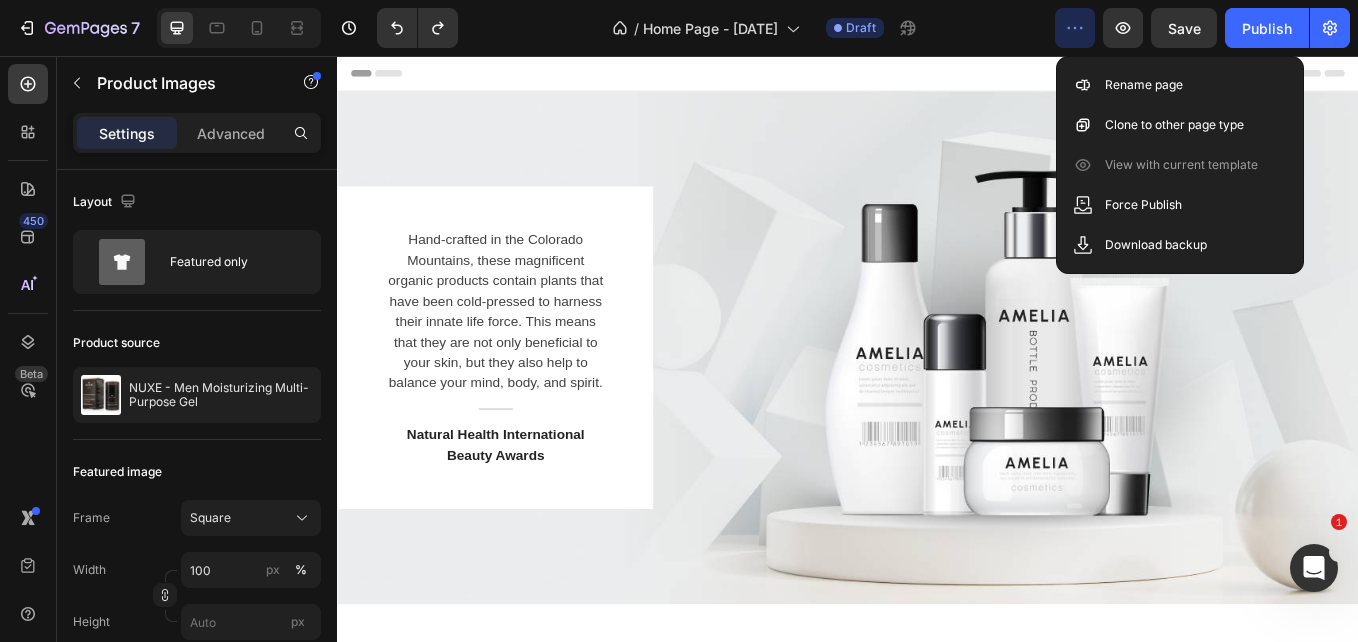 click on "Hand-crafted in the [LOCATION] Mountains, these magnificent organic products contain plants that have been cold-pressed to harness their innate life force. This means that they are not only beneficial to your skin, but they also help to balance your mind, body, and spirit. Text block Title Line Natural Health International Beauty Awards Text block Row" at bounding box center [937, 398] 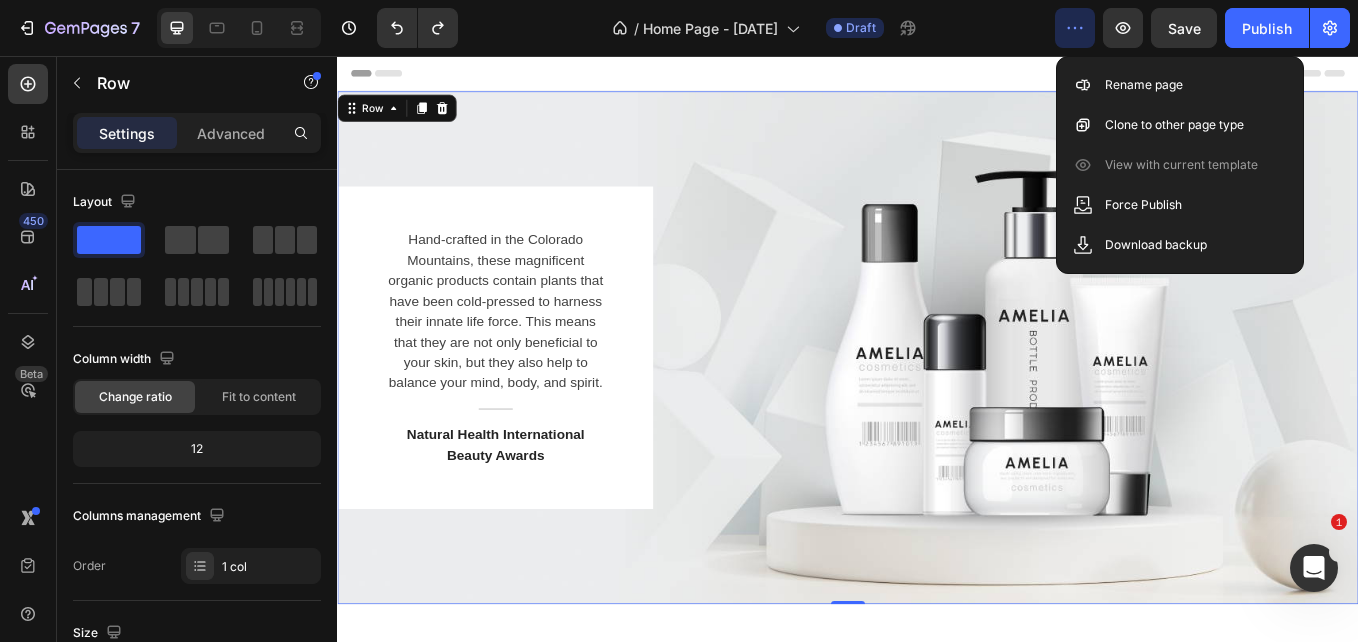 click on "Header" at bounding box center (937, 76) 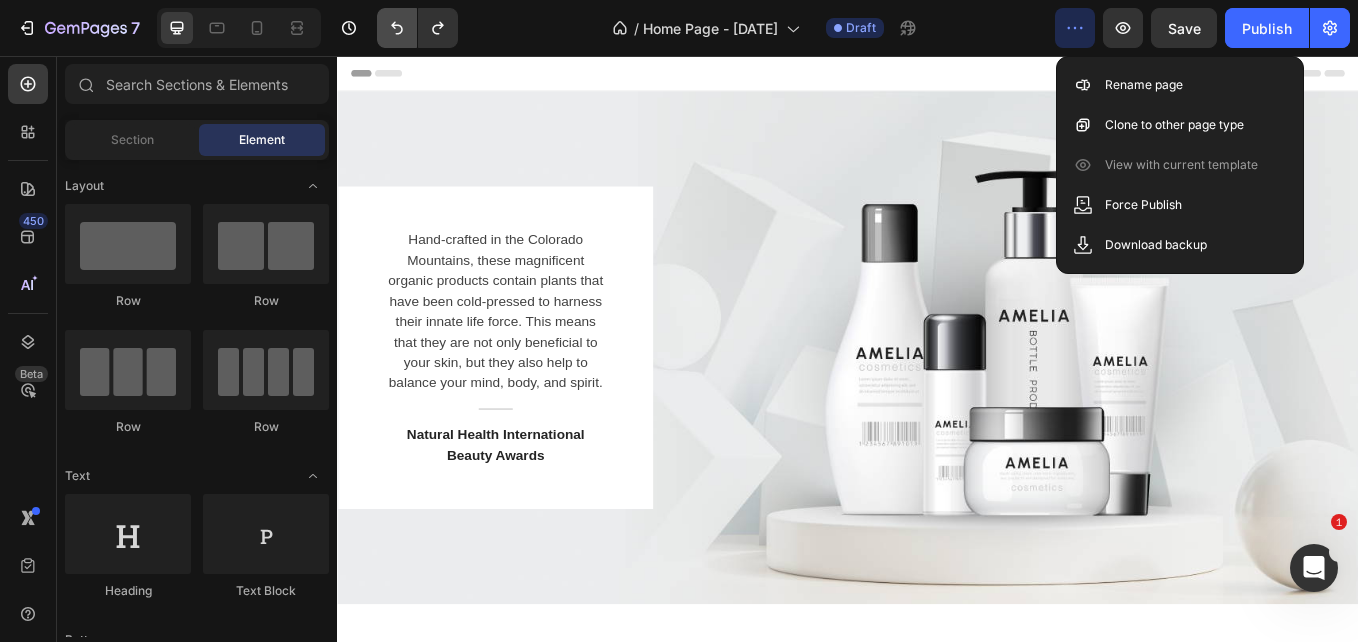 click 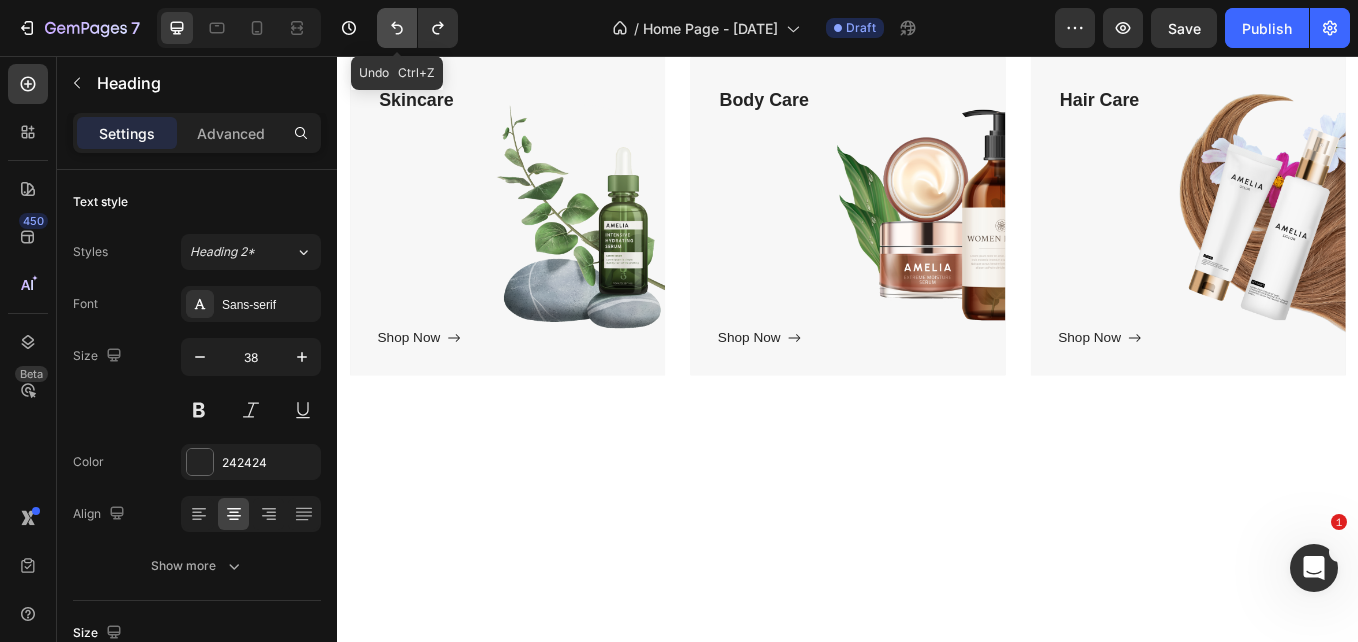 scroll, scrollTop: 0, scrollLeft: 0, axis: both 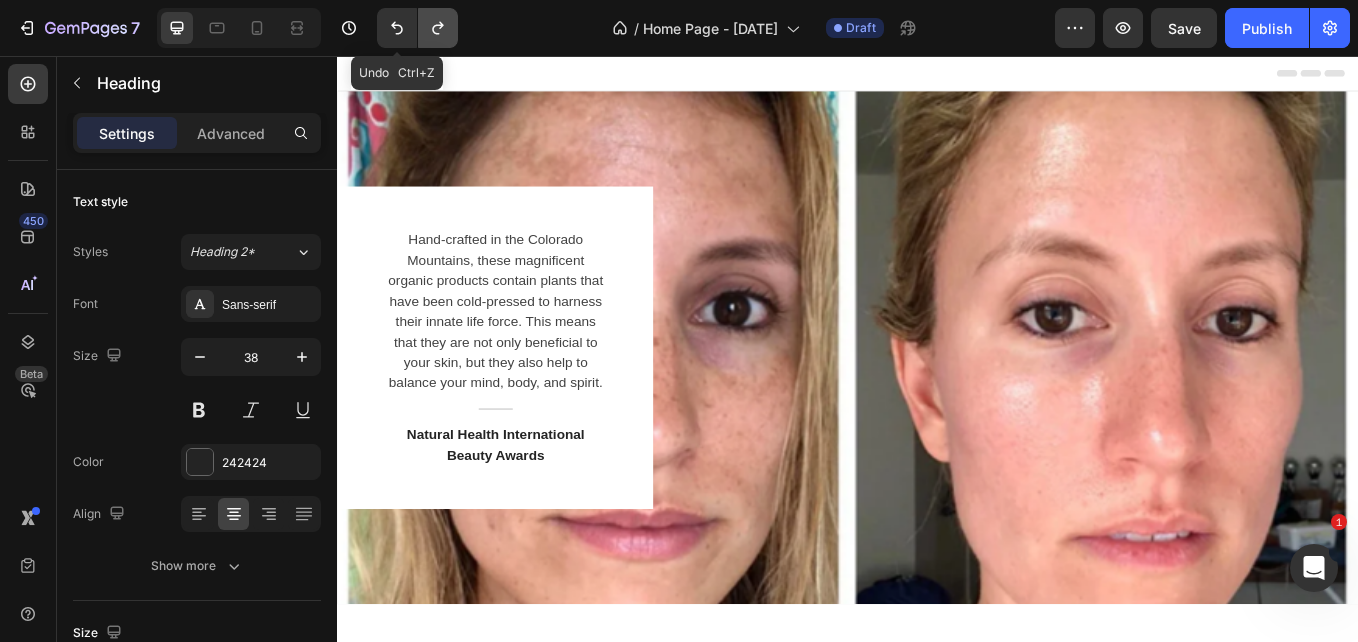 click 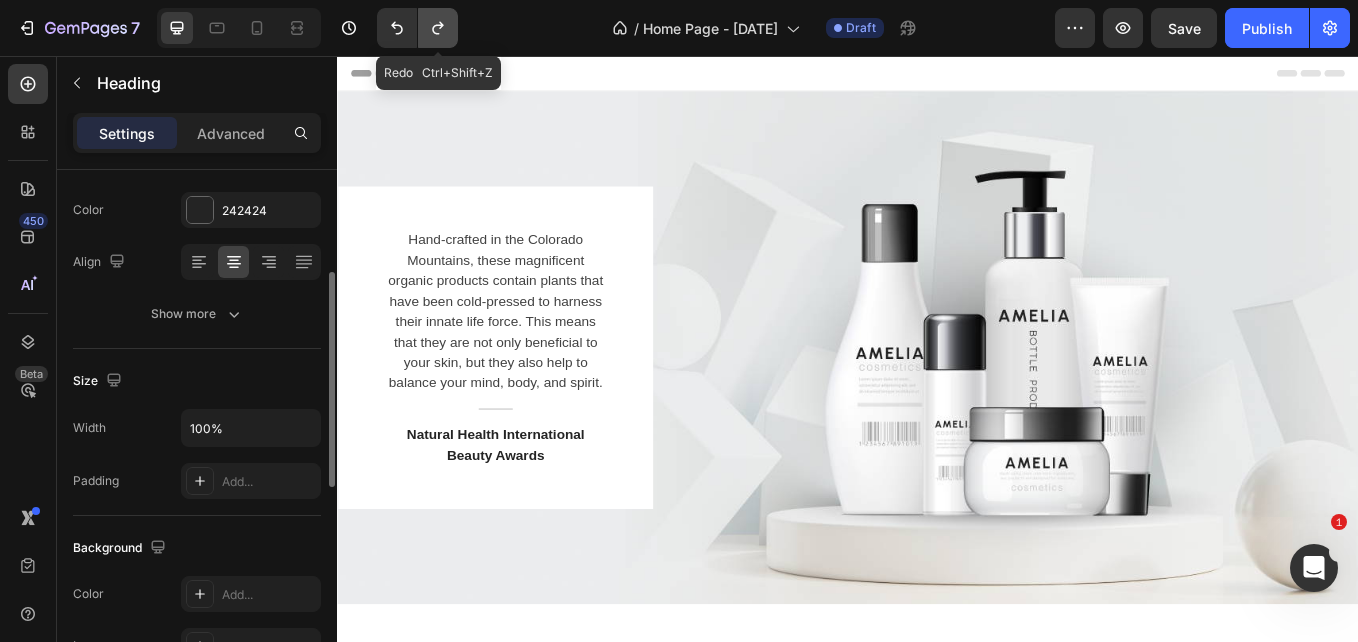 scroll, scrollTop: 255, scrollLeft: 0, axis: vertical 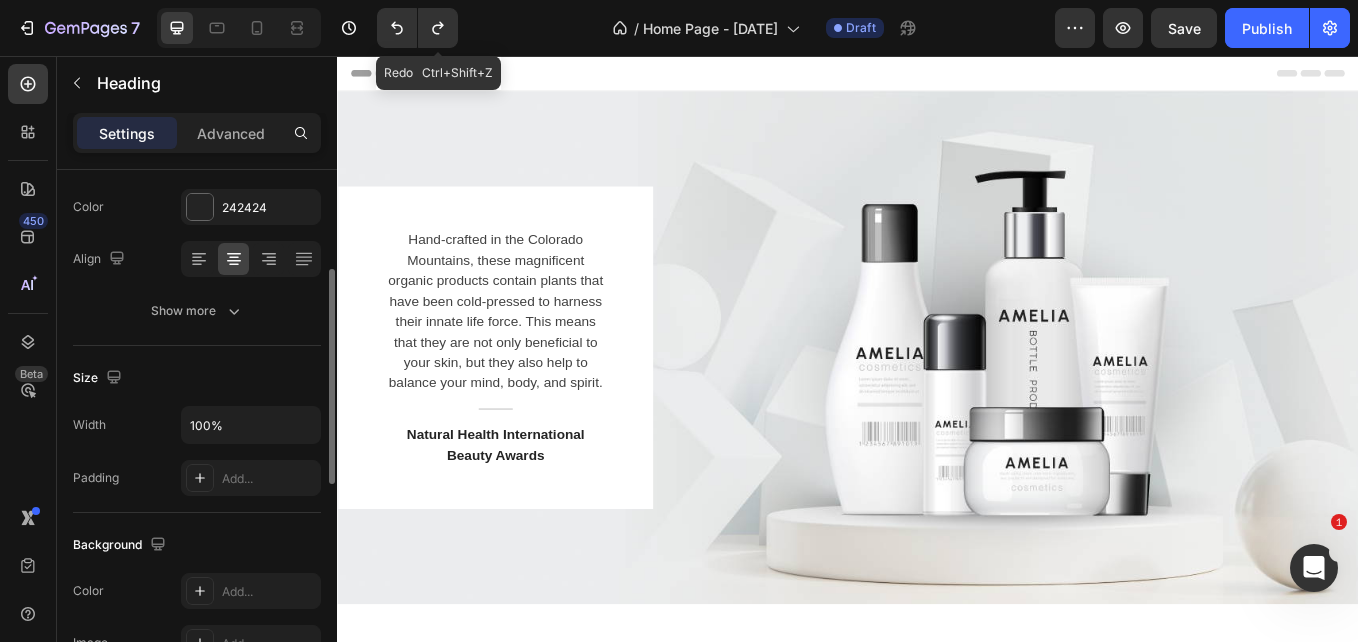 click on "Hand-crafted in the [LOCATION] Mountains, these magnificent organic products contain plants that have been cold-pressed to harness their innate life force. This means that they are not only beneficial to your skin, but they also help to balance your mind, body, and spirit. Text block Title Line Natural Health International Beauty Awards Text block Row" at bounding box center (937, 398) 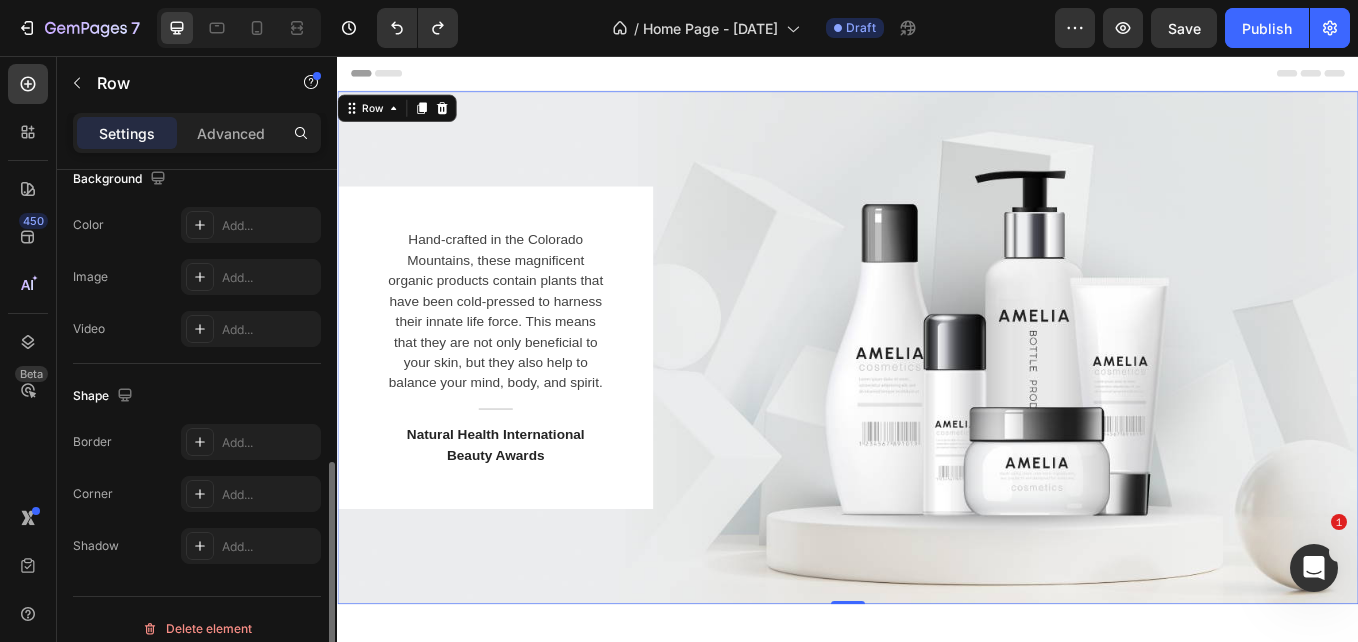 scroll, scrollTop: 691, scrollLeft: 0, axis: vertical 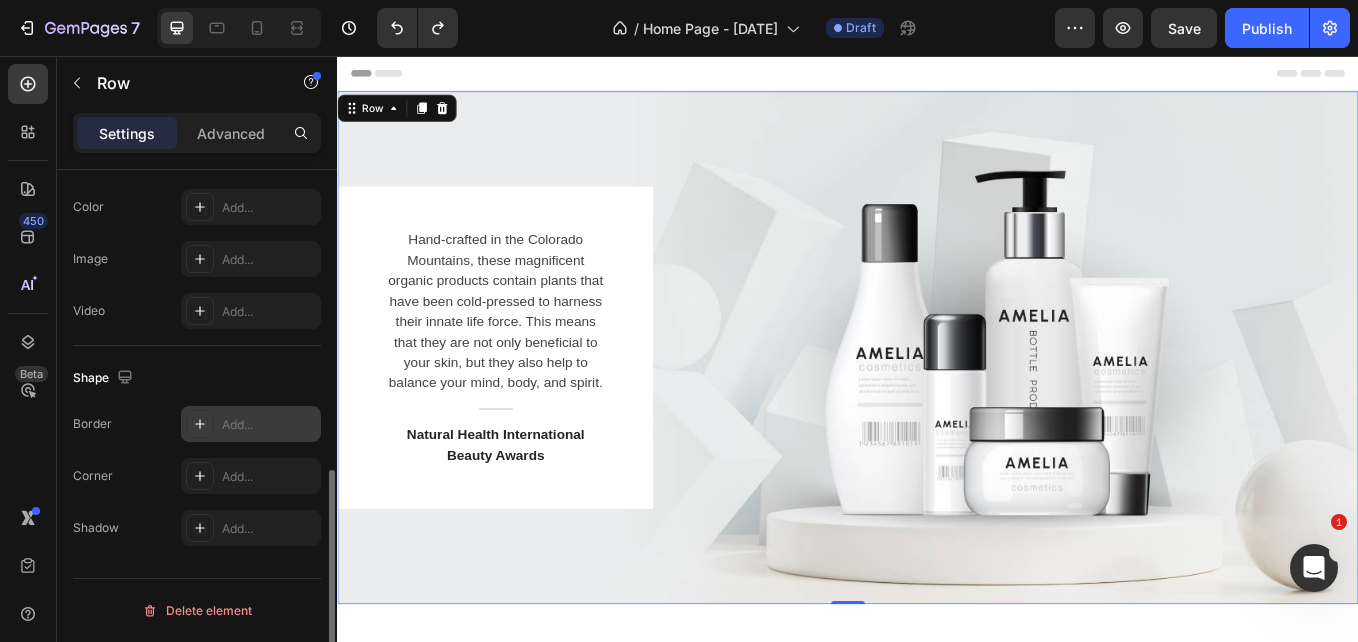 click 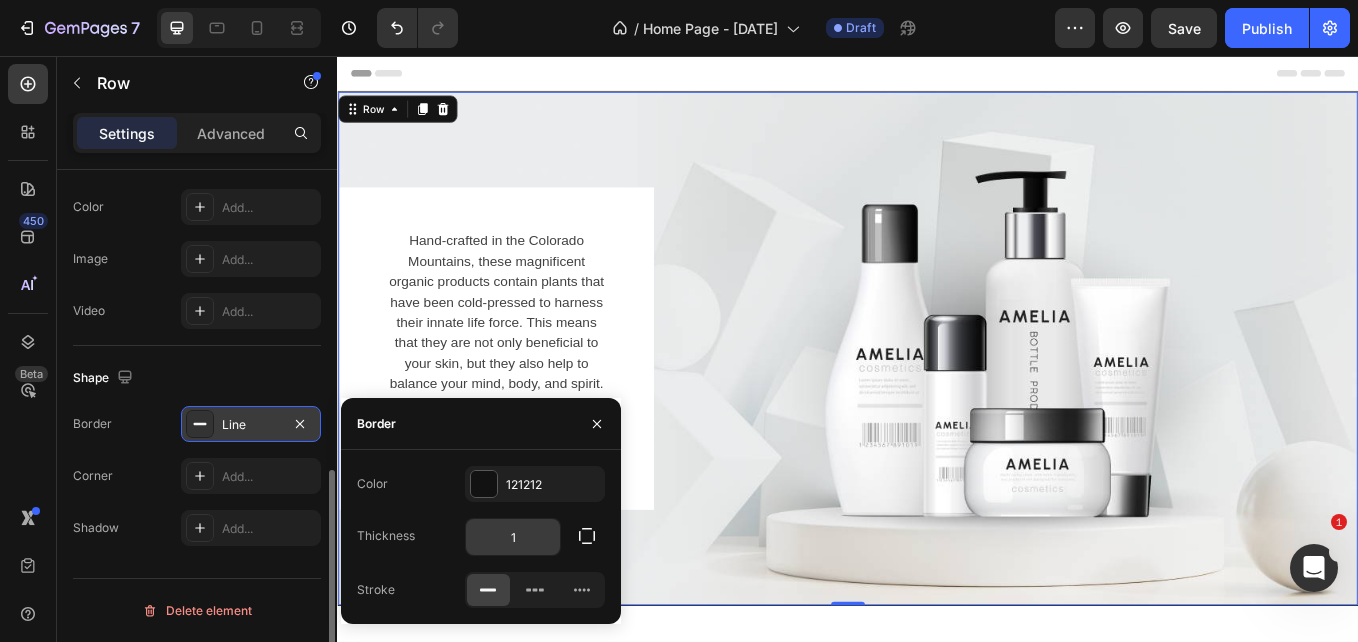click on "1" at bounding box center (513, 537) 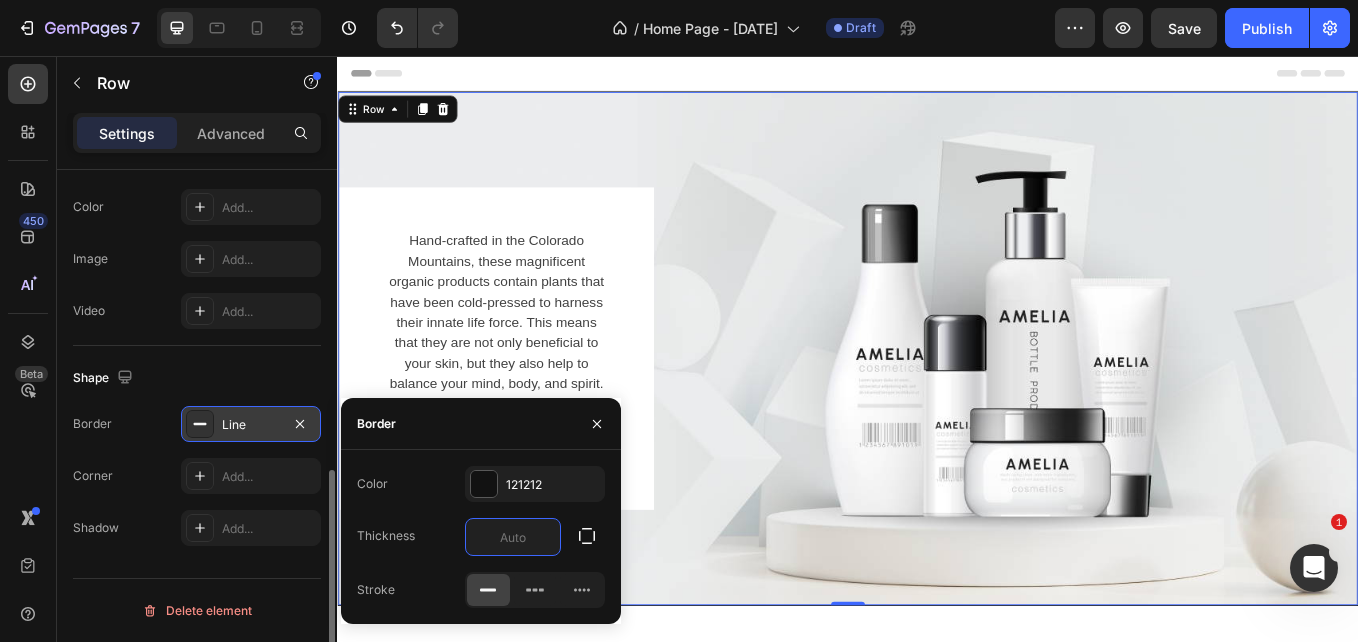type on "5" 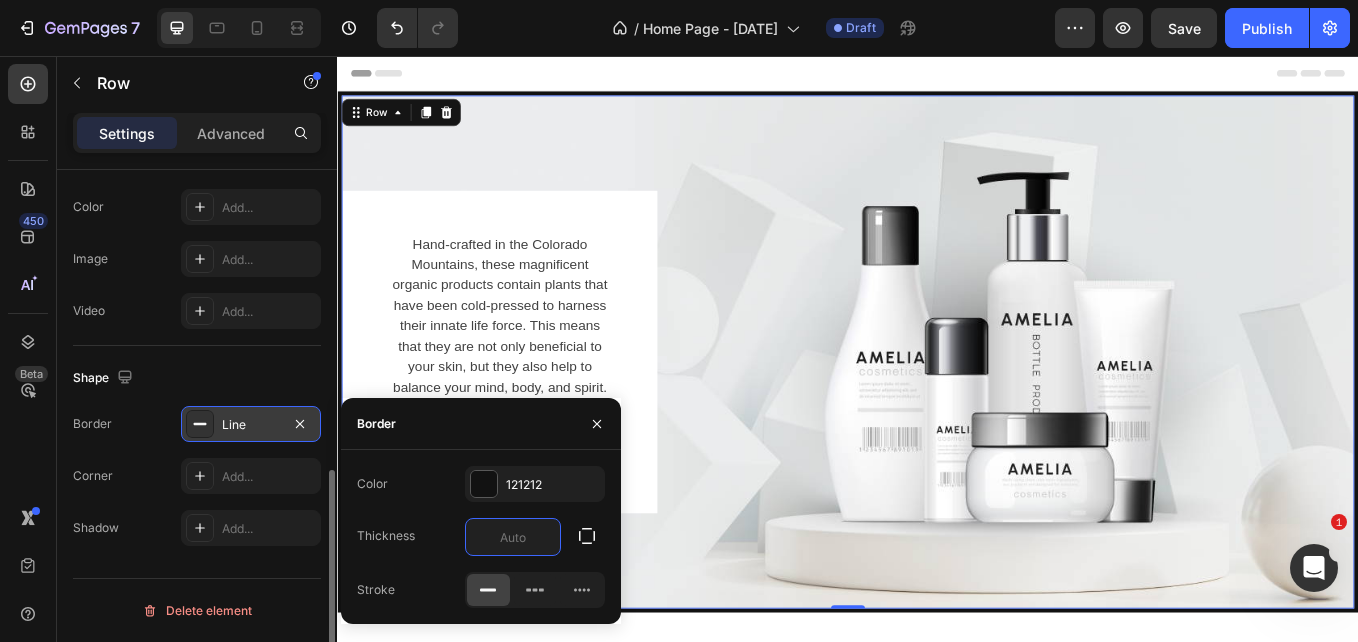 type on "2" 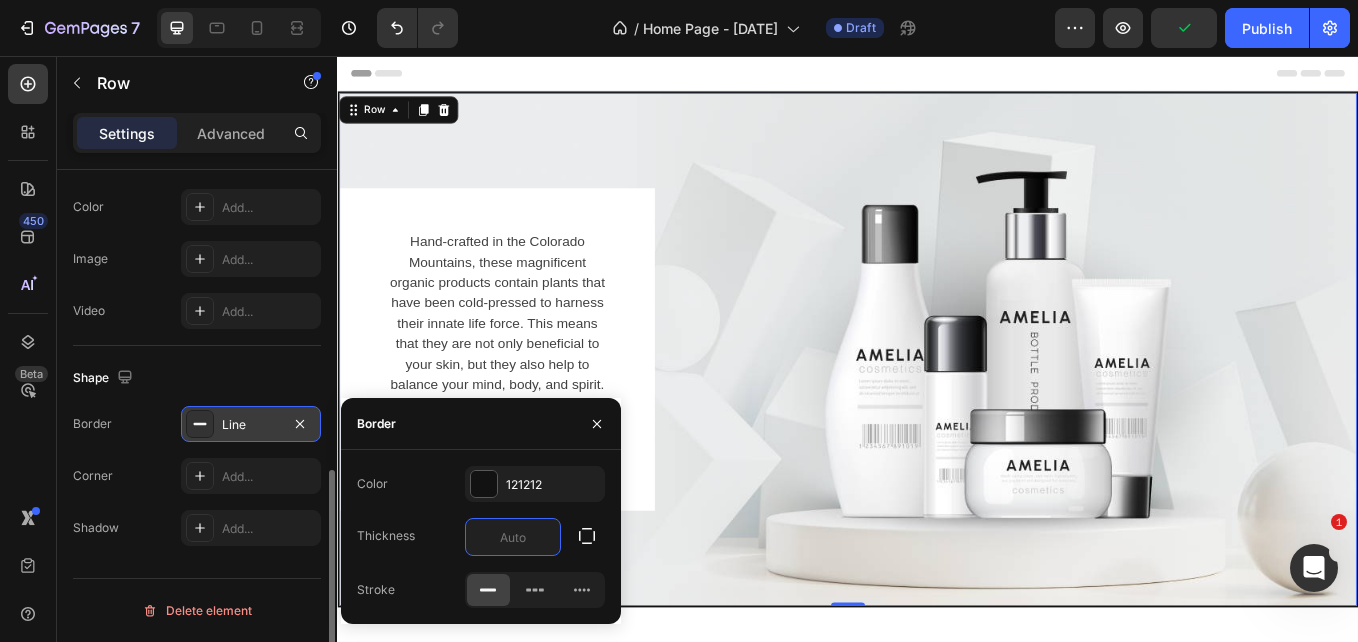 type on "1" 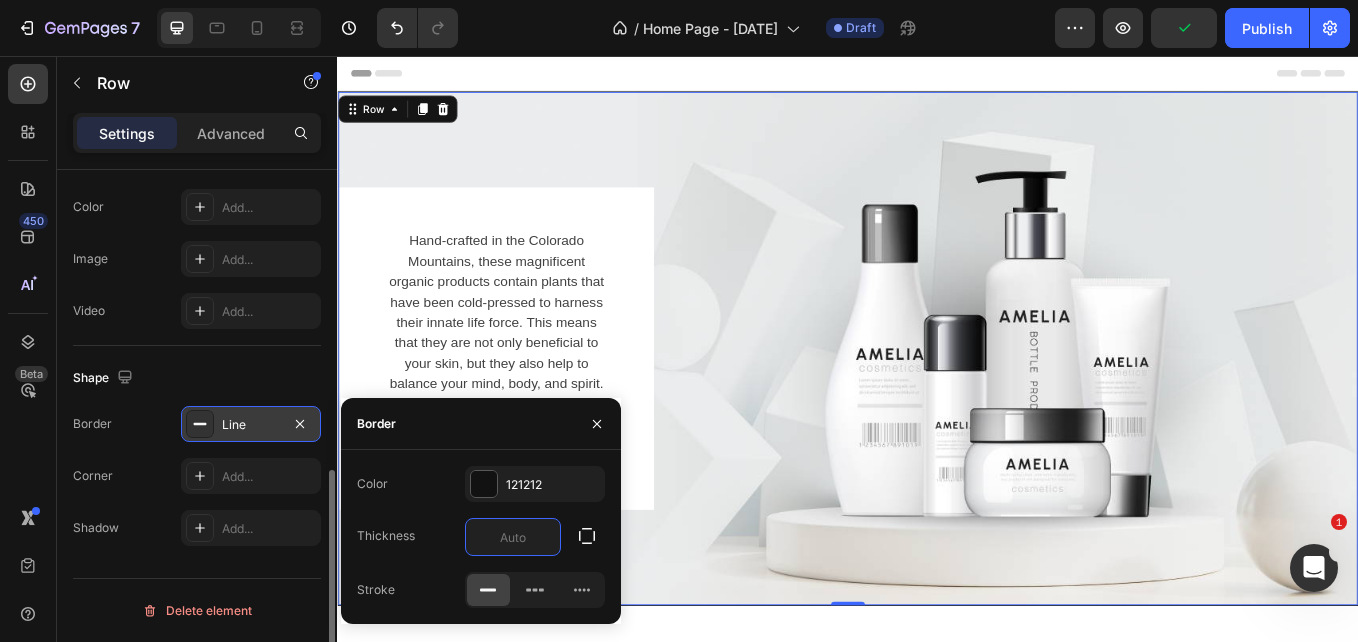 type on "2" 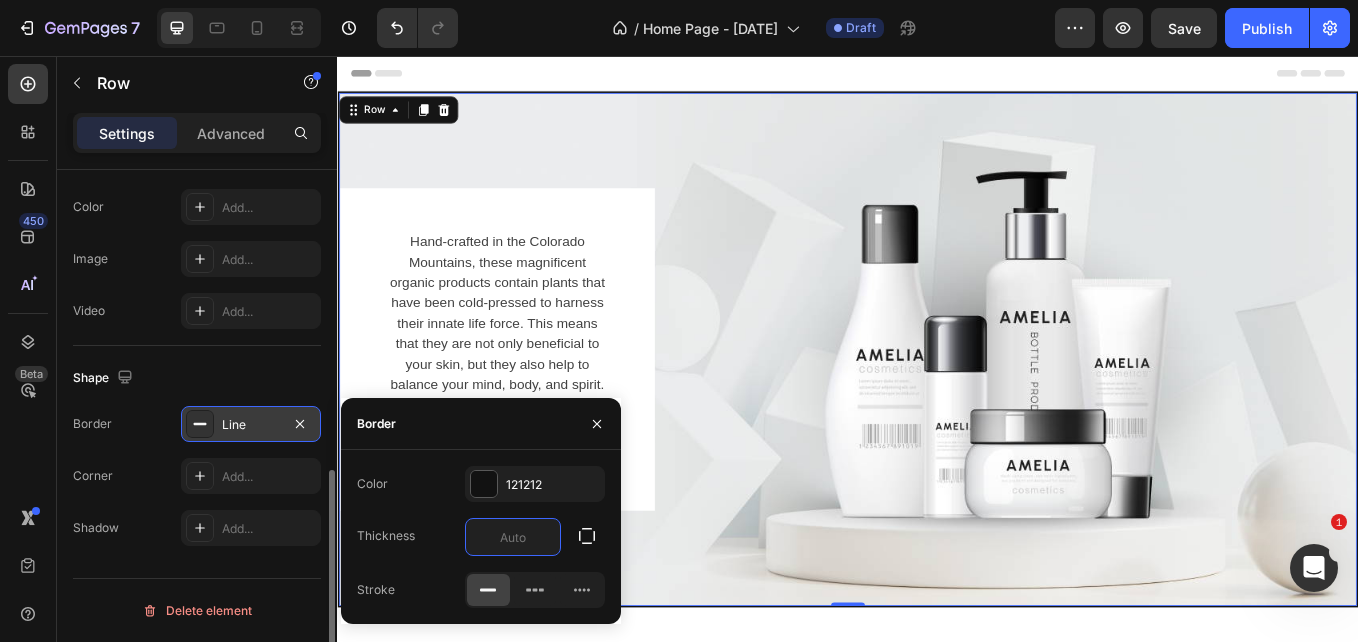 type on "2" 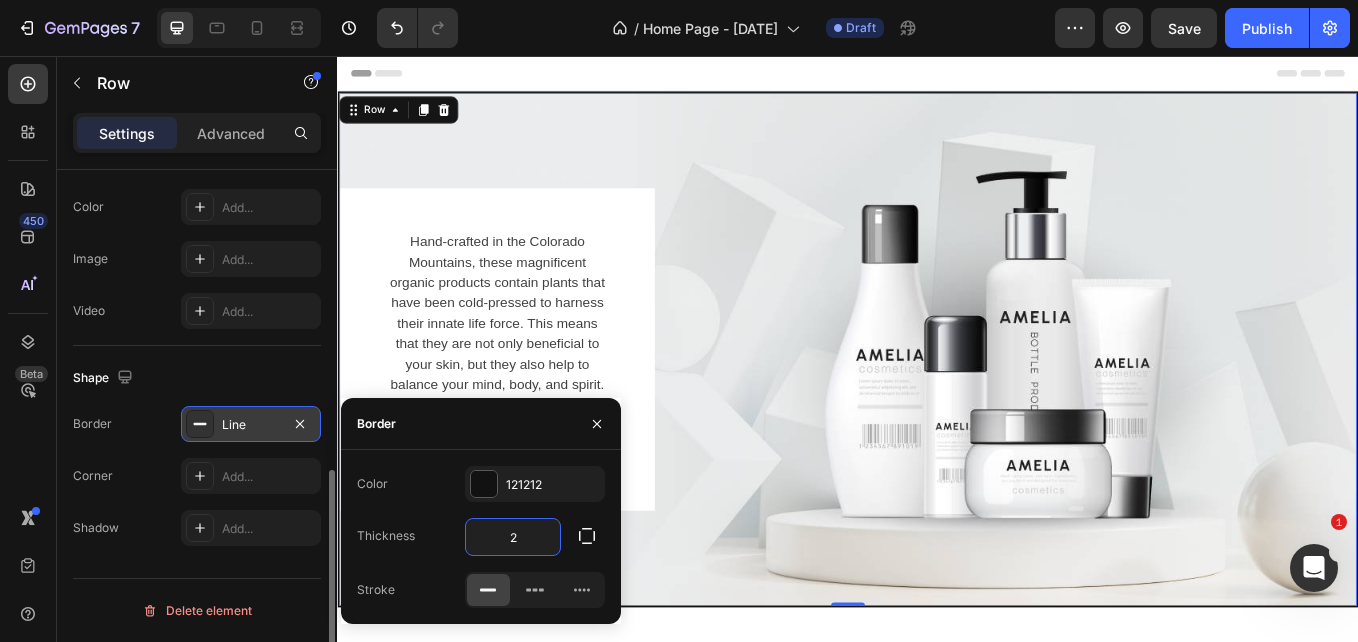 click on "Hand-crafted in the [LOCATION] Mountains, these magnificent organic products contain plants that have been cold-pressed to harness their innate life force. This means that they are not only beneficial to your skin, but they also help to balance your mind, body, and spirit. Text block Title Line Natural Health International Beauty Awards Text block Row" at bounding box center (937, 400) 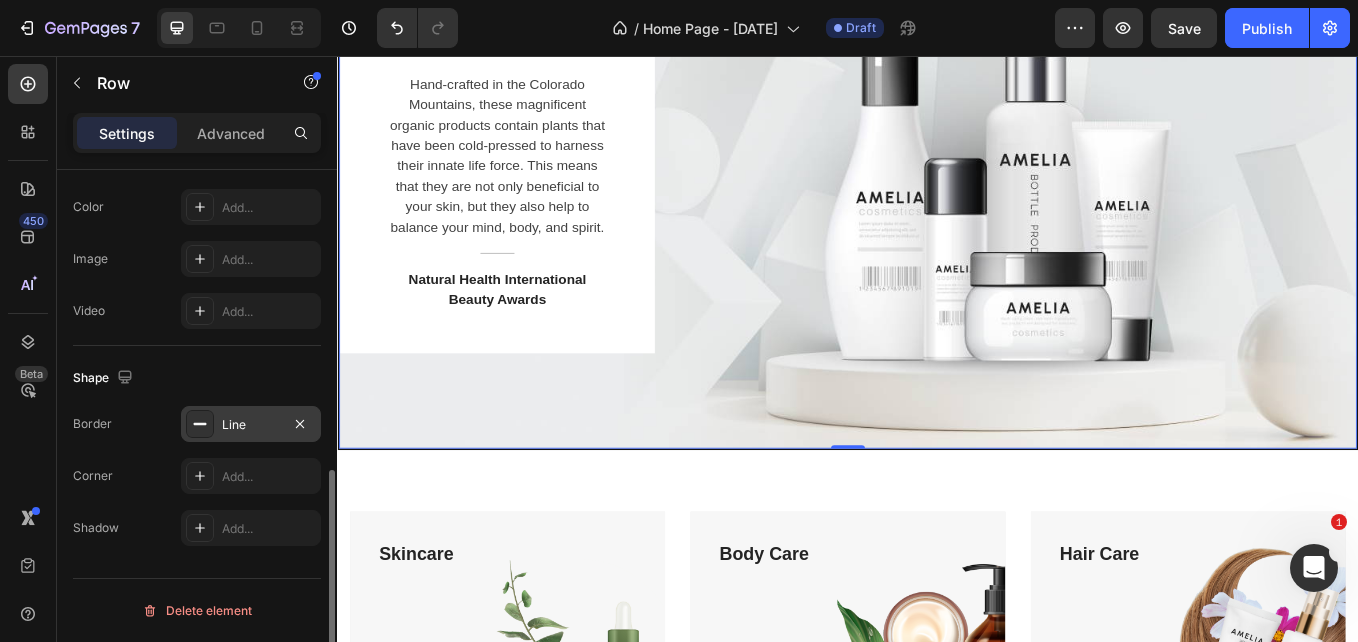 scroll, scrollTop: 189, scrollLeft: 0, axis: vertical 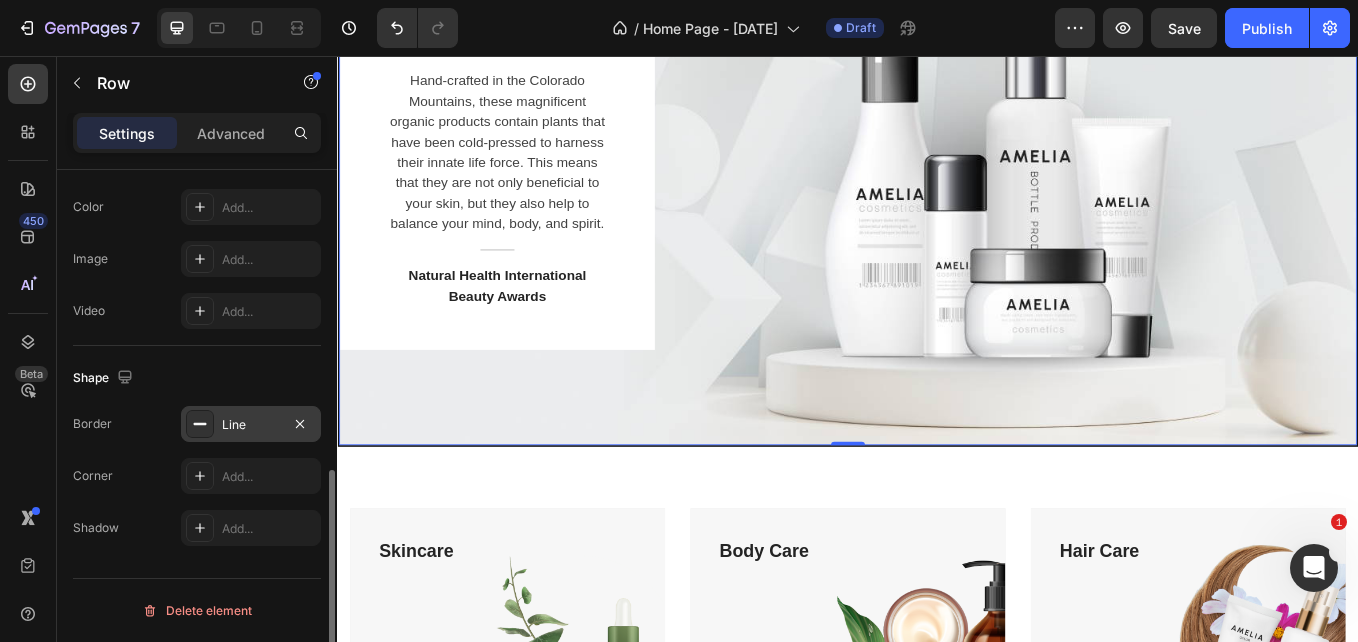 click on "Hair Care Text block Shop Now Button Row" at bounding box center [1337, 774] 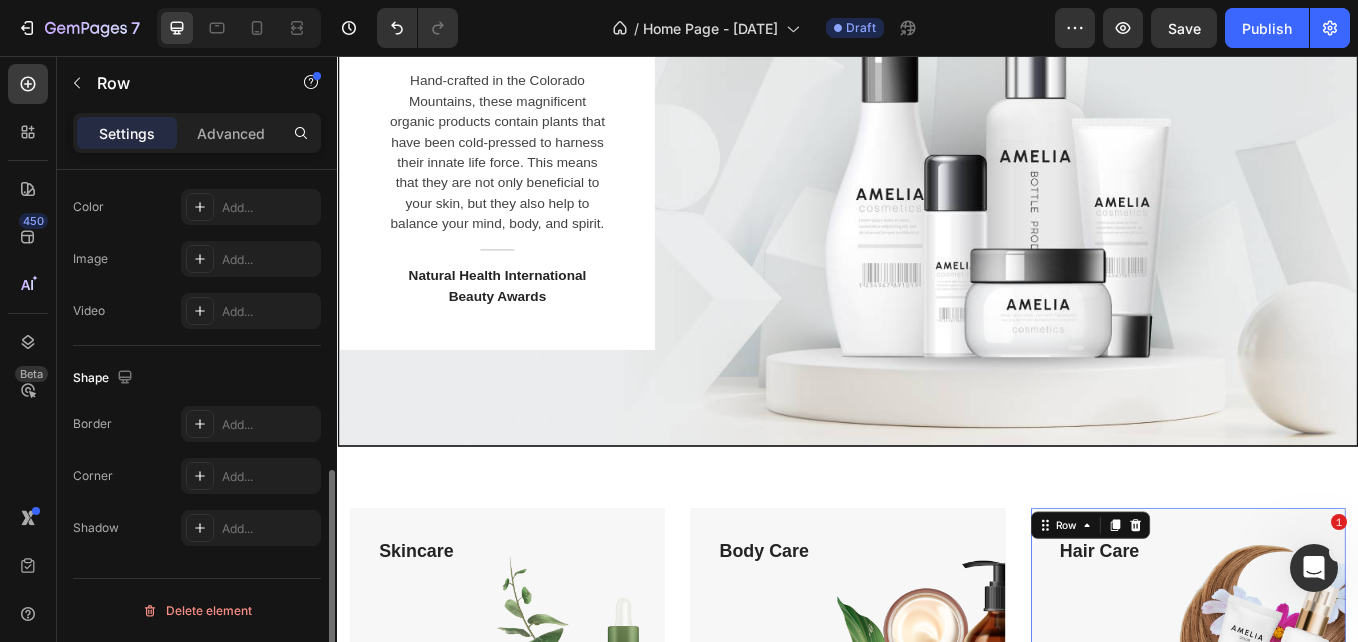 click on "Hand-crafted in the [LOCATION] Mountains, these magnificent organic products contain plants that have been cold-pressed to harness their innate life force. This means that they are not only beneficial to your skin, but they also help to balance your mind, body, and spirit. Text block Title Line Natural Health International Beauty Awards Text block Row Row" at bounding box center (937, 211) 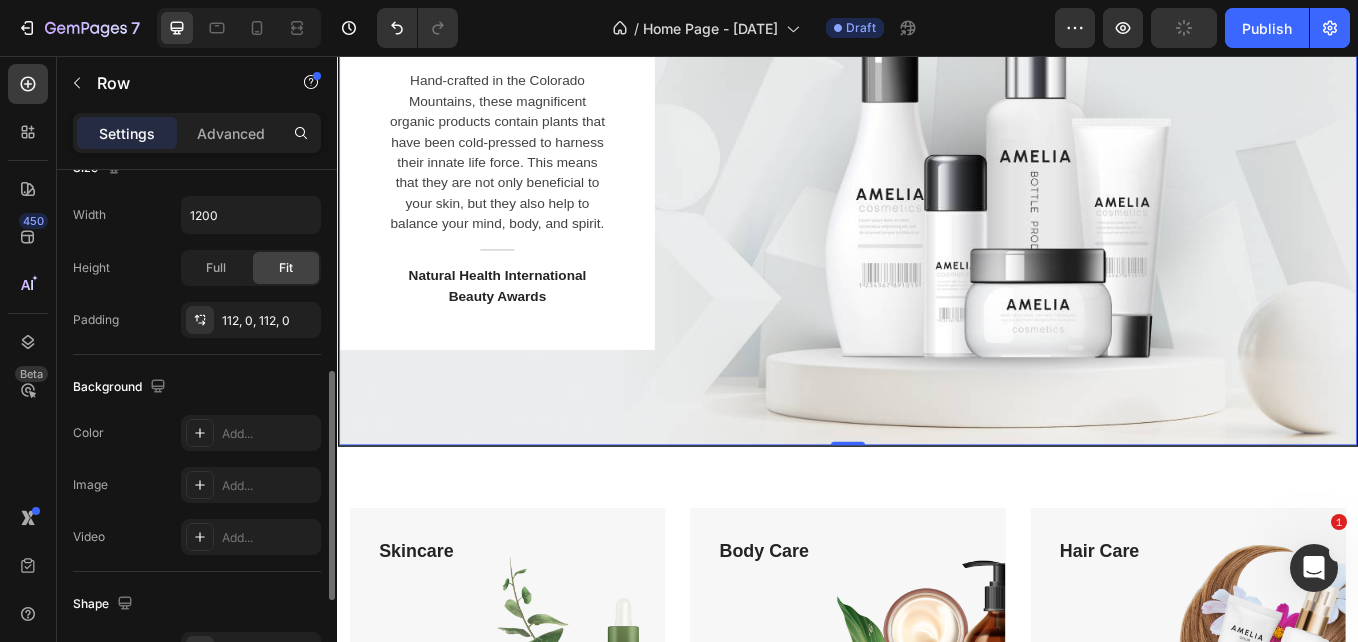 scroll, scrollTop: 464, scrollLeft: 0, axis: vertical 